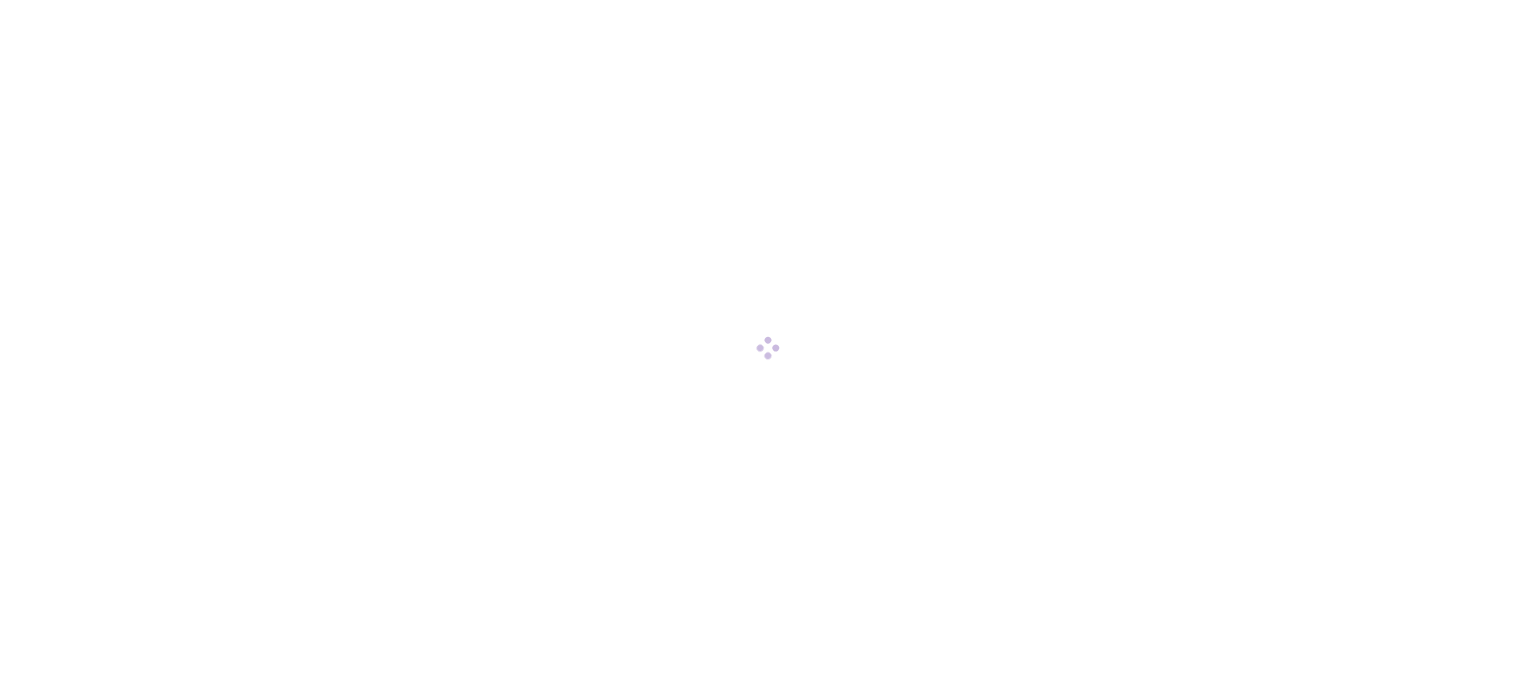 scroll, scrollTop: 0, scrollLeft: 0, axis: both 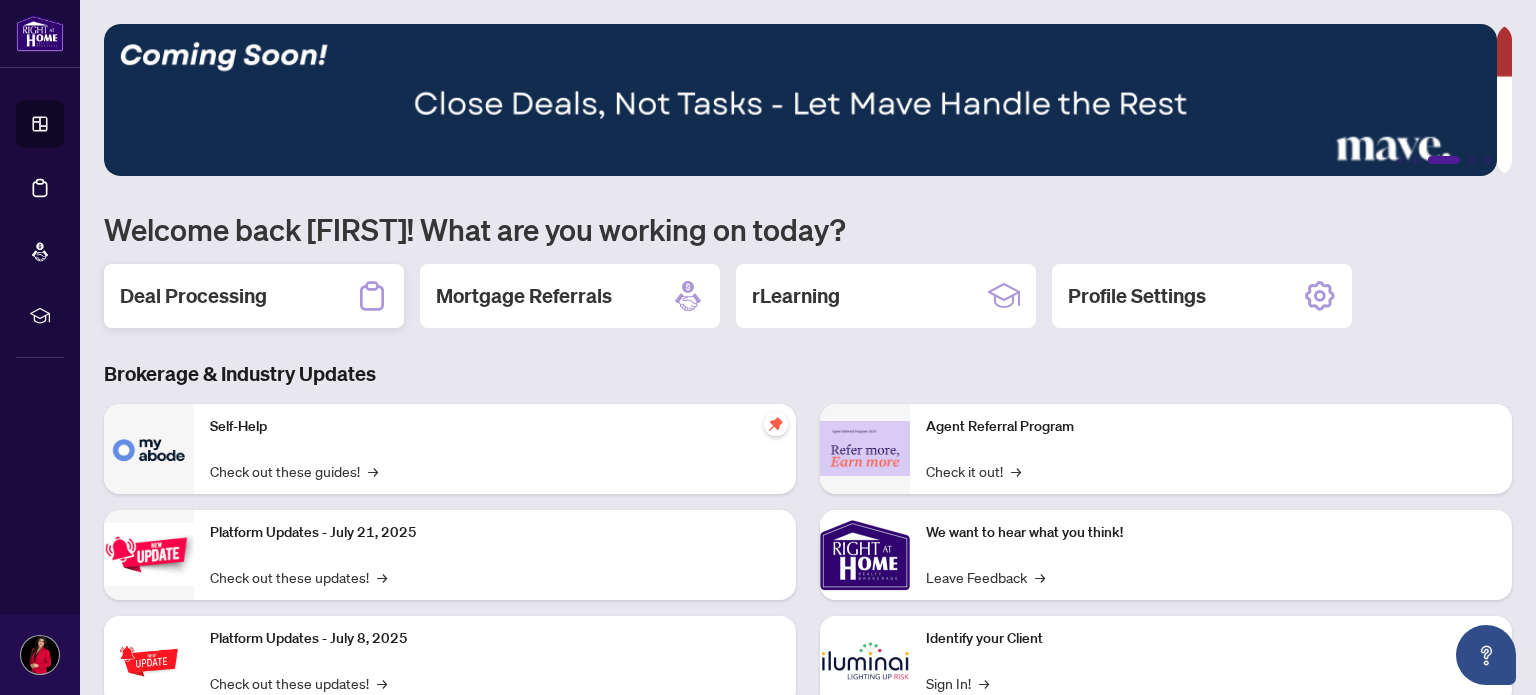 click on "Deal Processing" at bounding box center [193, 296] 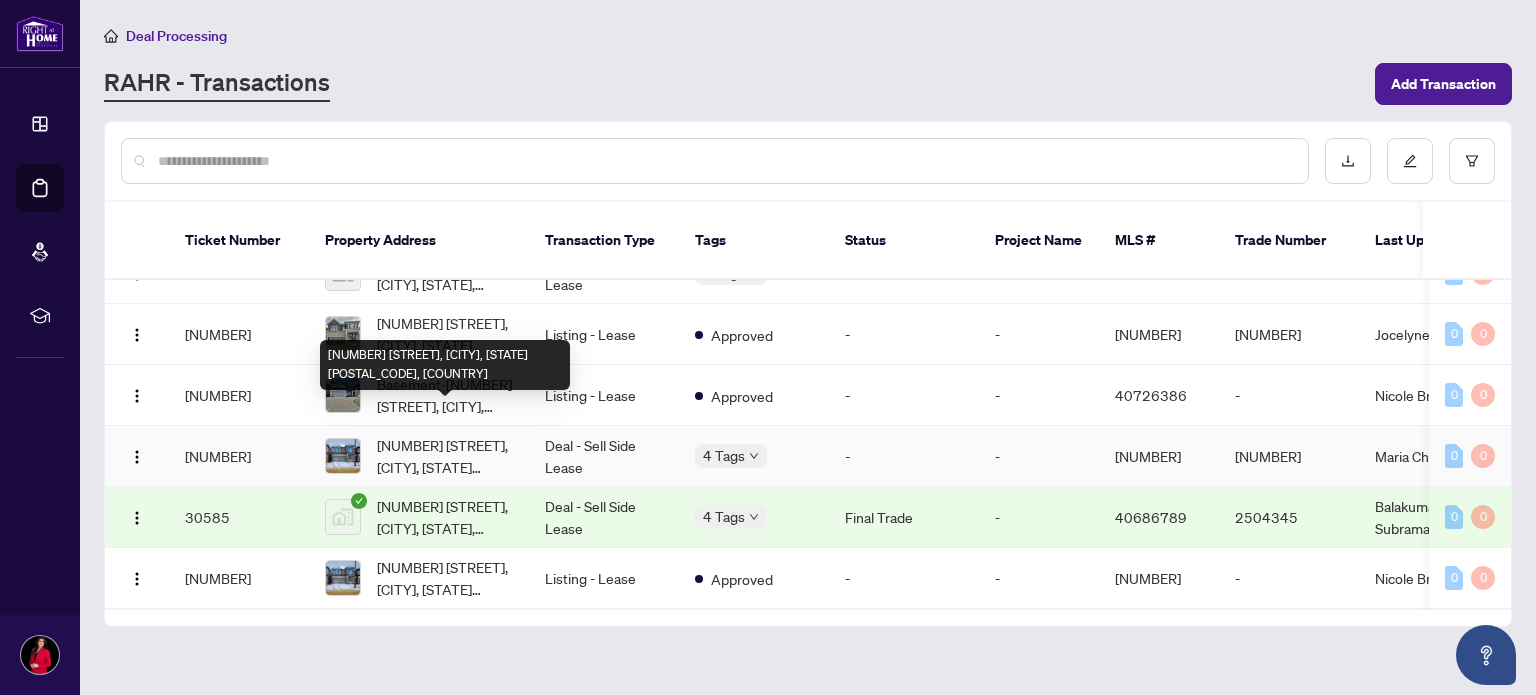 scroll, scrollTop: 552, scrollLeft: 0, axis: vertical 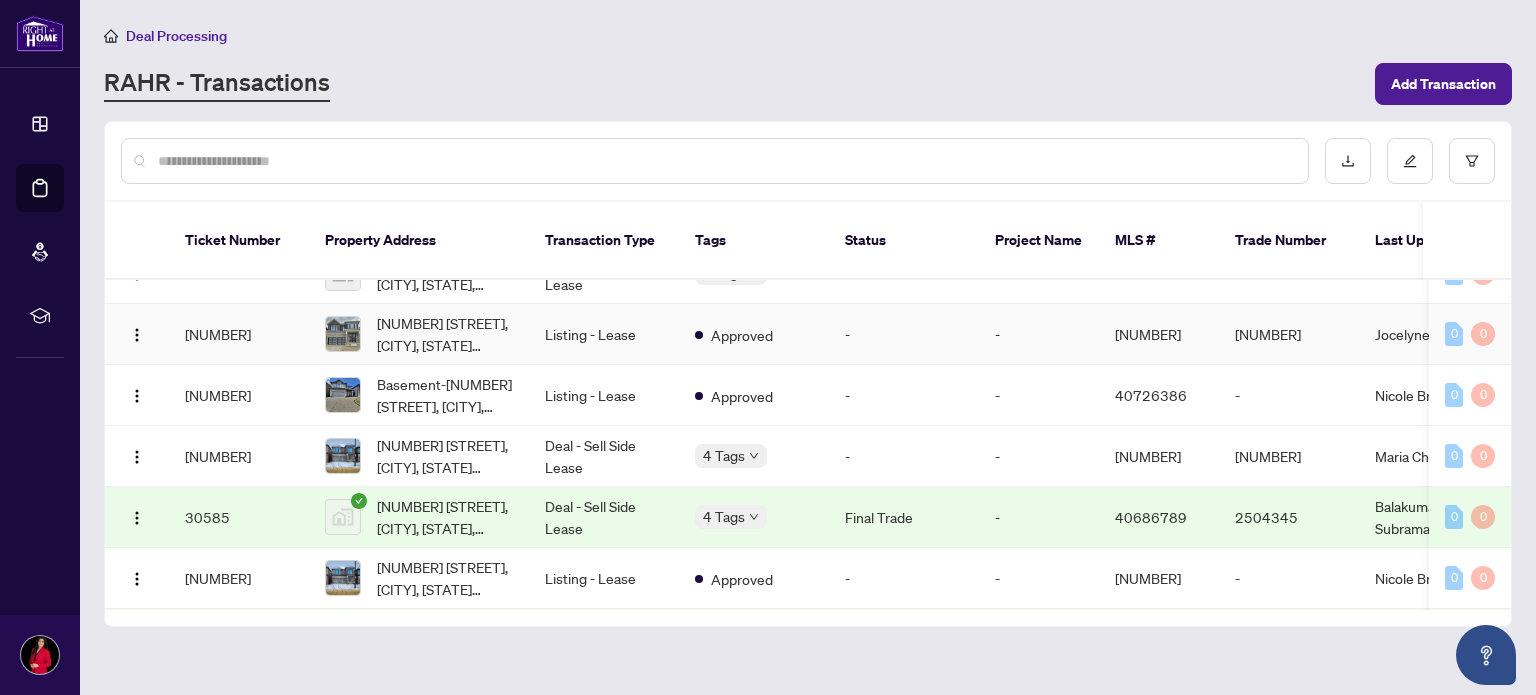 click on "Listing - Lease" at bounding box center [604, 334] 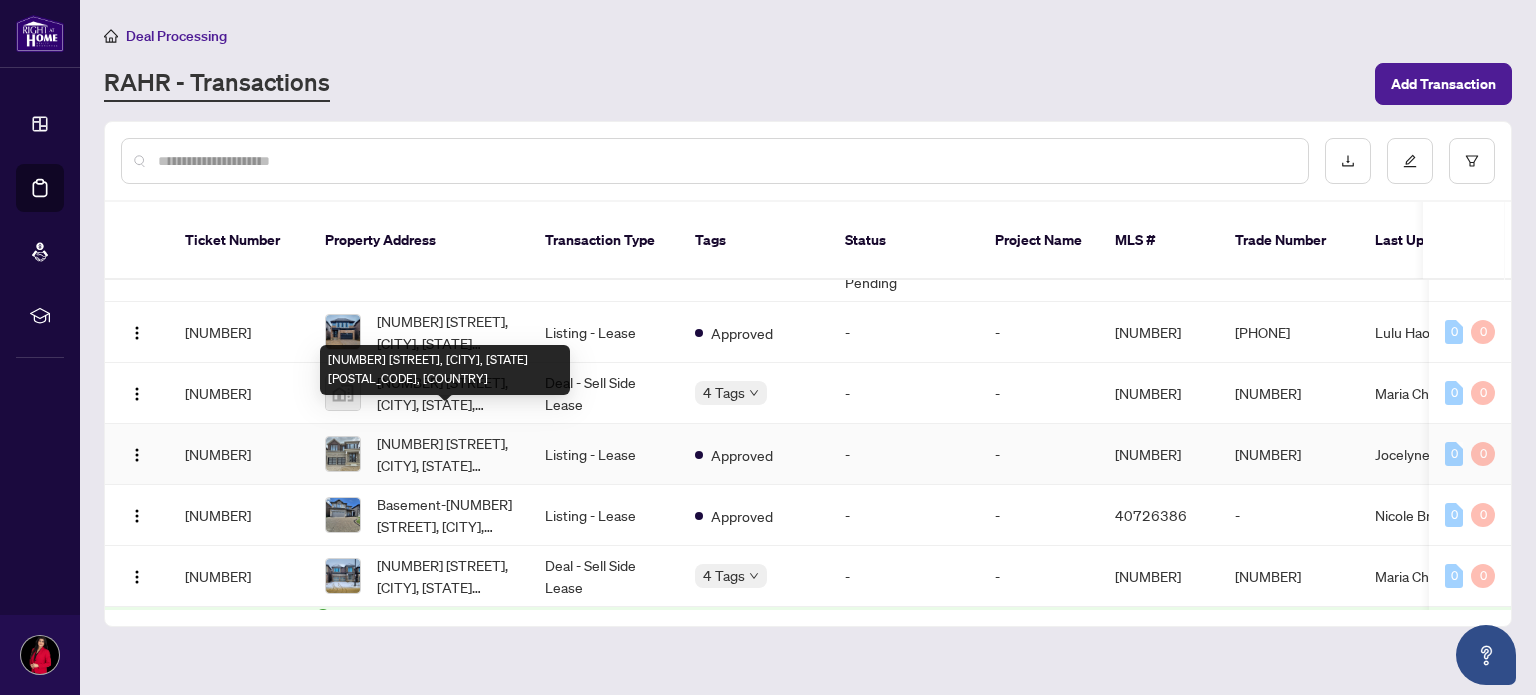 scroll, scrollTop: 443, scrollLeft: 0, axis: vertical 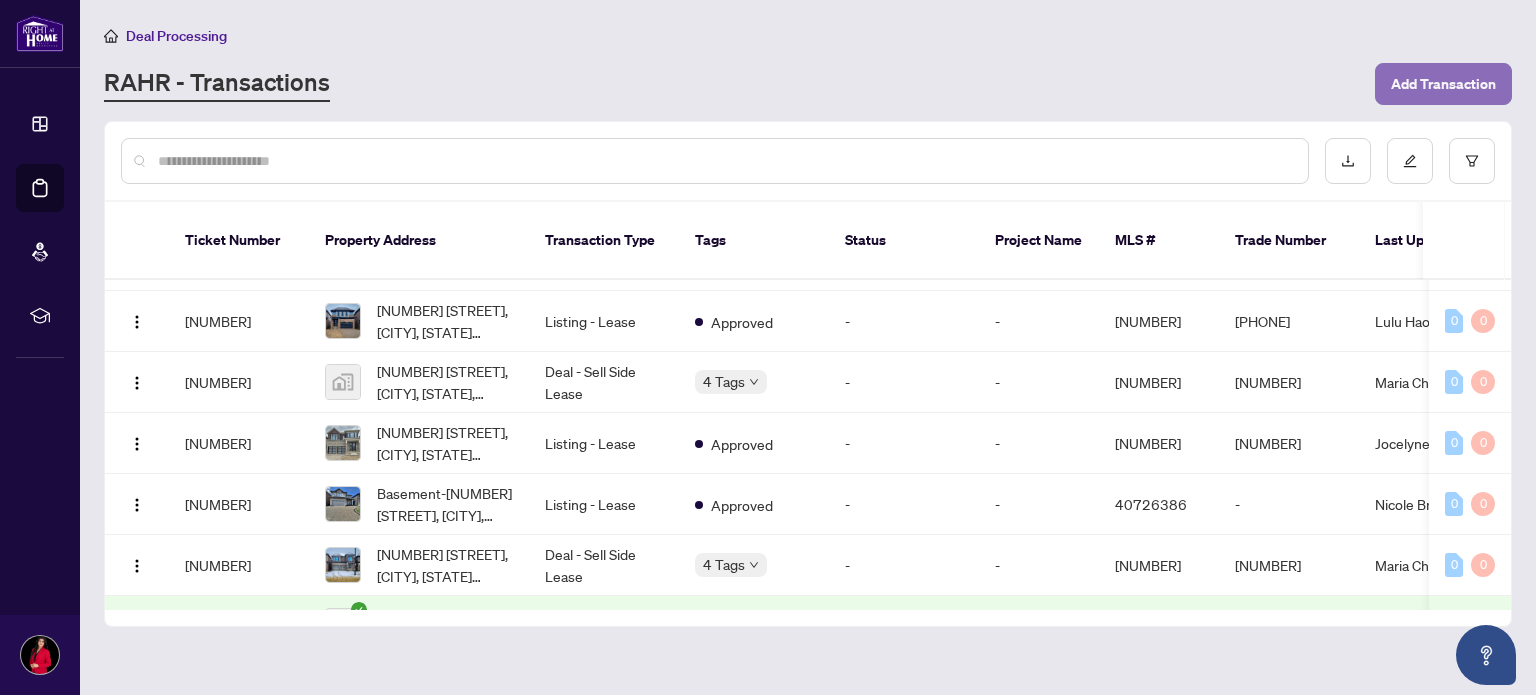 click on "Add Transaction" at bounding box center (1443, 84) 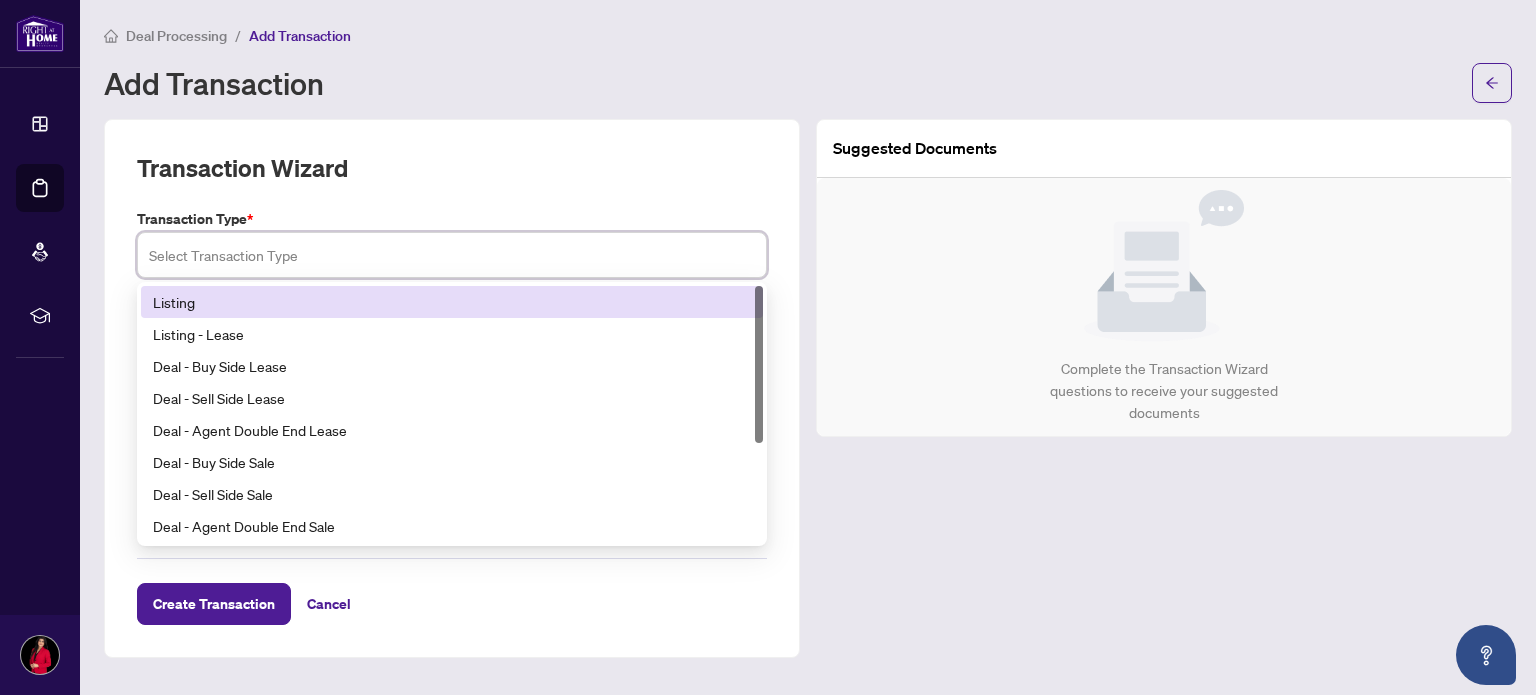 click at bounding box center (452, 255) 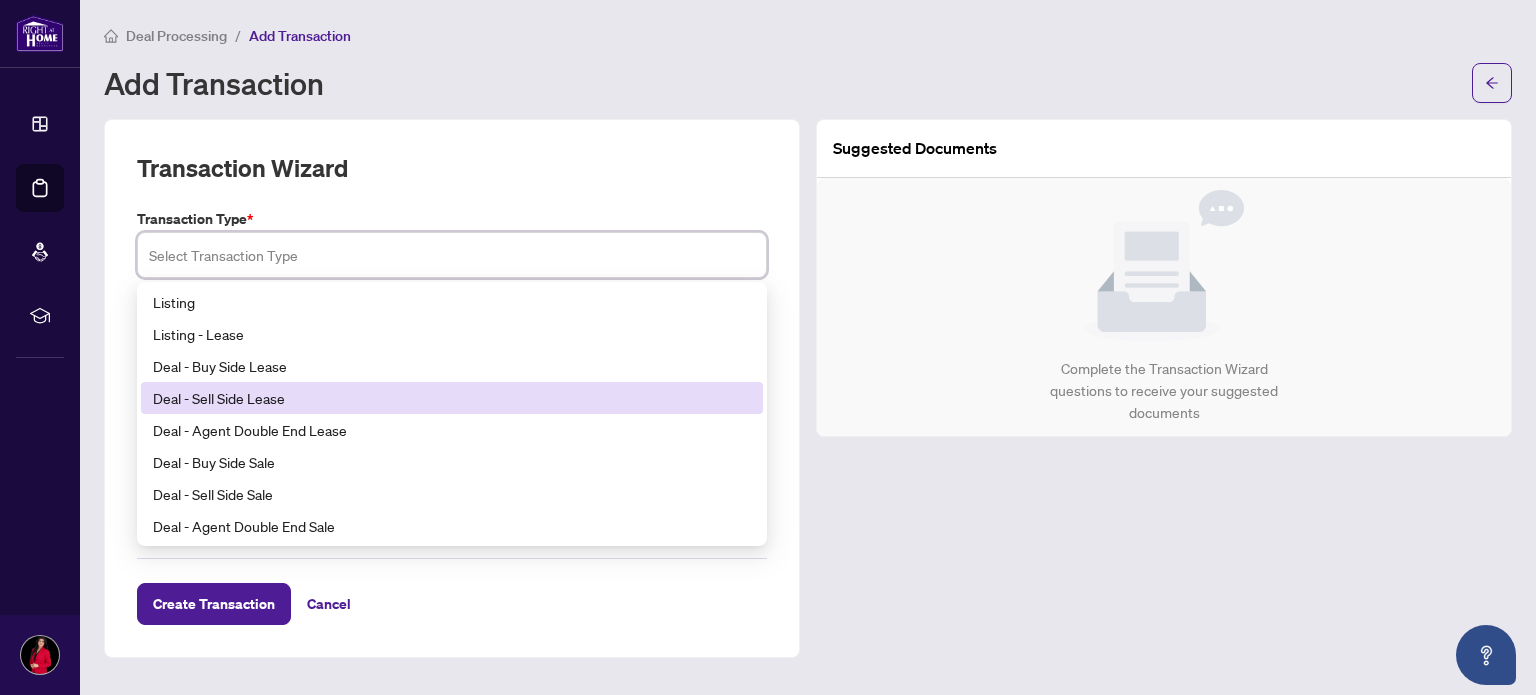click on "Deal - Sell Side Lease" at bounding box center [452, 398] 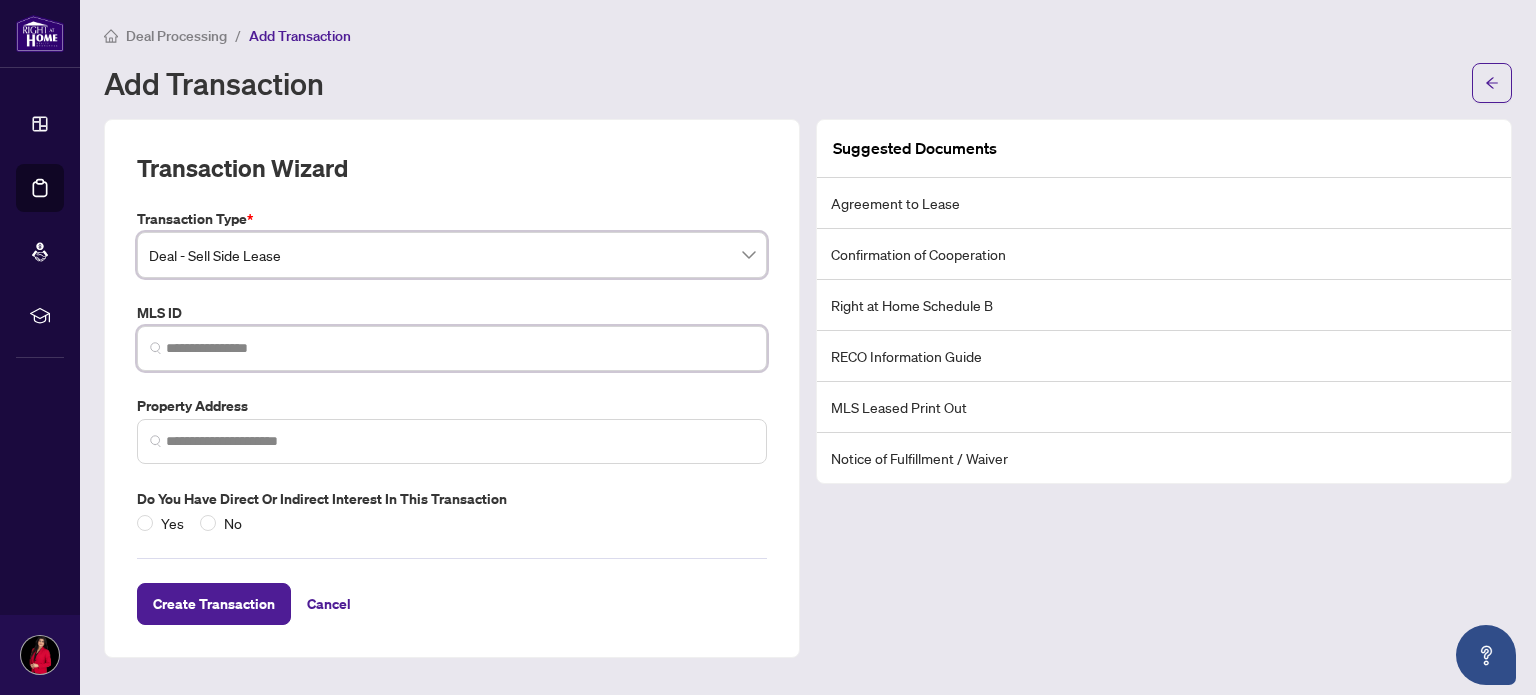 click at bounding box center [460, 348] 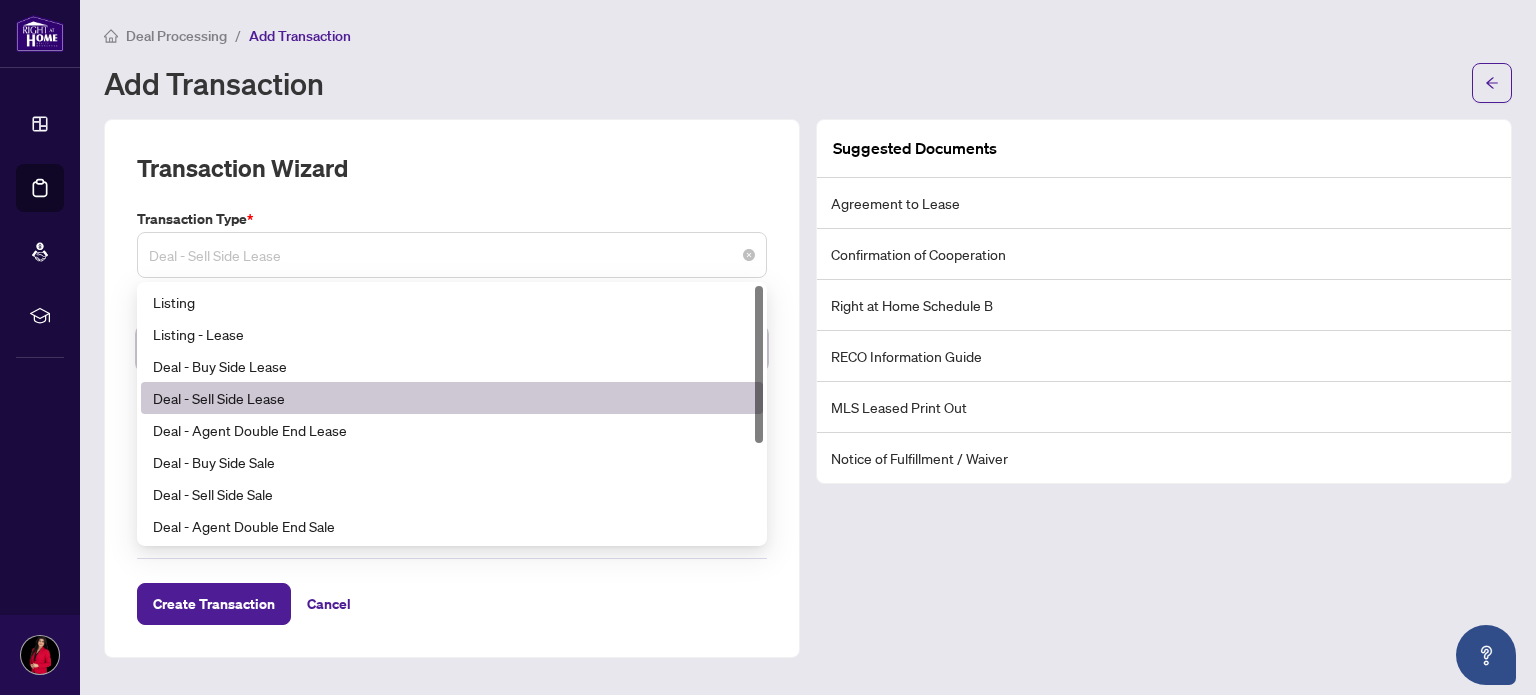 click on "Deal - Sell Side Lease" at bounding box center [452, 255] 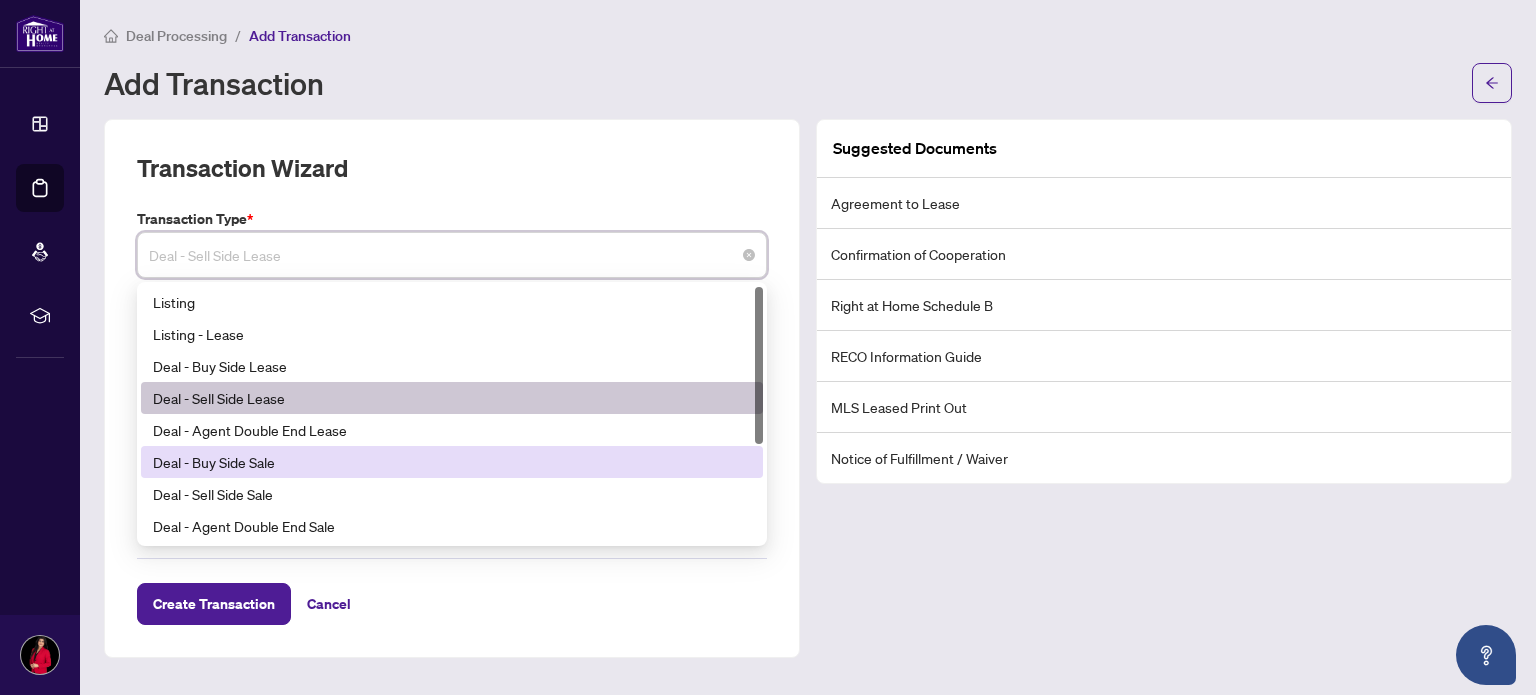 scroll, scrollTop: 0, scrollLeft: 0, axis: both 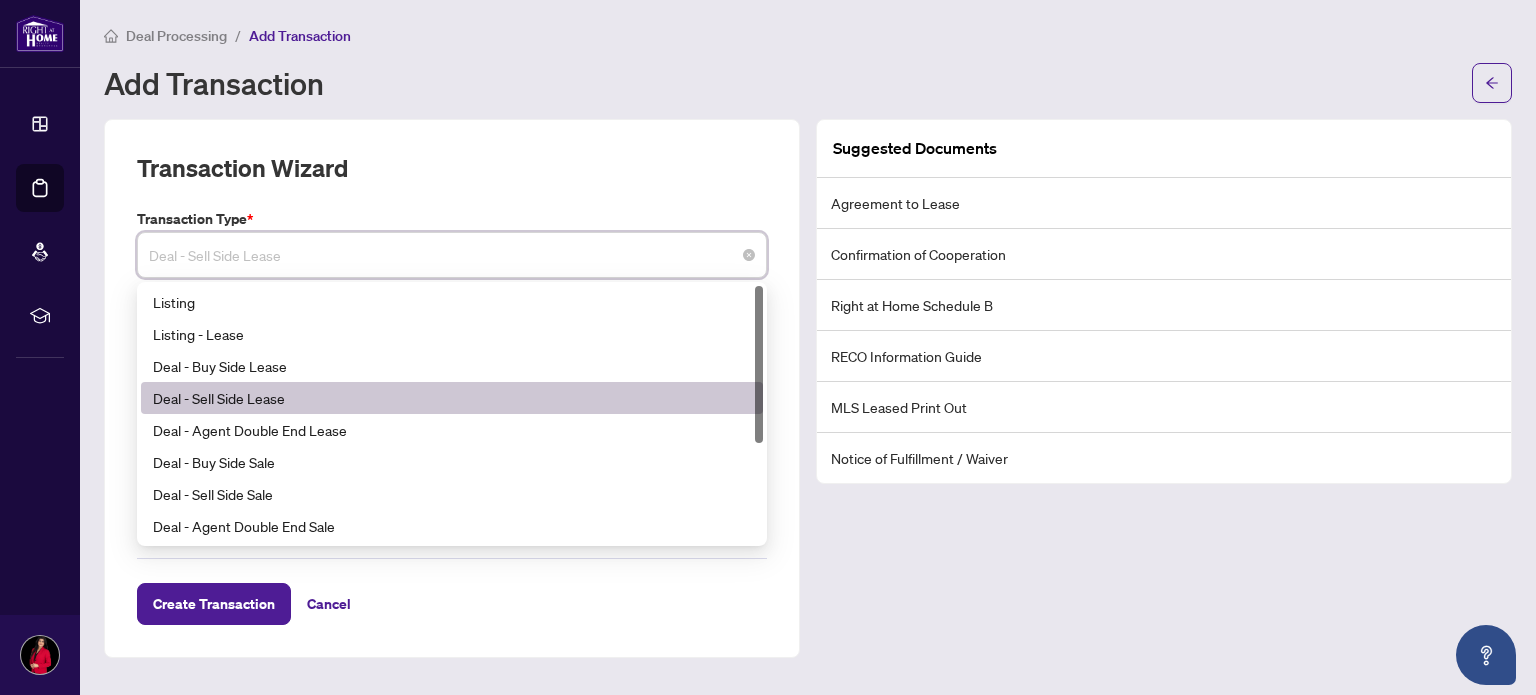 click on "Deal - Sell Side Lease" at bounding box center (452, 398) 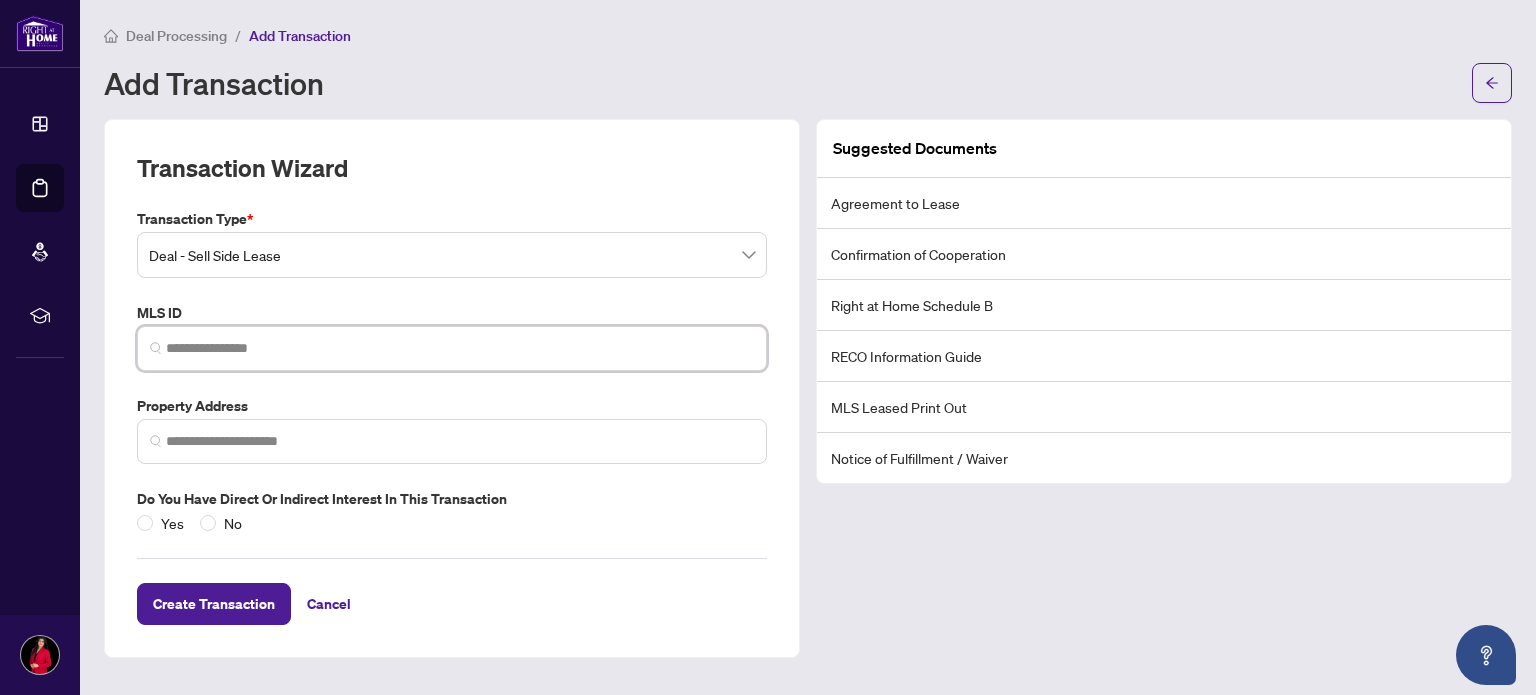 click at bounding box center [460, 348] 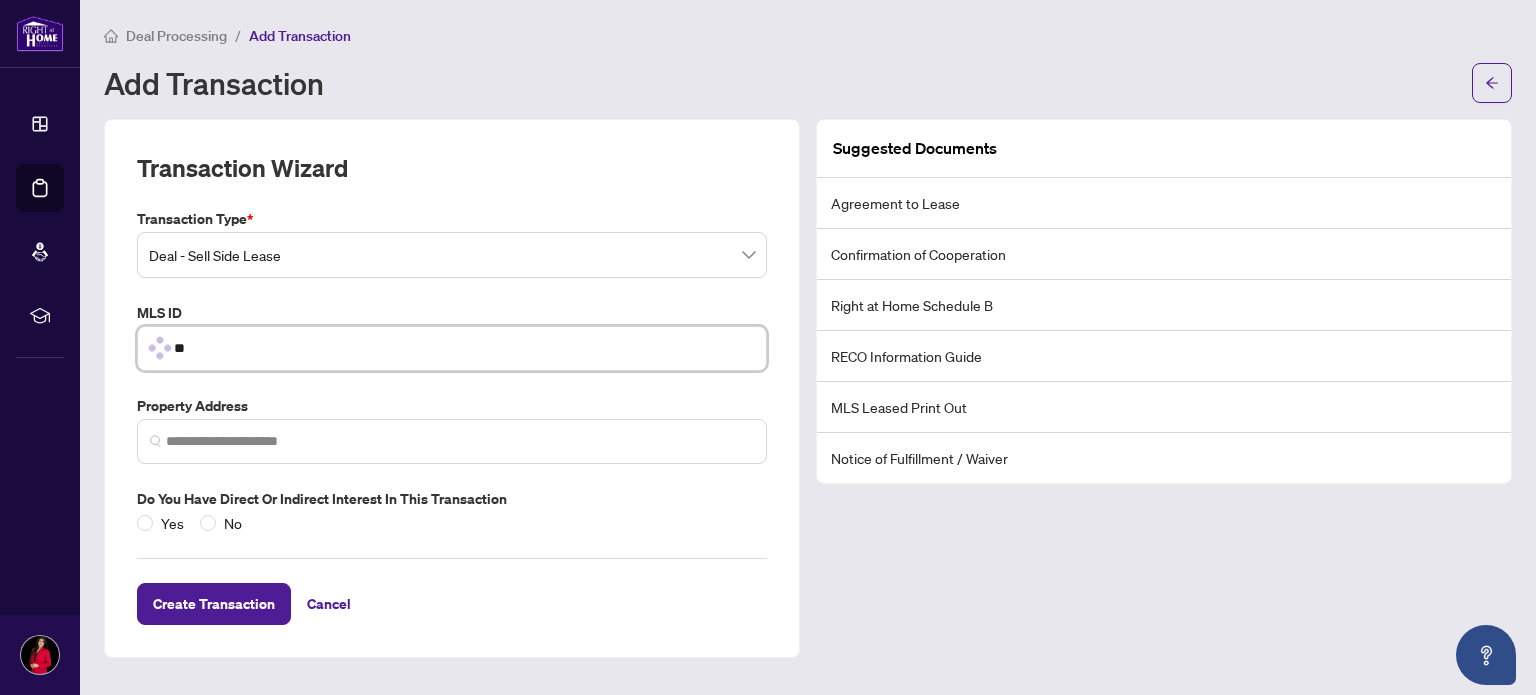 type on "*" 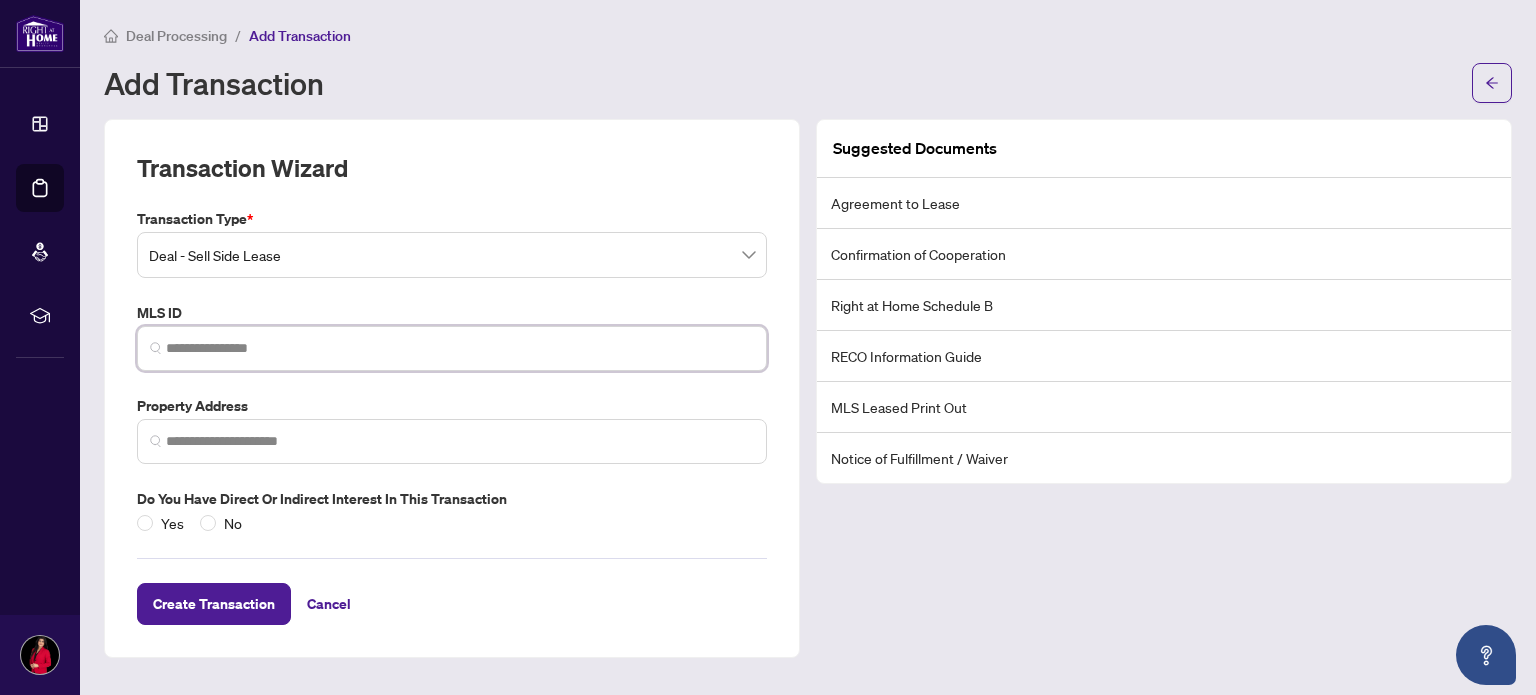paste on "********" 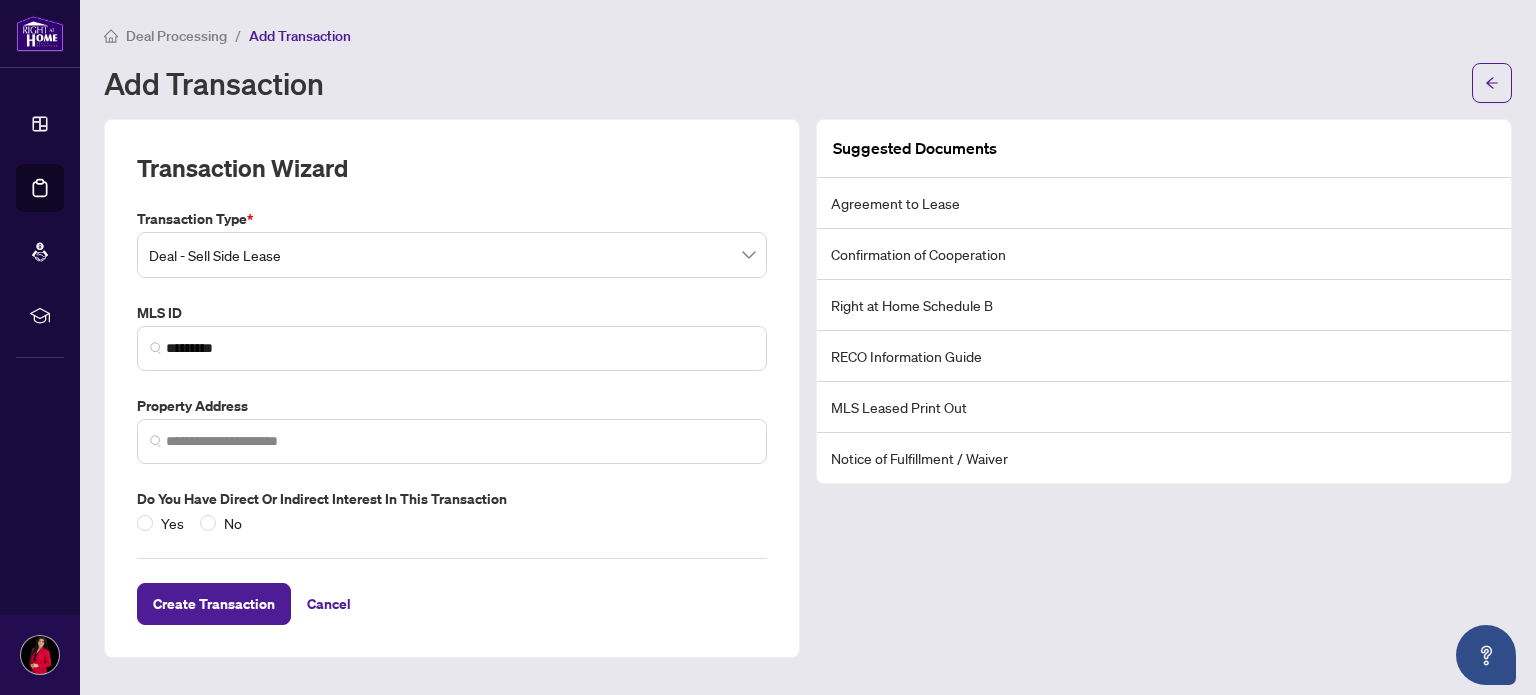 click on "Do you have direct or indirect interest in this transaction Yes No" at bounding box center (452, 511) 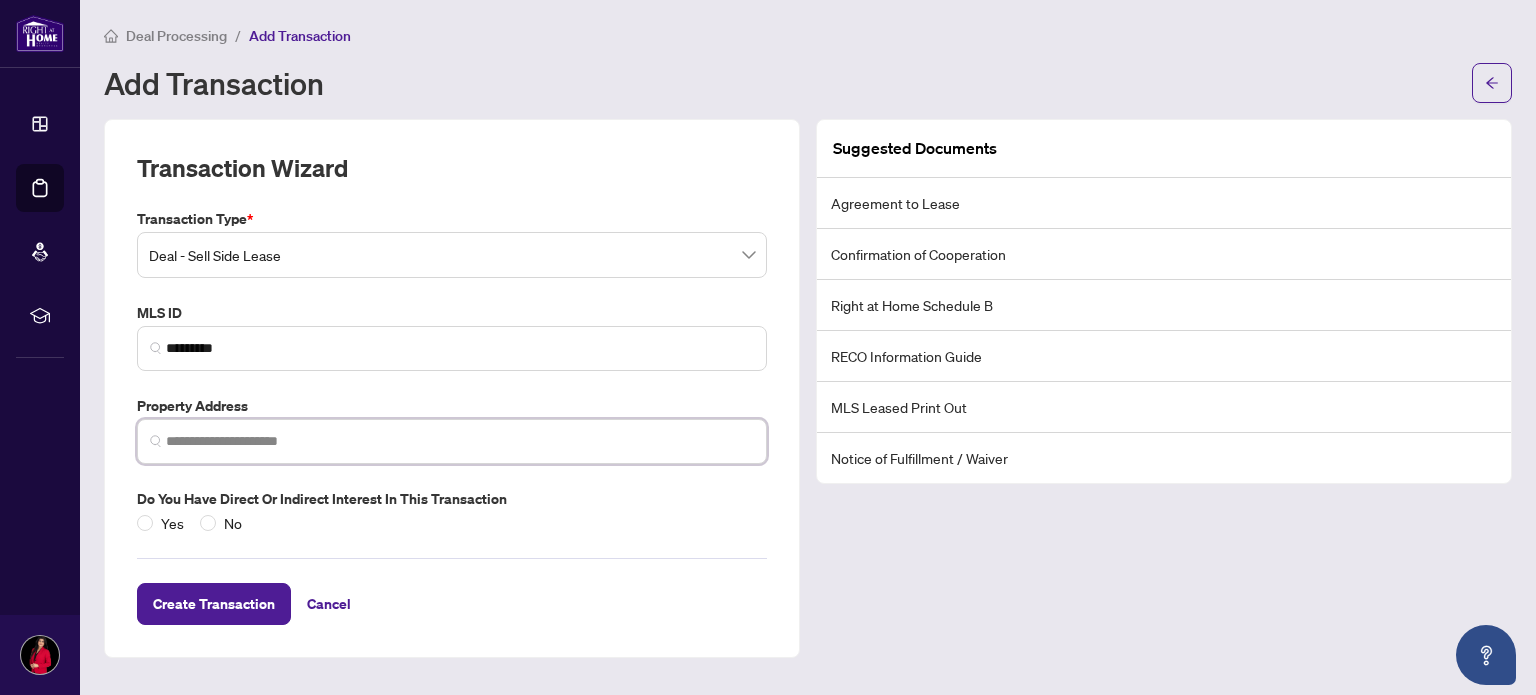 click at bounding box center (460, 441) 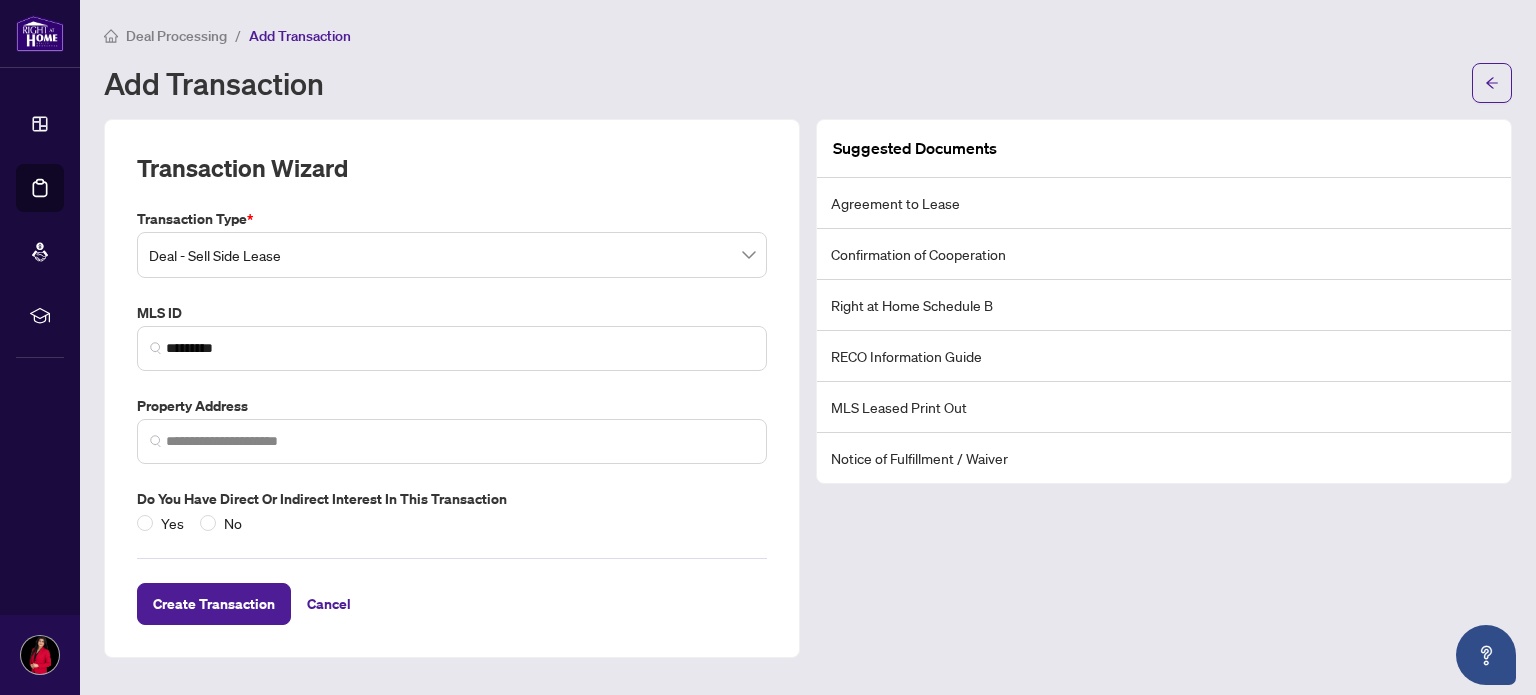 click on "MLS ID" at bounding box center (452, 313) 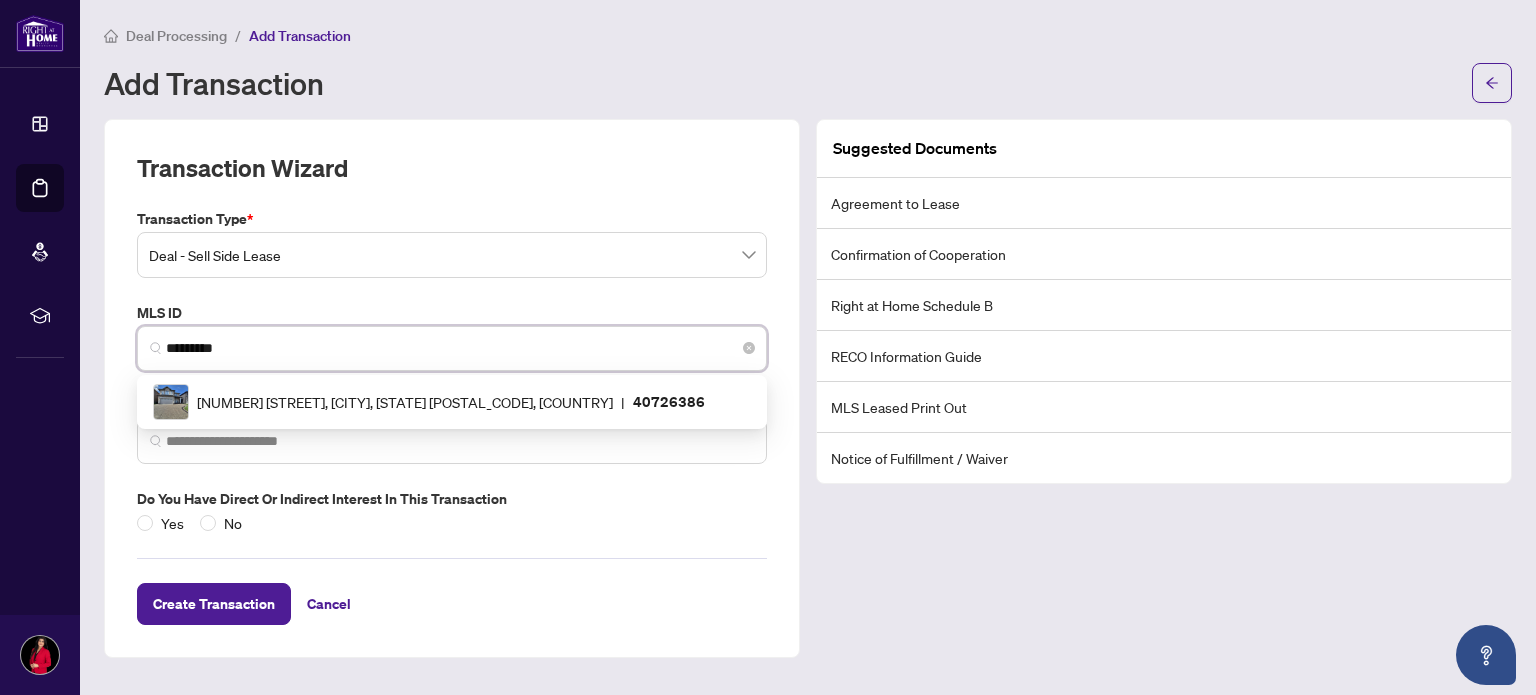 click on "********" at bounding box center (460, 348) 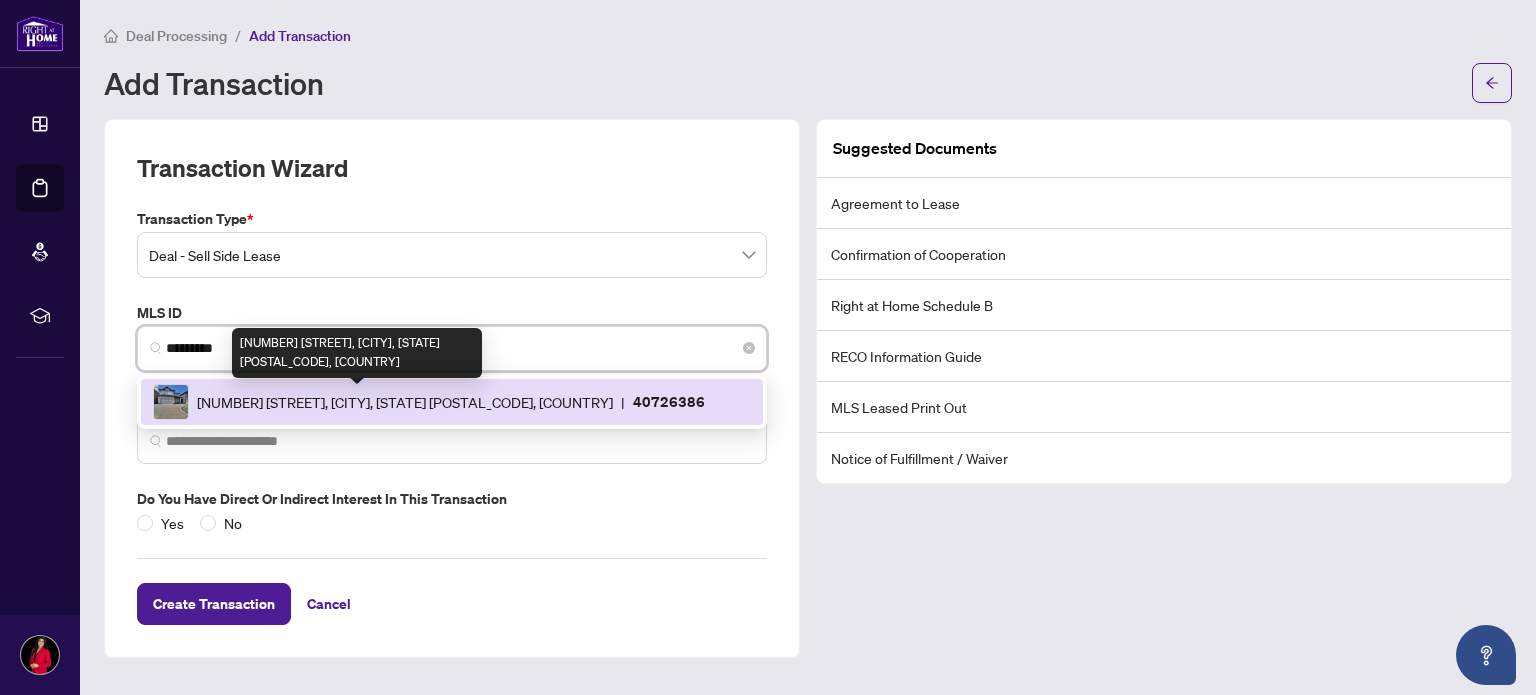 click on "[NUMBER] [STREET], [CITY], [STATE] [POSTAL_CODE], [COUNTRY]" at bounding box center [405, 402] 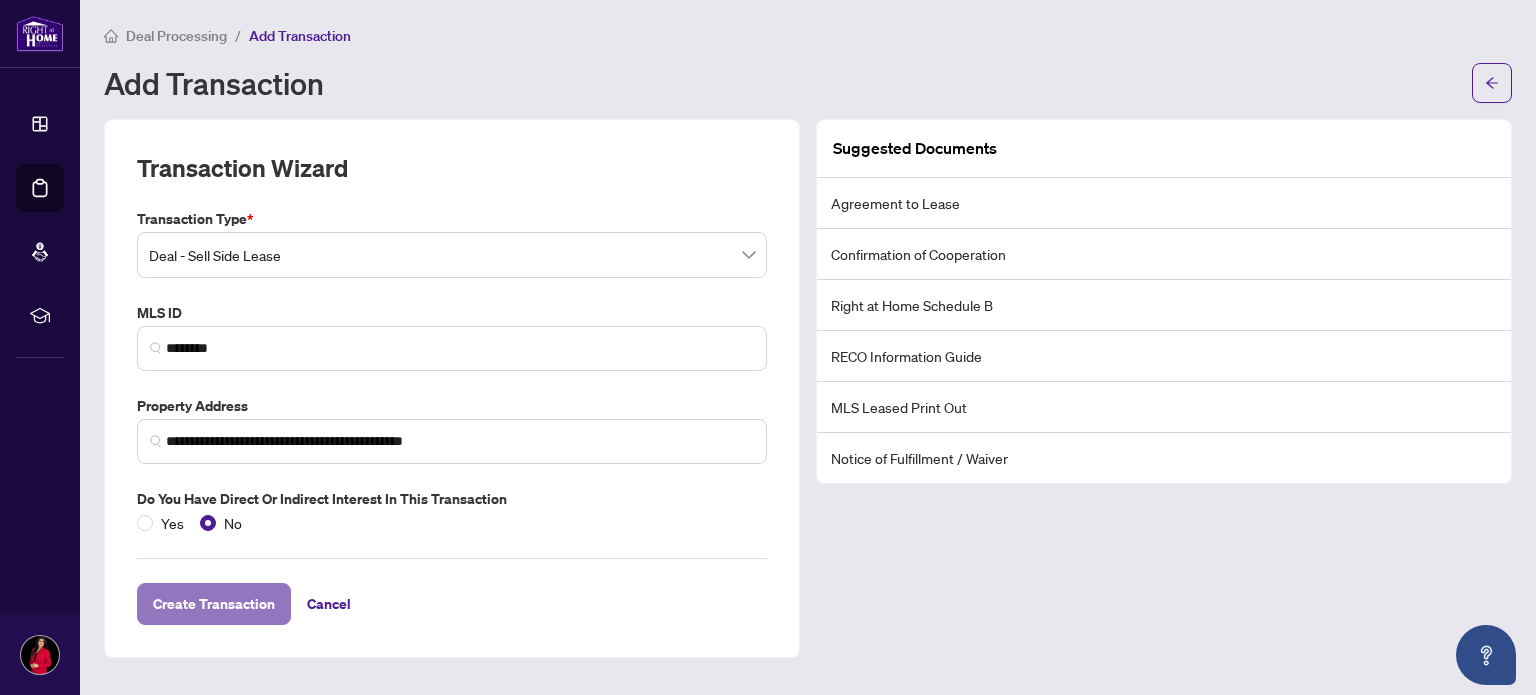 click on "Create Transaction" at bounding box center [214, 604] 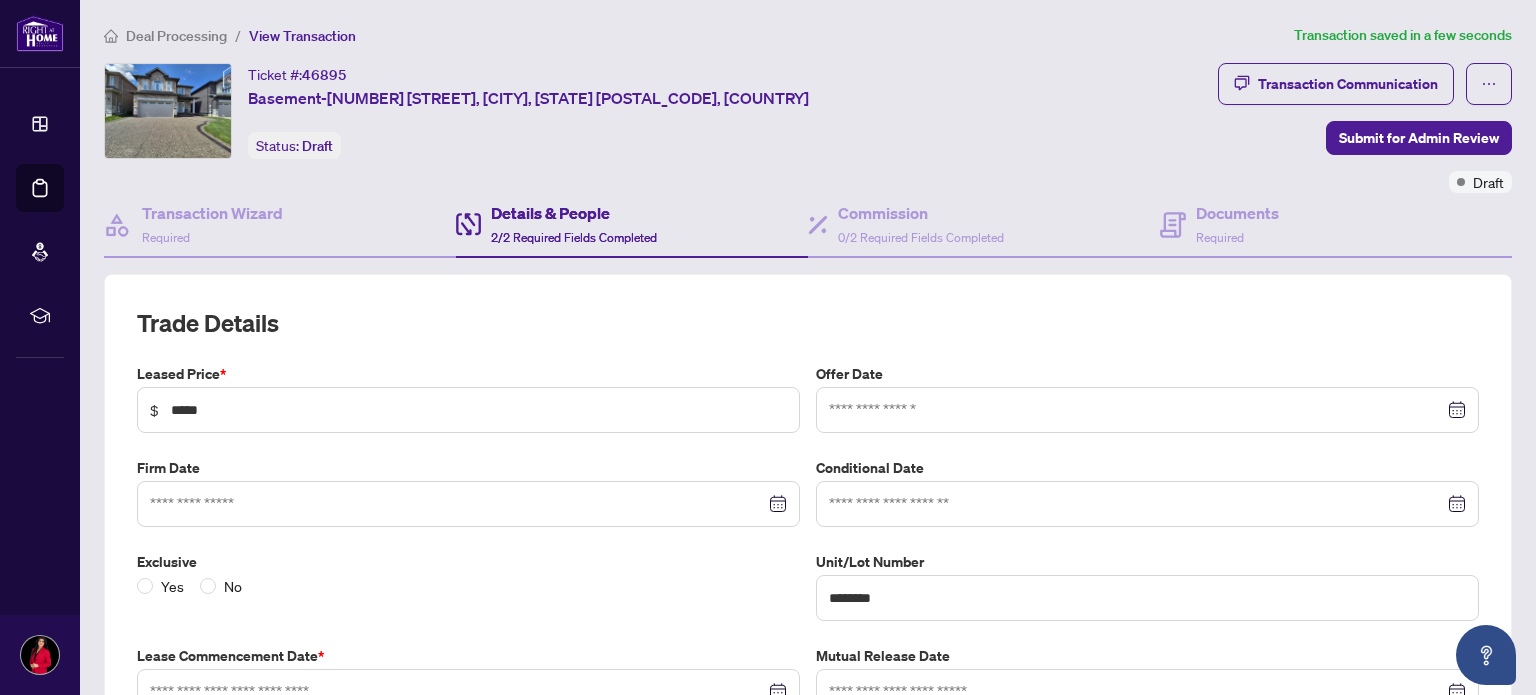 type on "**********" 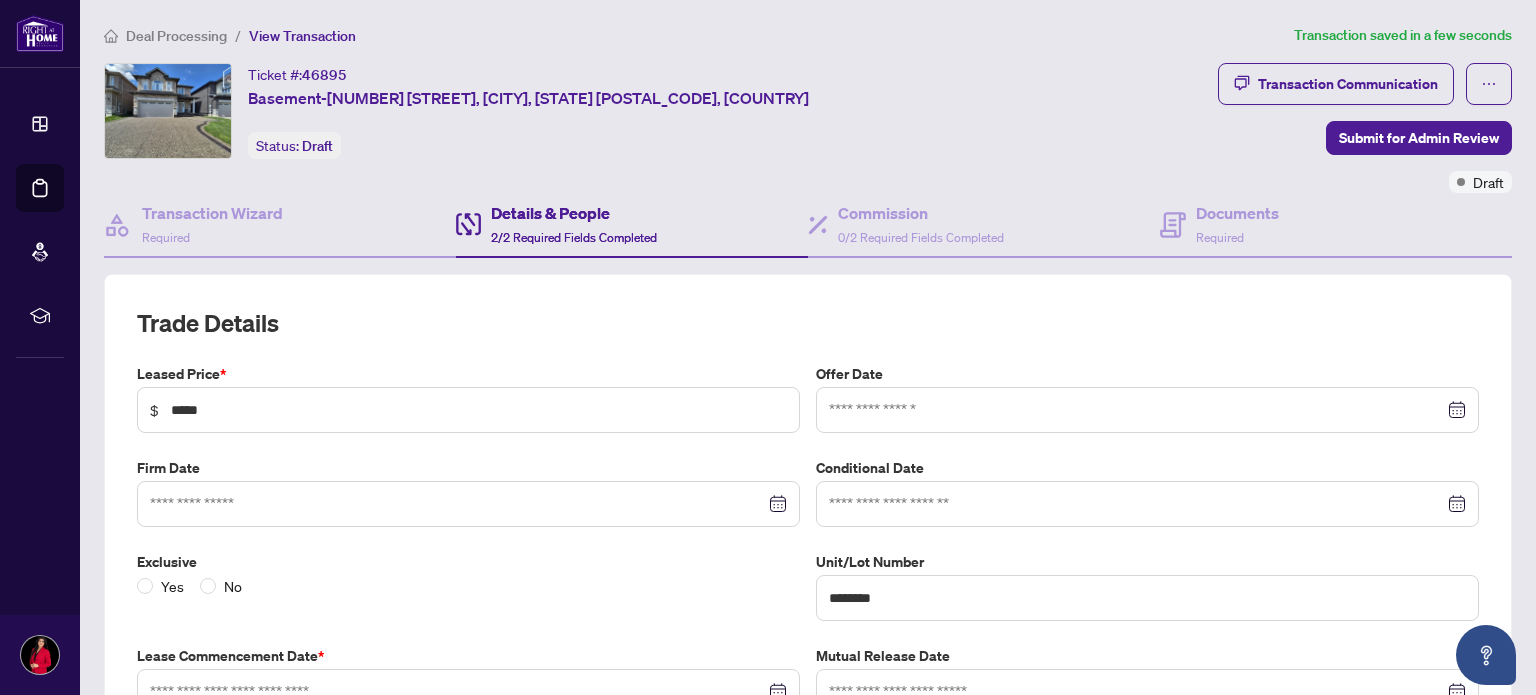 type on "**********" 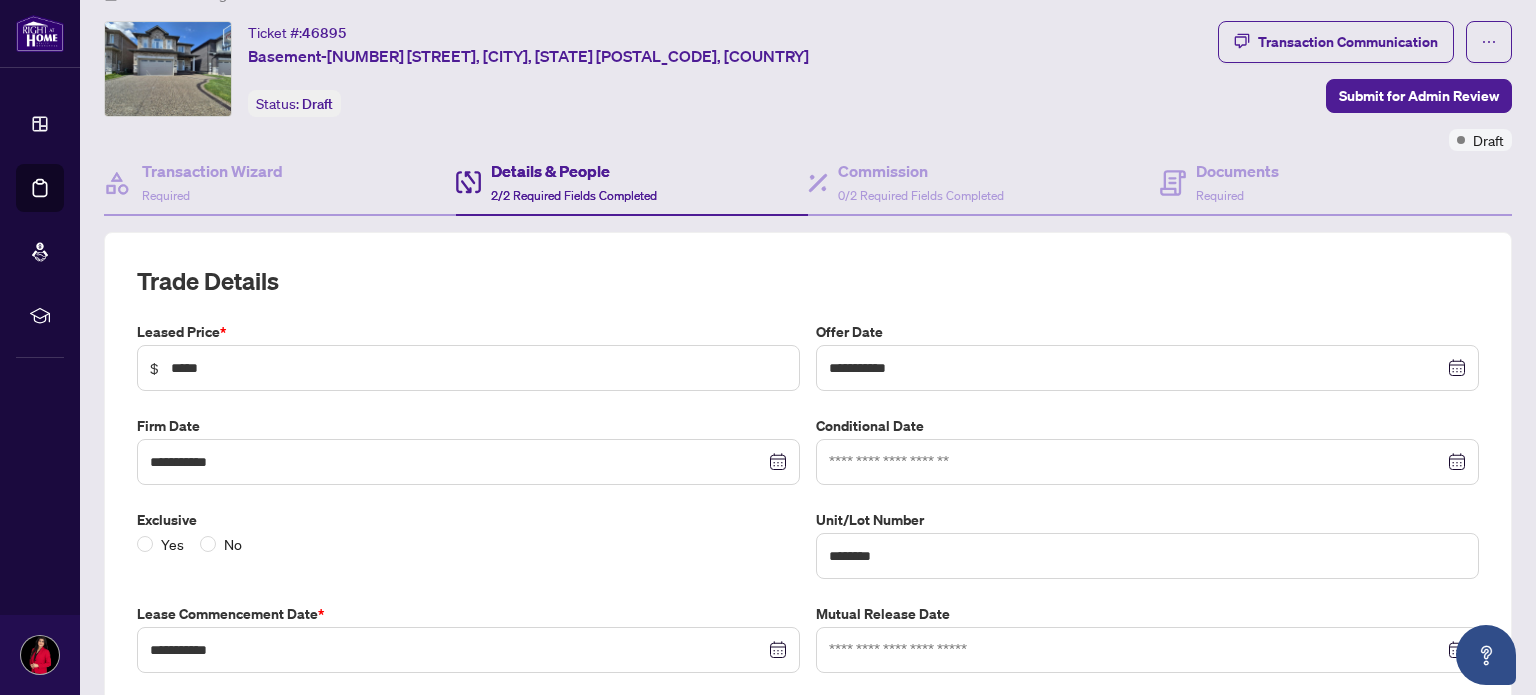 scroll, scrollTop: 106, scrollLeft: 0, axis: vertical 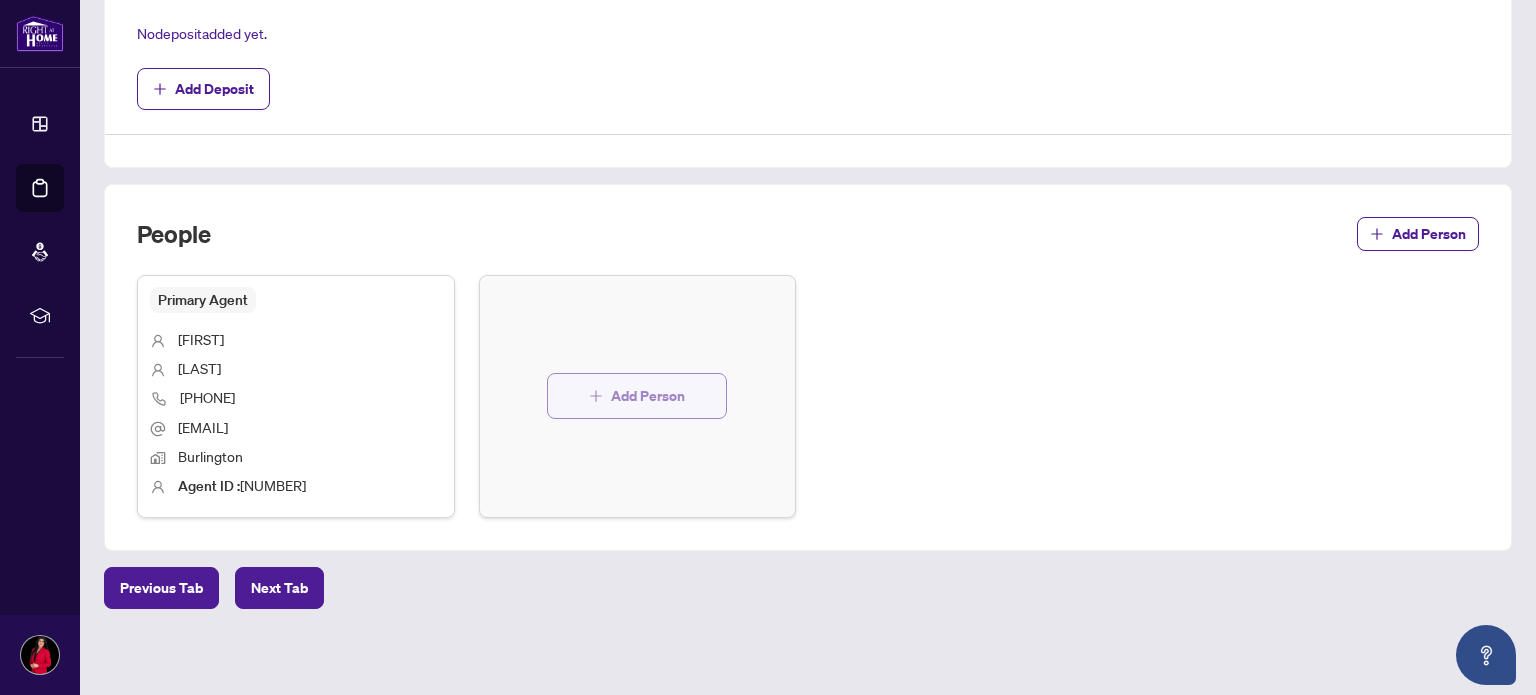 click on "Add Person" at bounding box center (637, 396) 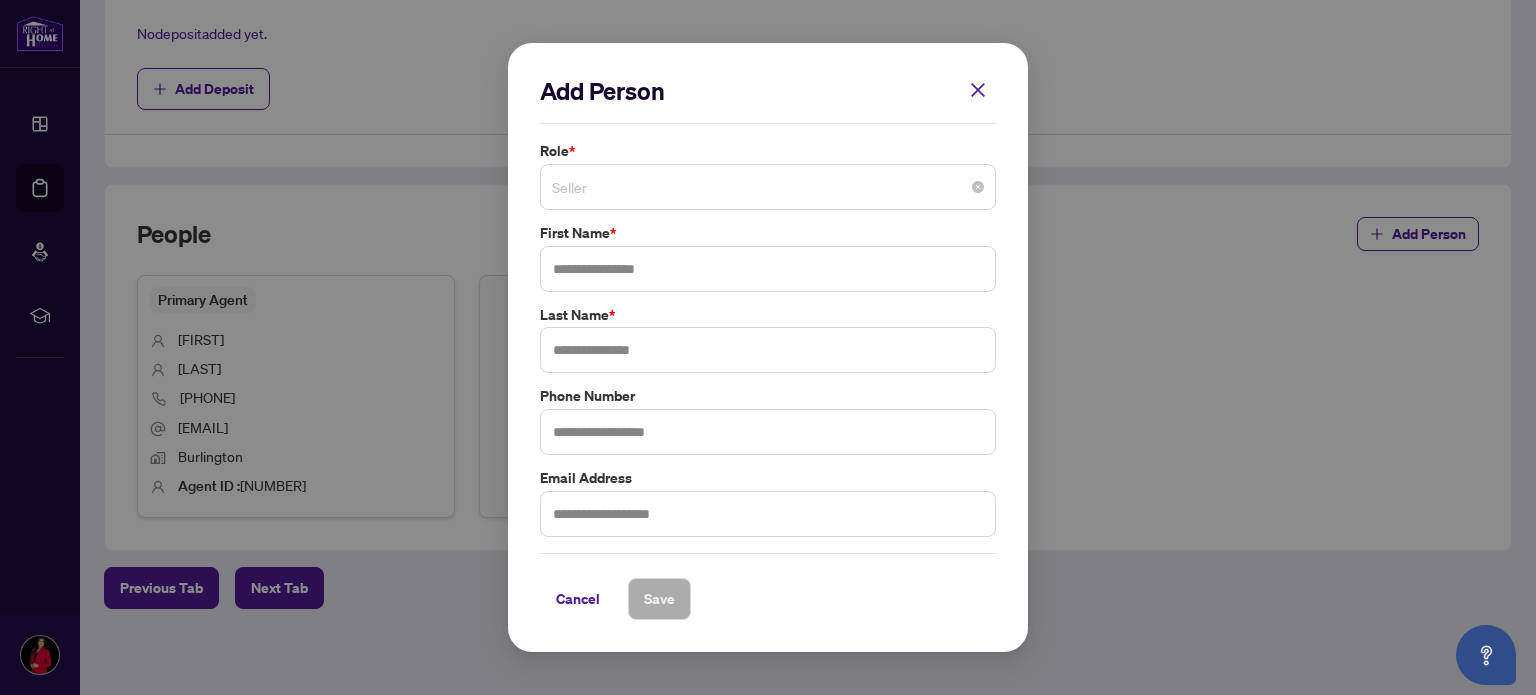 click on "Seller" at bounding box center [768, 187] 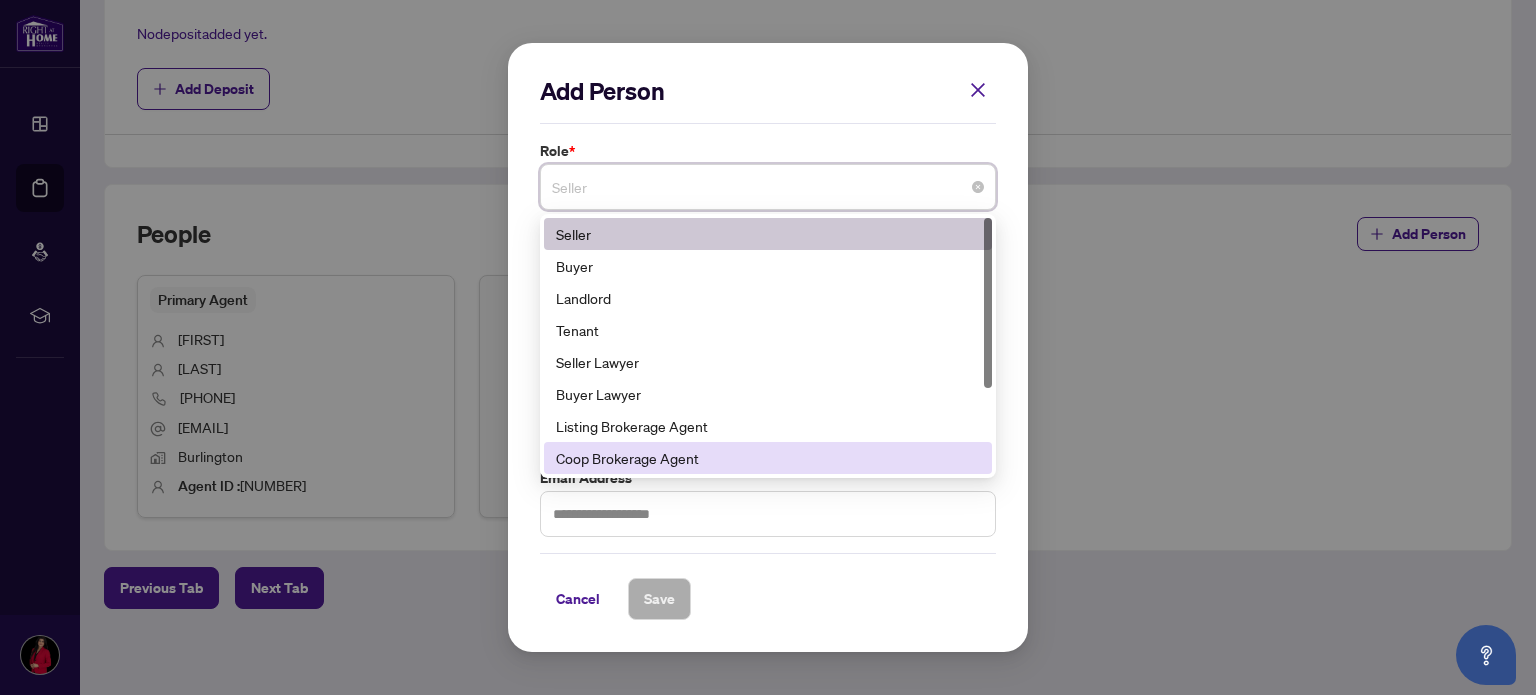 click on "Coop Brokerage Agent" at bounding box center (768, 458) 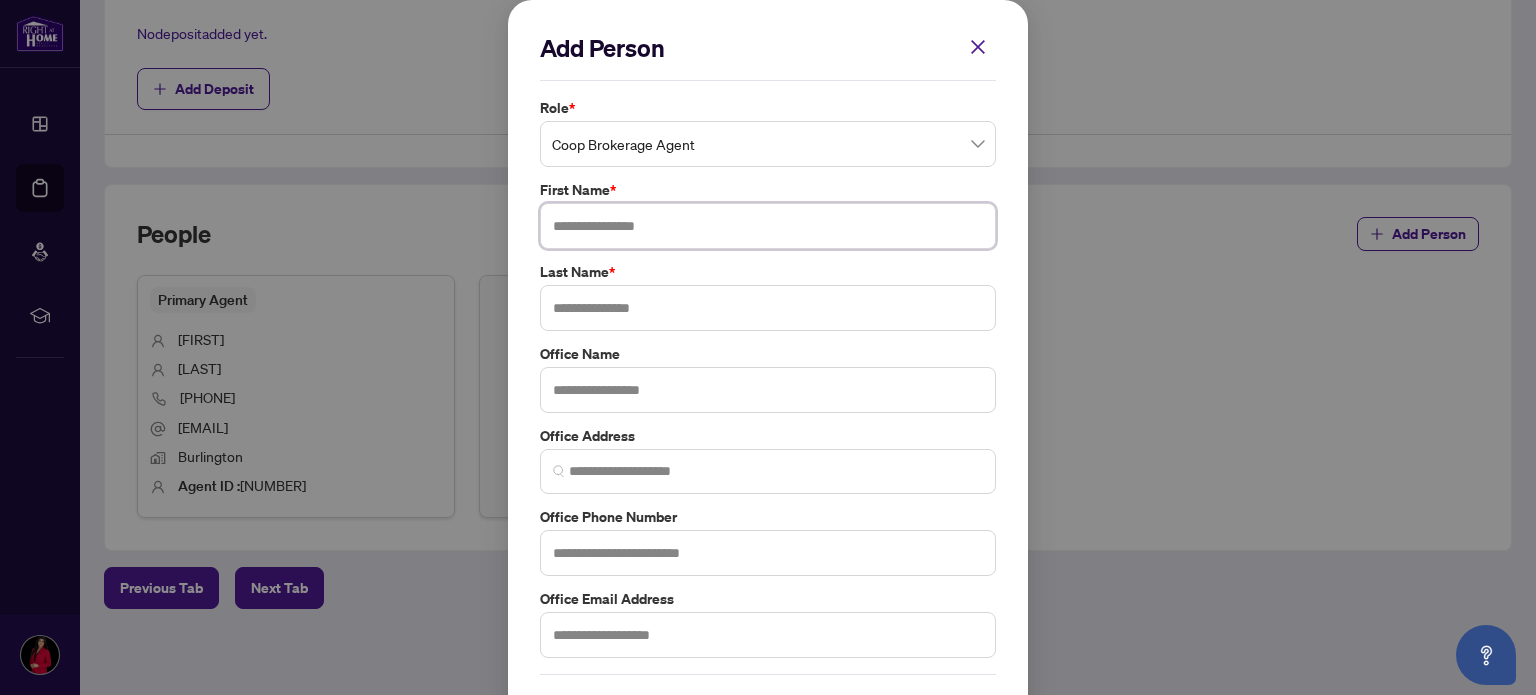 click at bounding box center (768, 226) 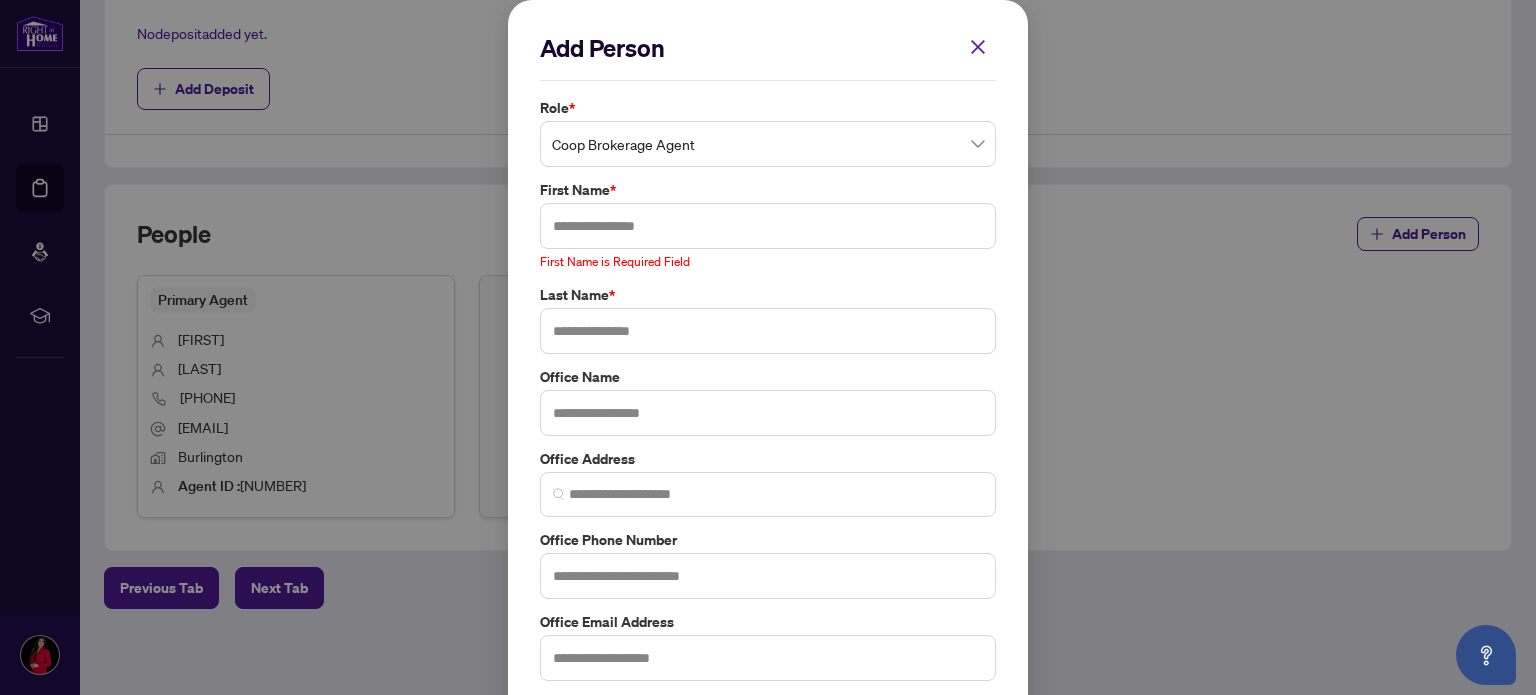 click on "Add Person Role * Coop Brokerage Agent 8 9 10 Seller Buyer Landlord Tenant Seller Lawyer Buyer Lawyer Listing Brokerage Agent Coop Brokerage Agent Additional RAHR agent Corporation Buyer First Name * First Name is Required Field Last Name * Office Name Office Address Office Phone Number Office Email Address Cancel Save Cancel OK" at bounding box center [768, 347] 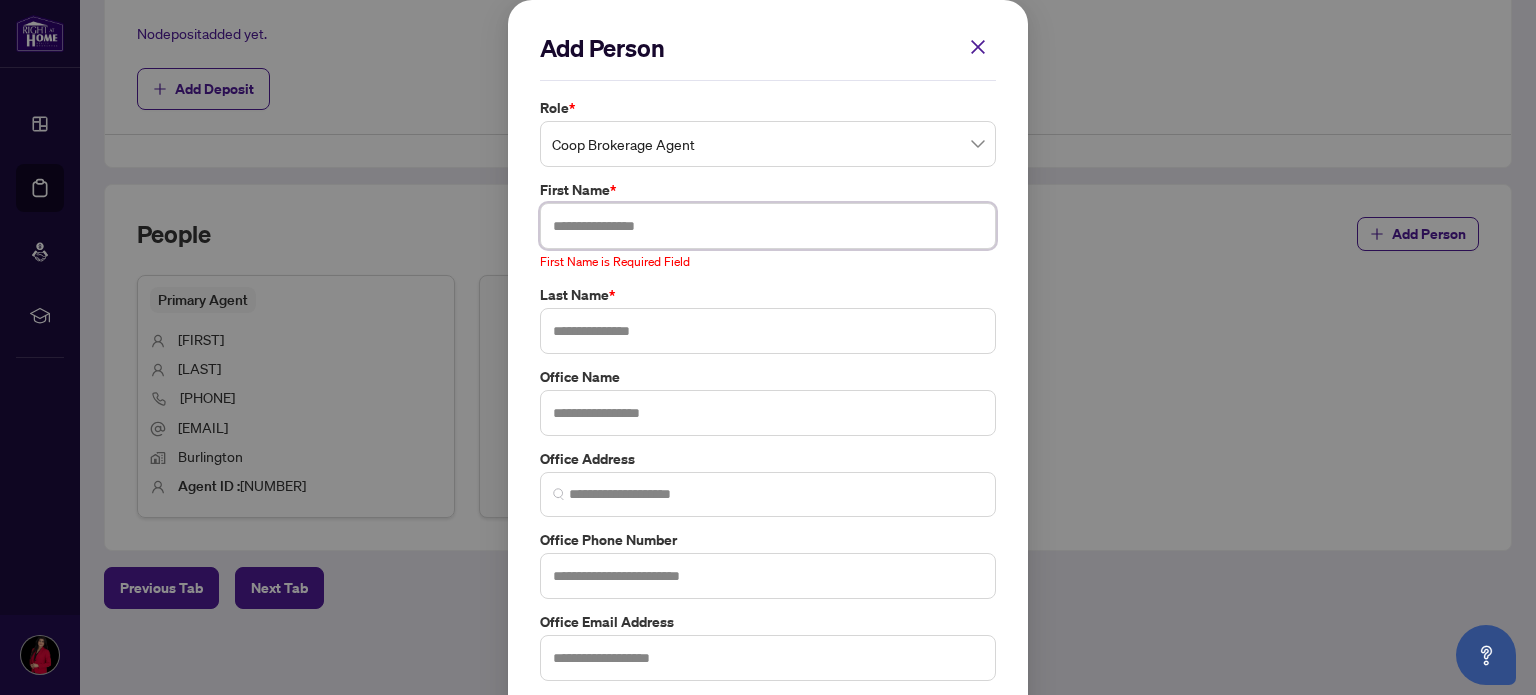 click at bounding box center [768, 226] 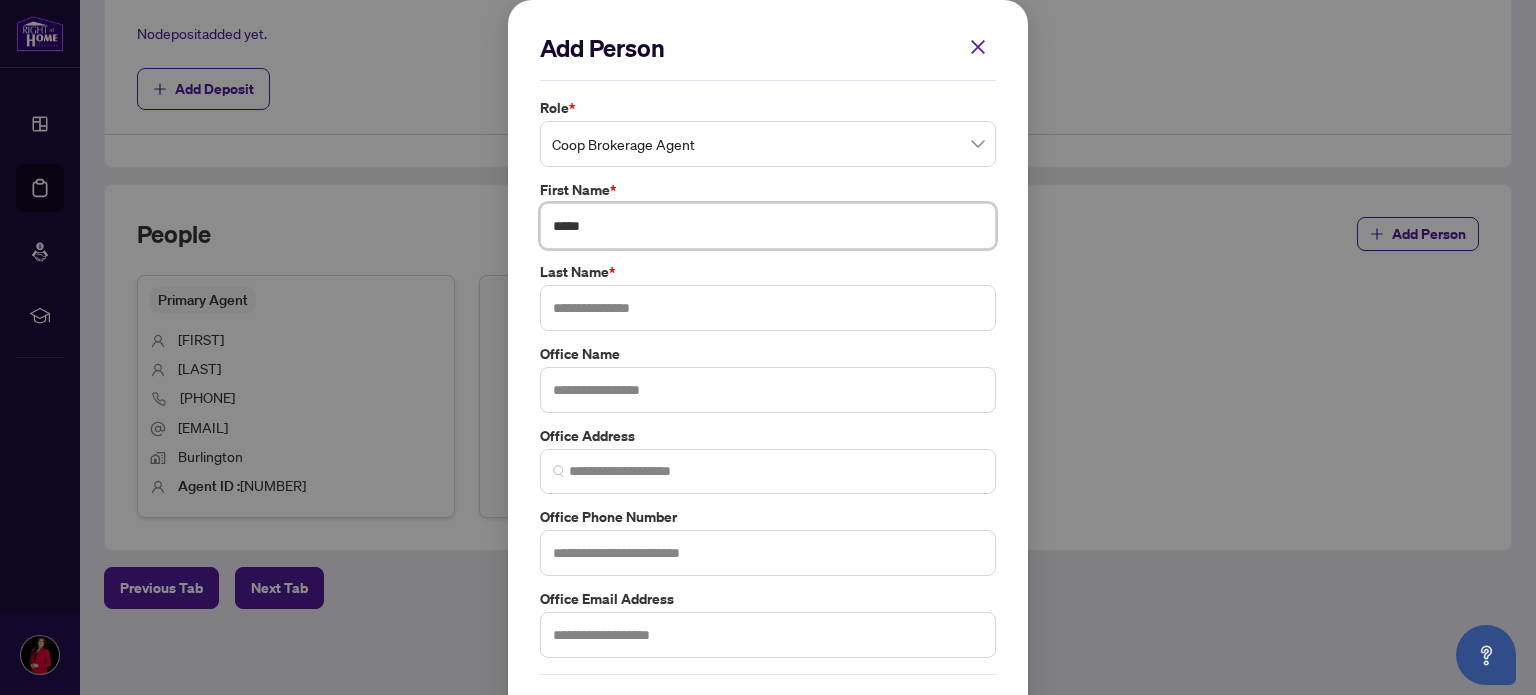 type on "*****" 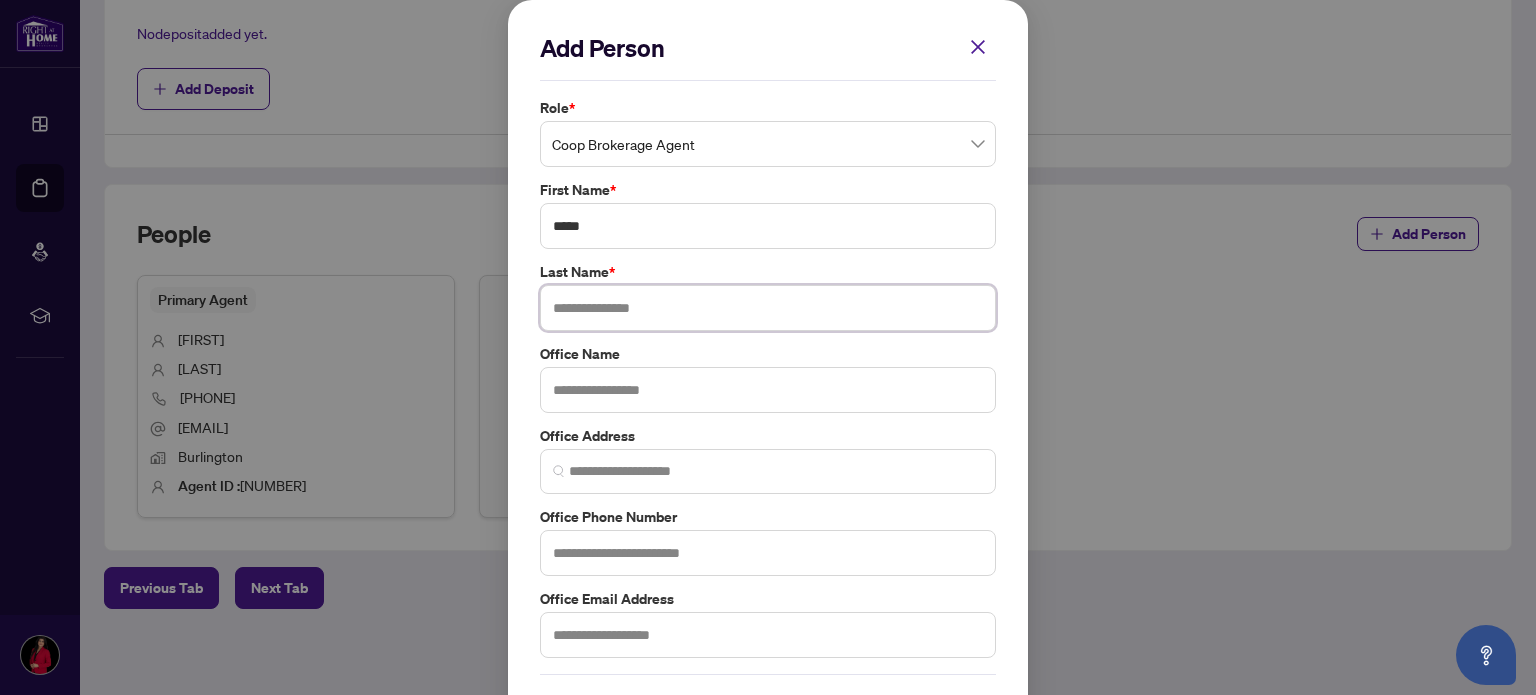 click at bounding box center [768, 308] 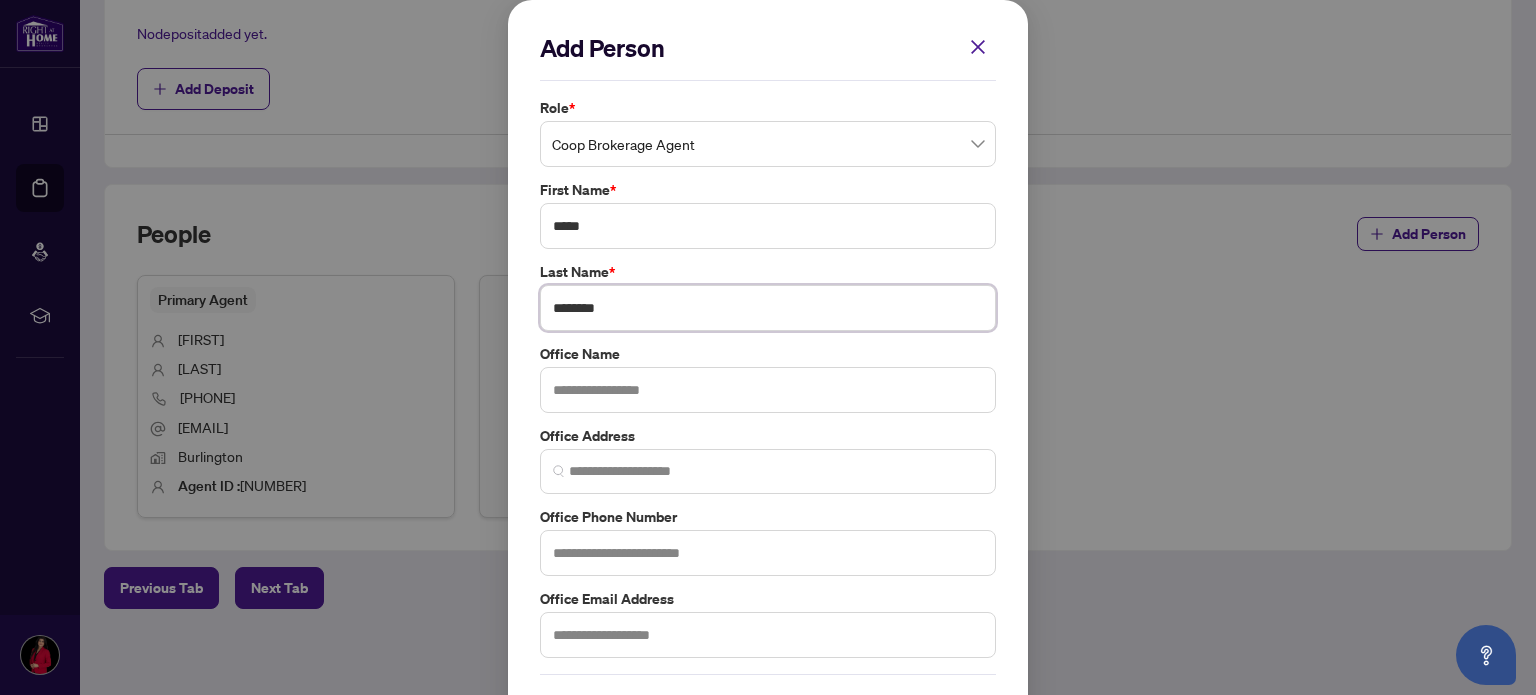 type on "********" 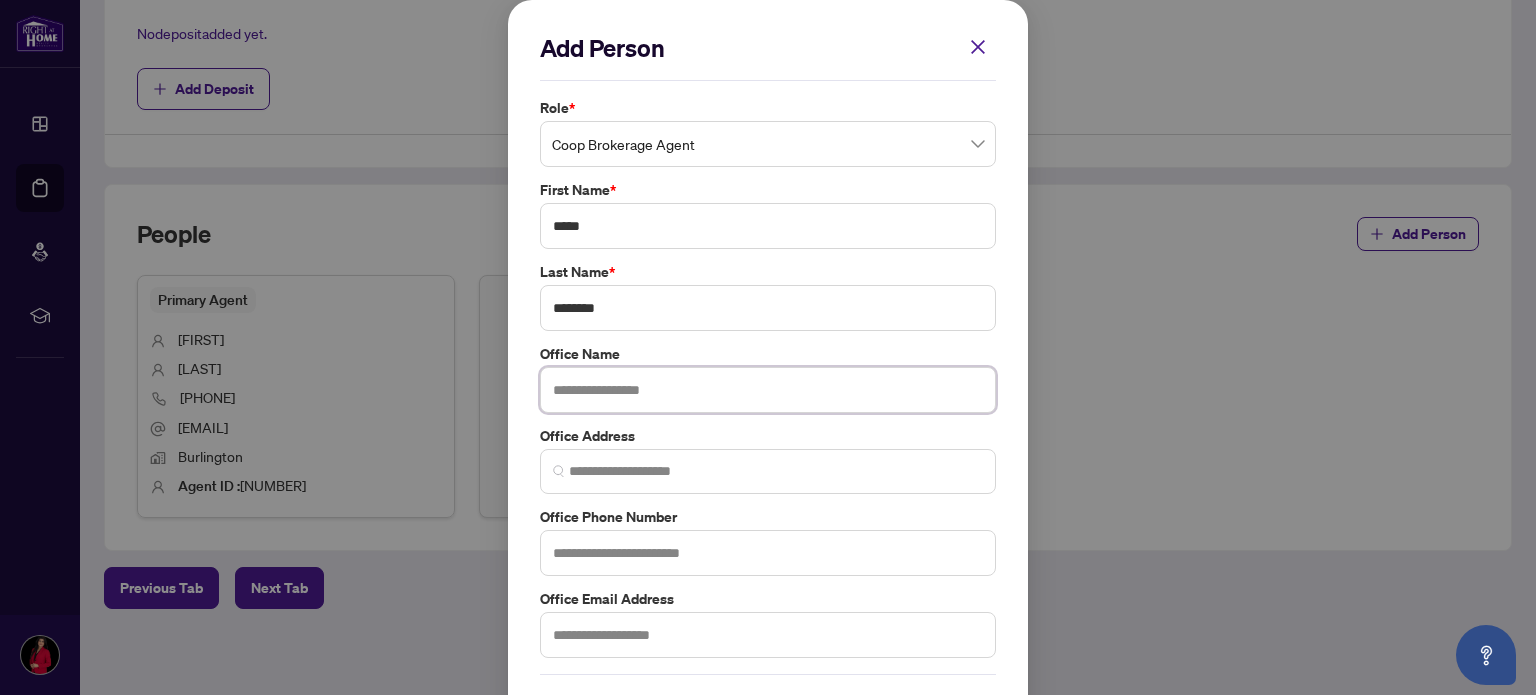 click at bounding box center [768, 390] 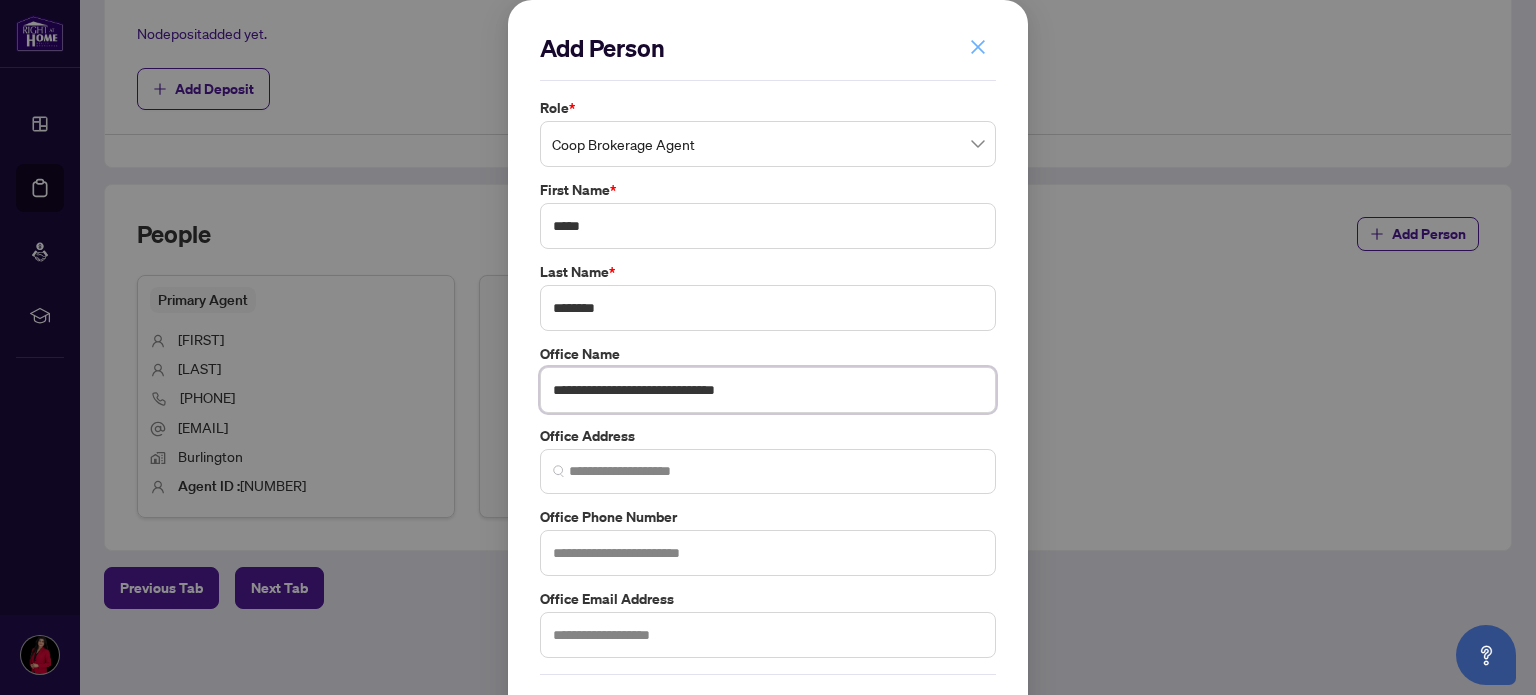 type on "**********" 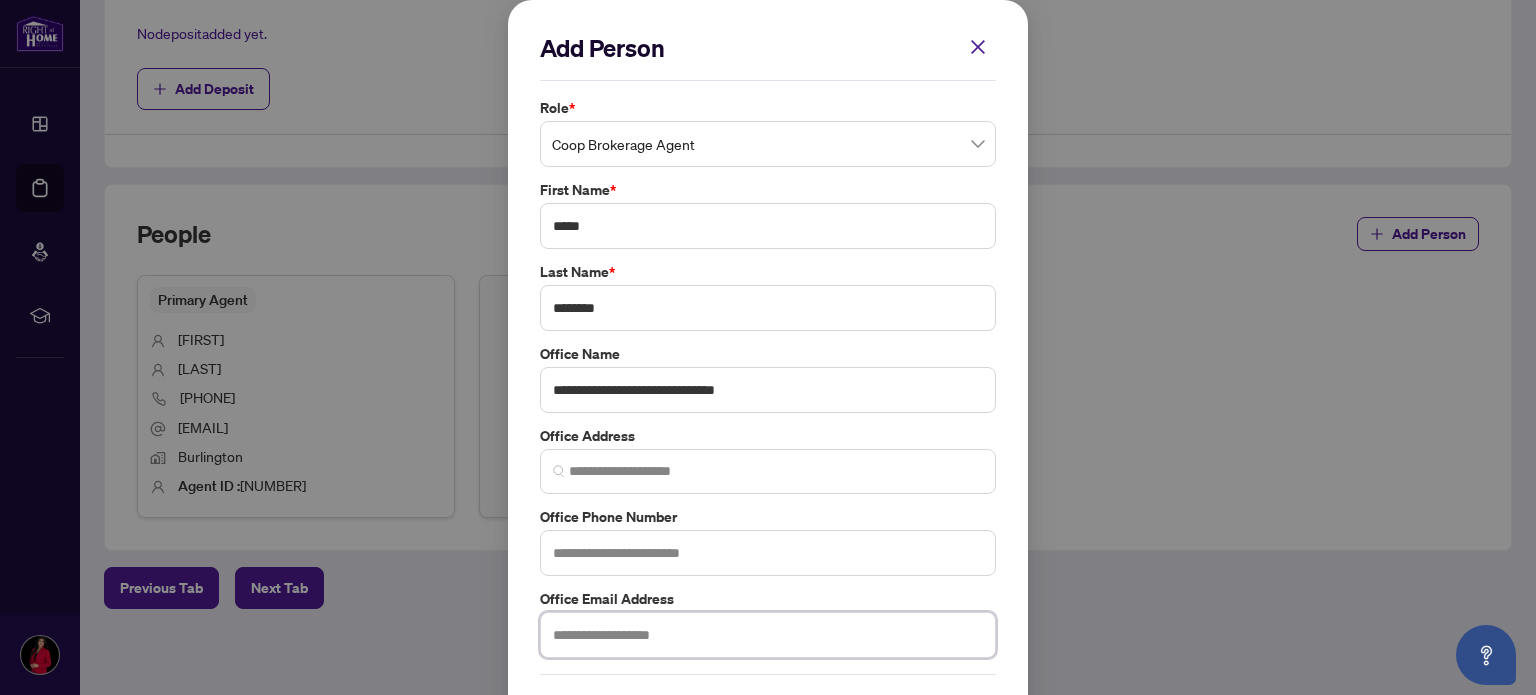 click at bounding box center (768, 635) 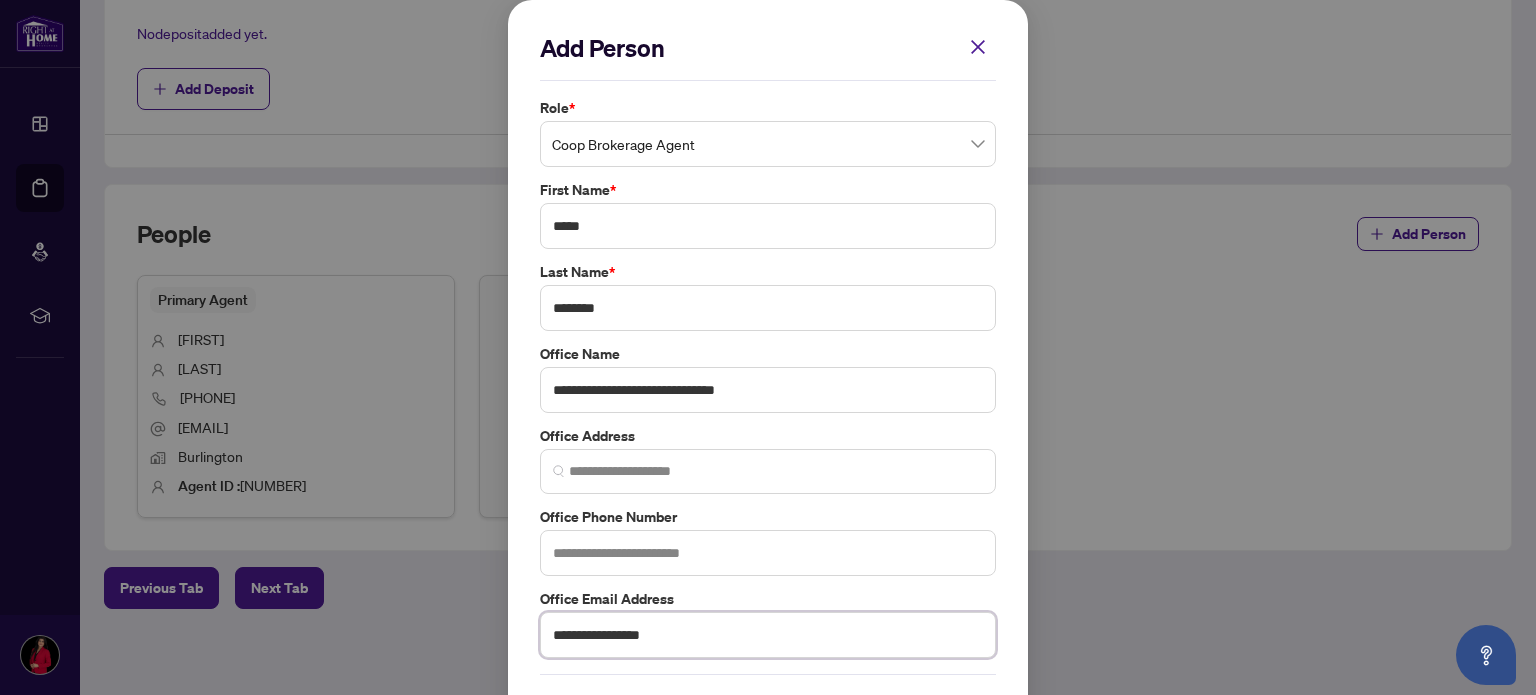 scroll, scrollTop: 74, scrollLeft: 0, axis: vertical 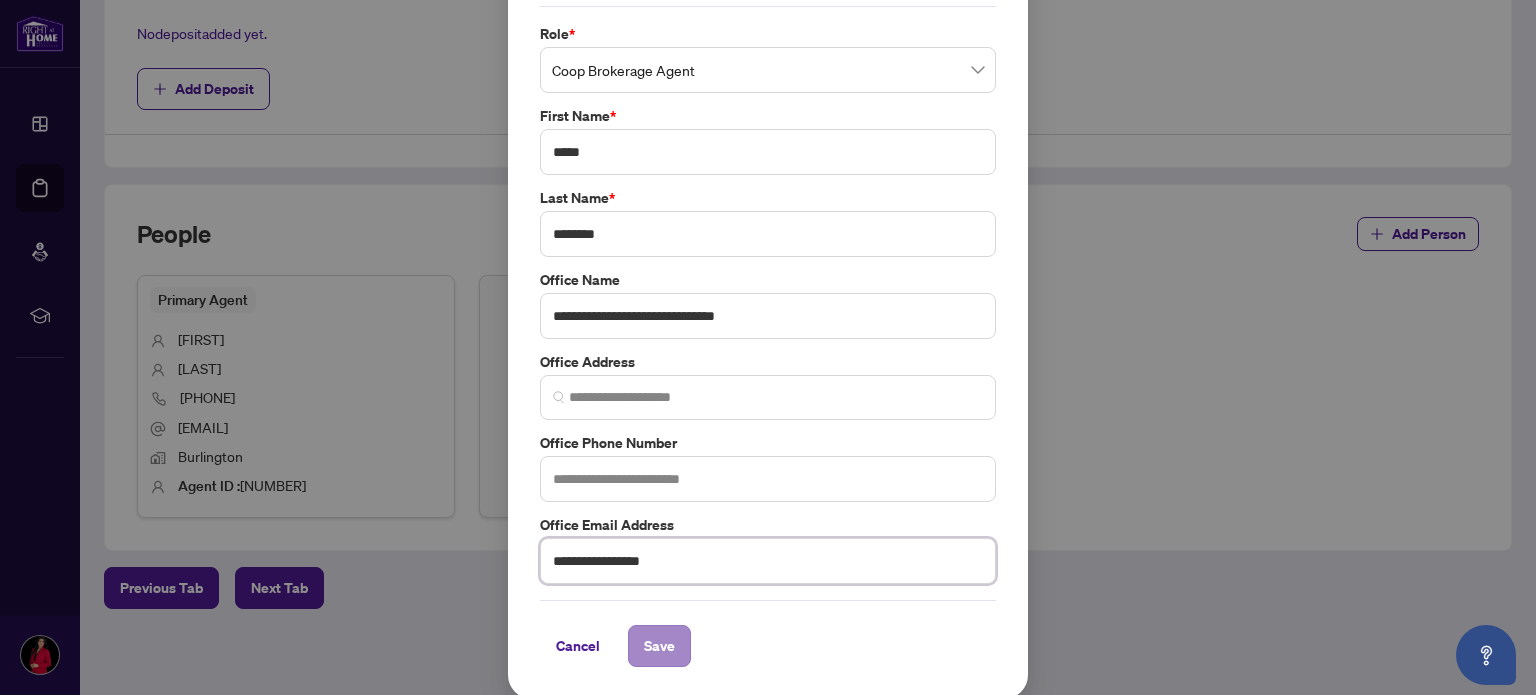 type on "**********" 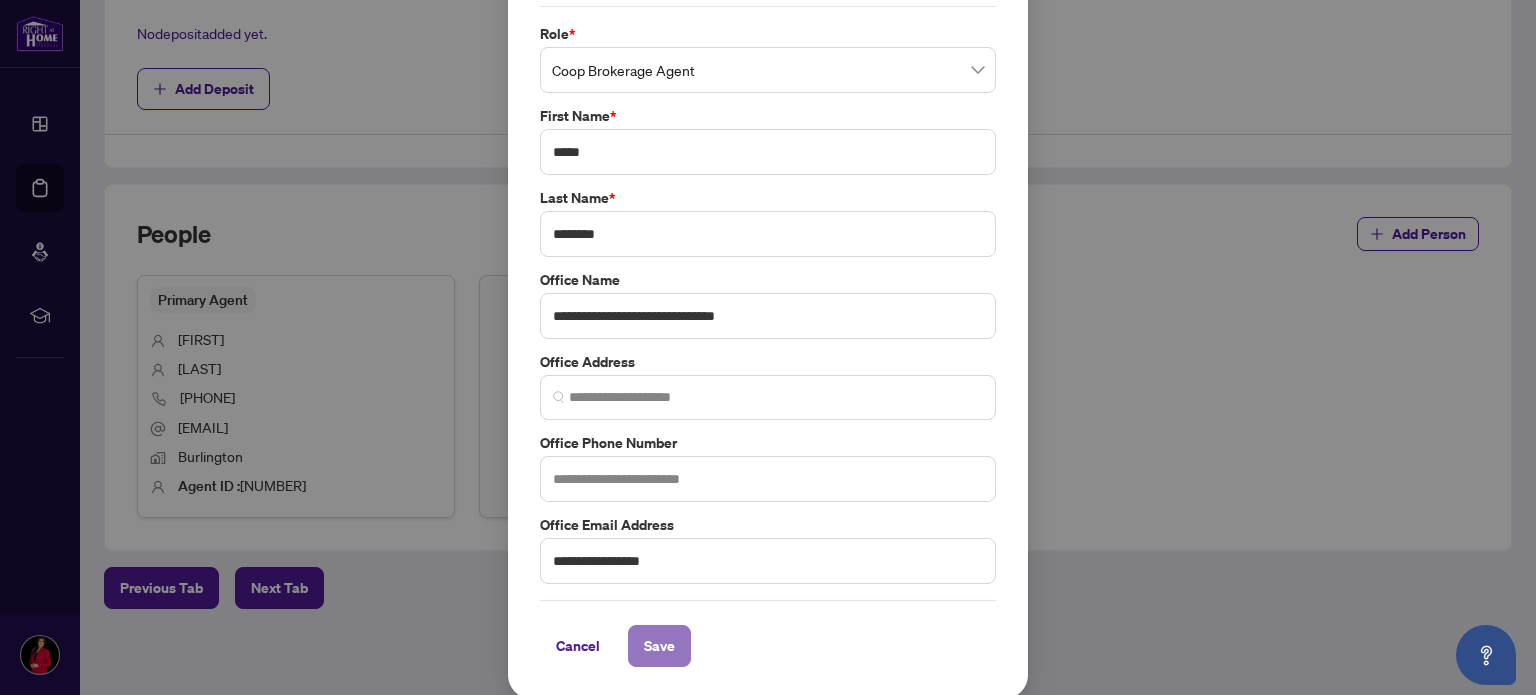 click on "Save" at bounding box center (659, 646) 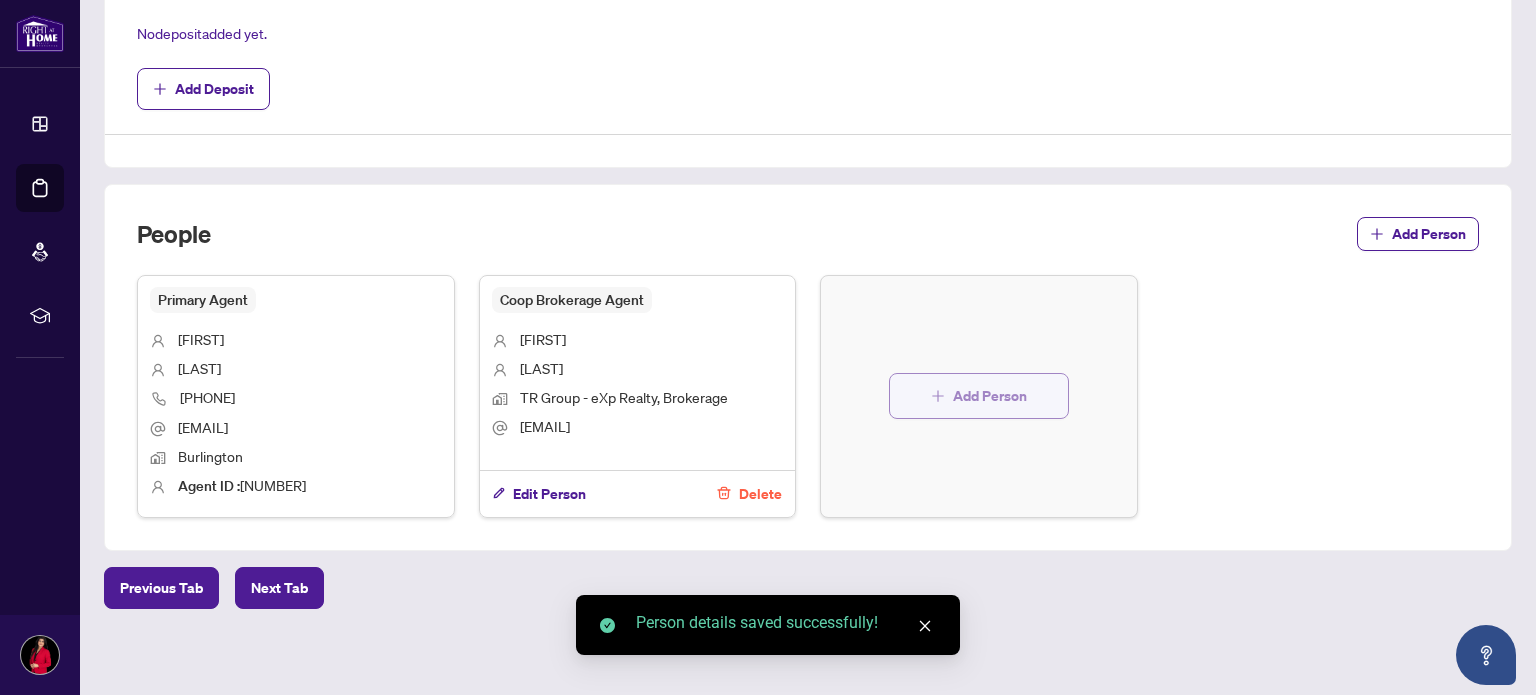click 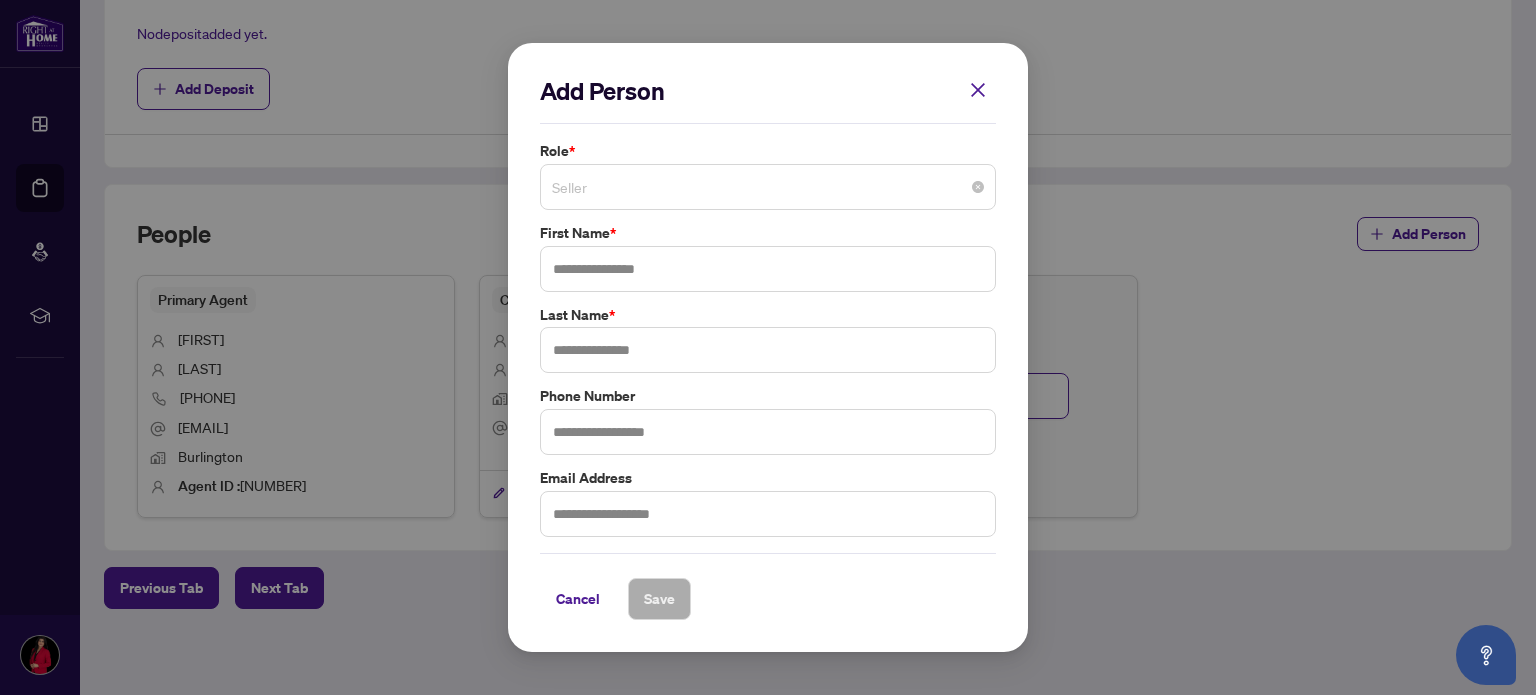 click on "Seller" at bounding box center [768, 187] 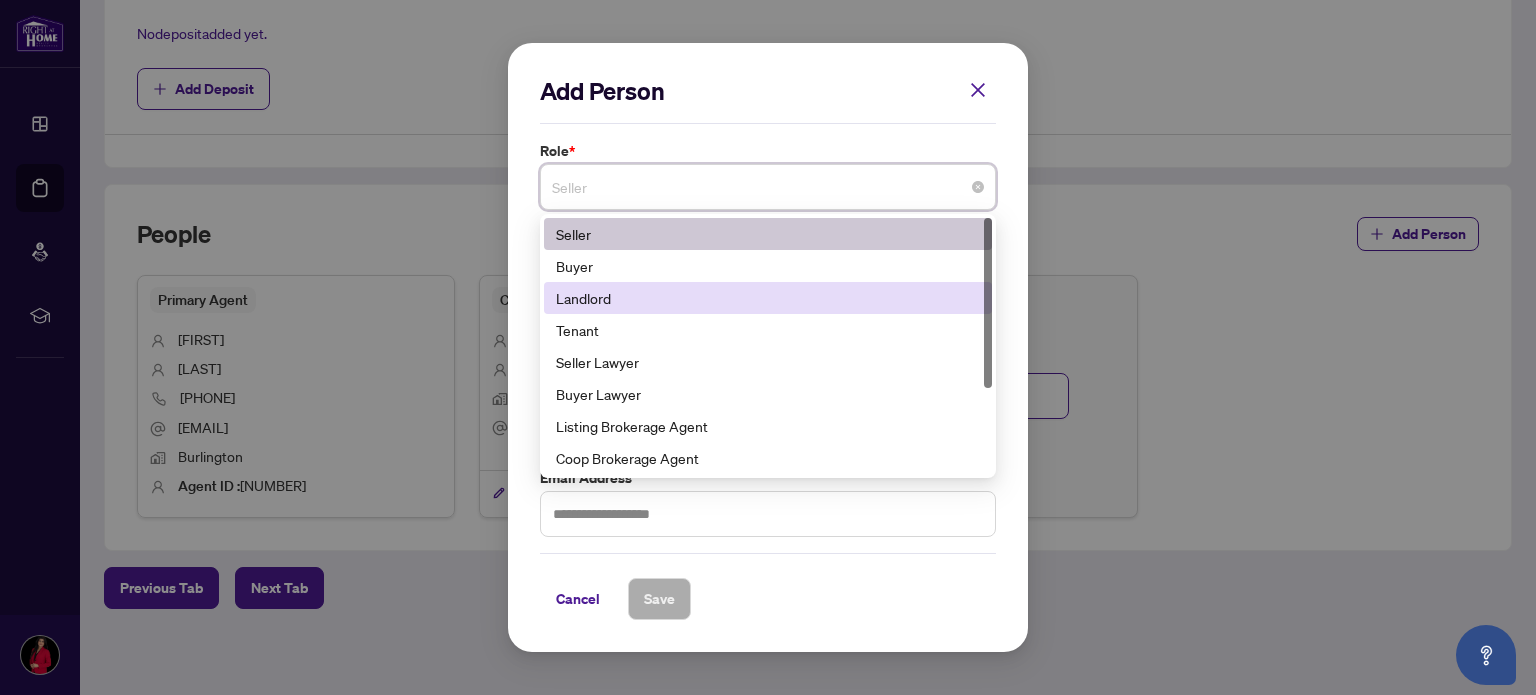 click on "Landlord" at bounding box center [768, 298] 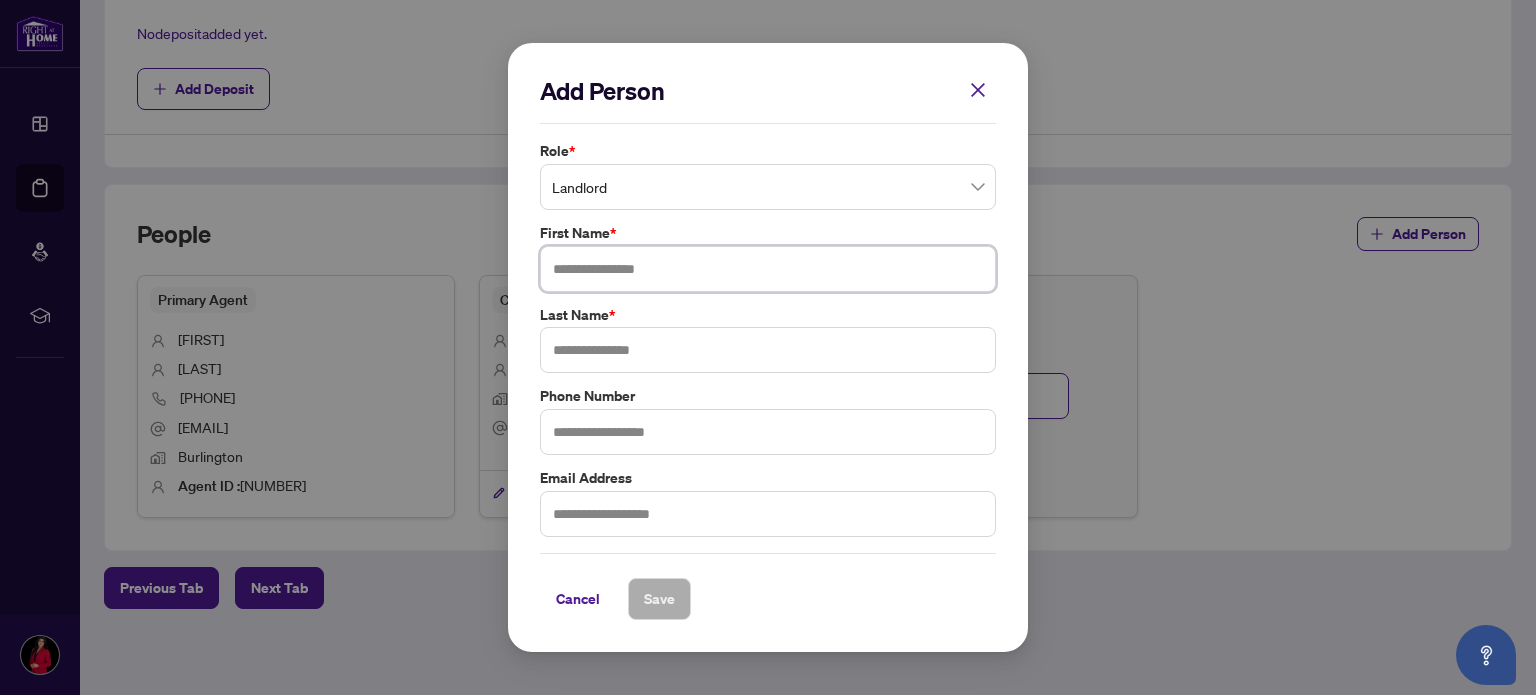 click at bounding box center [768, 269] 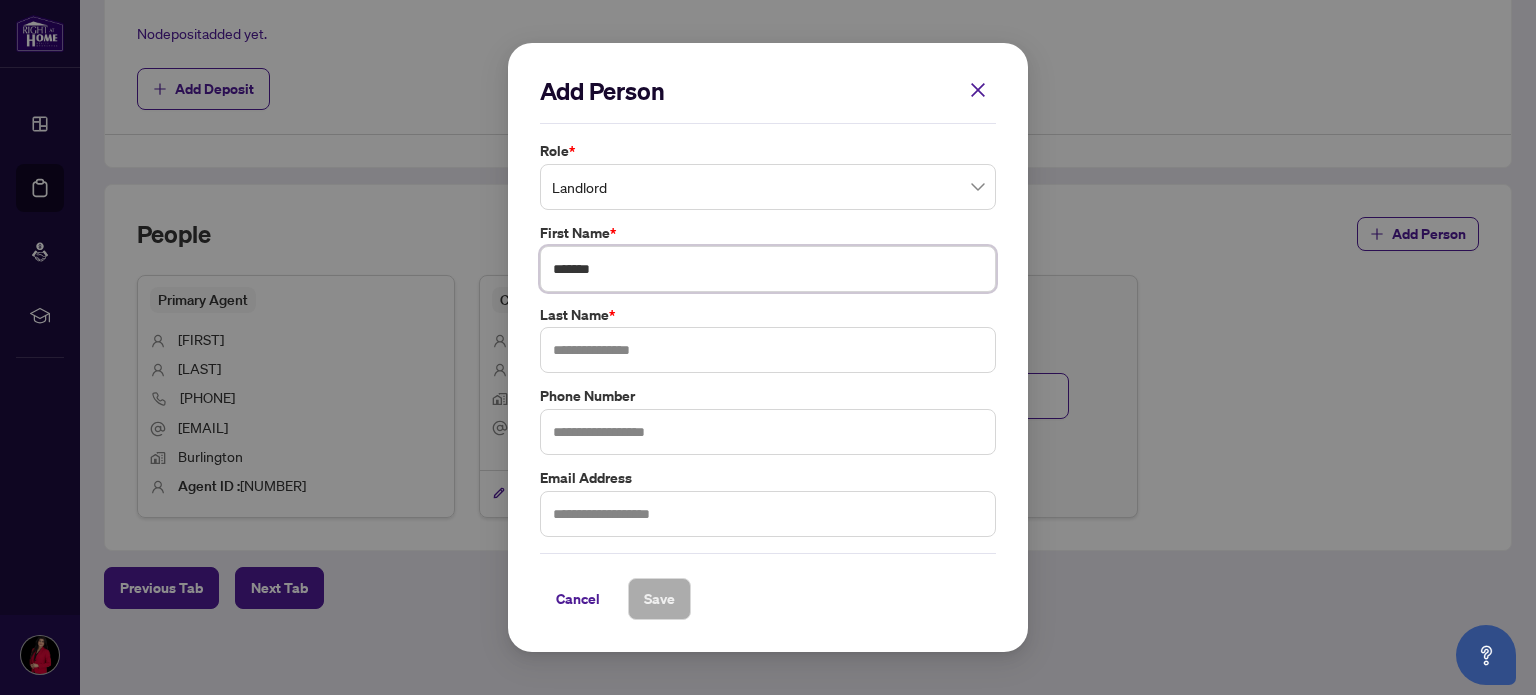 type on "******" 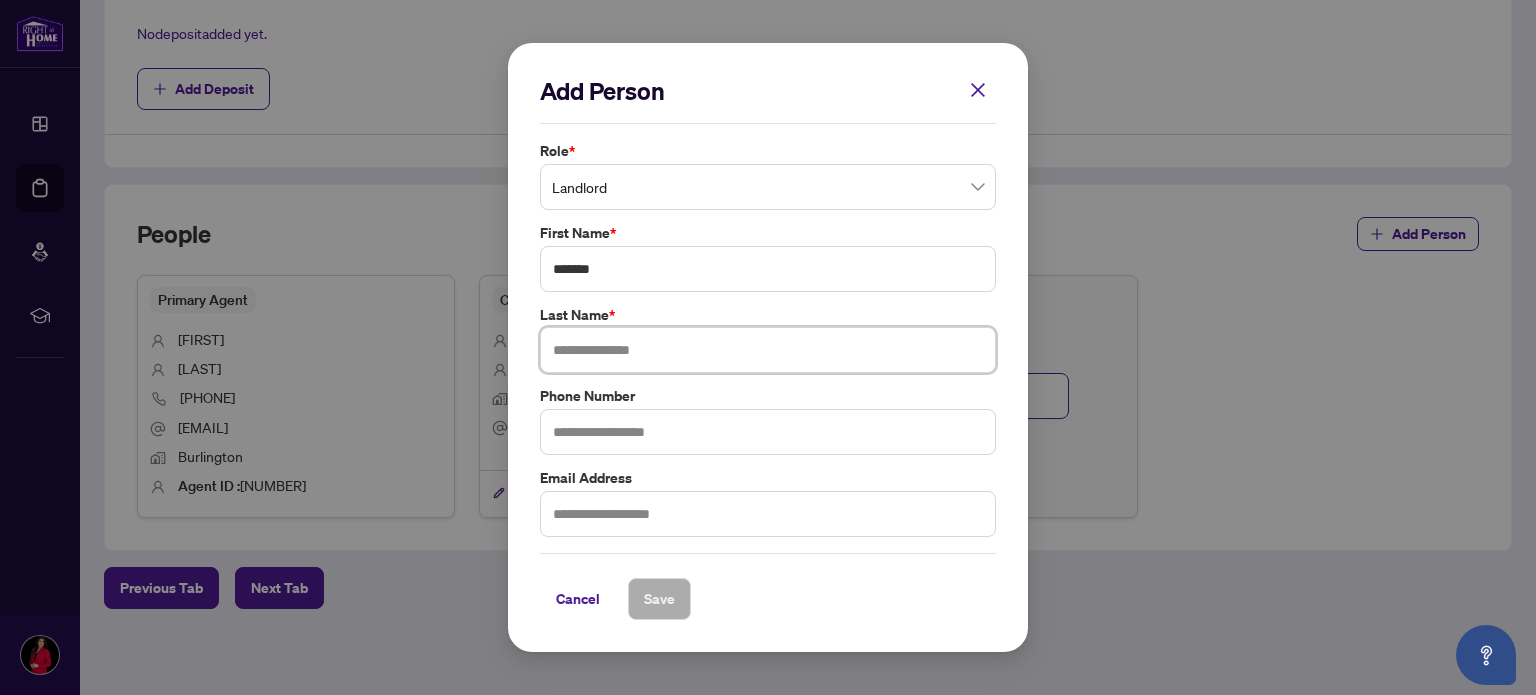 click at bounding box center [768, 350] 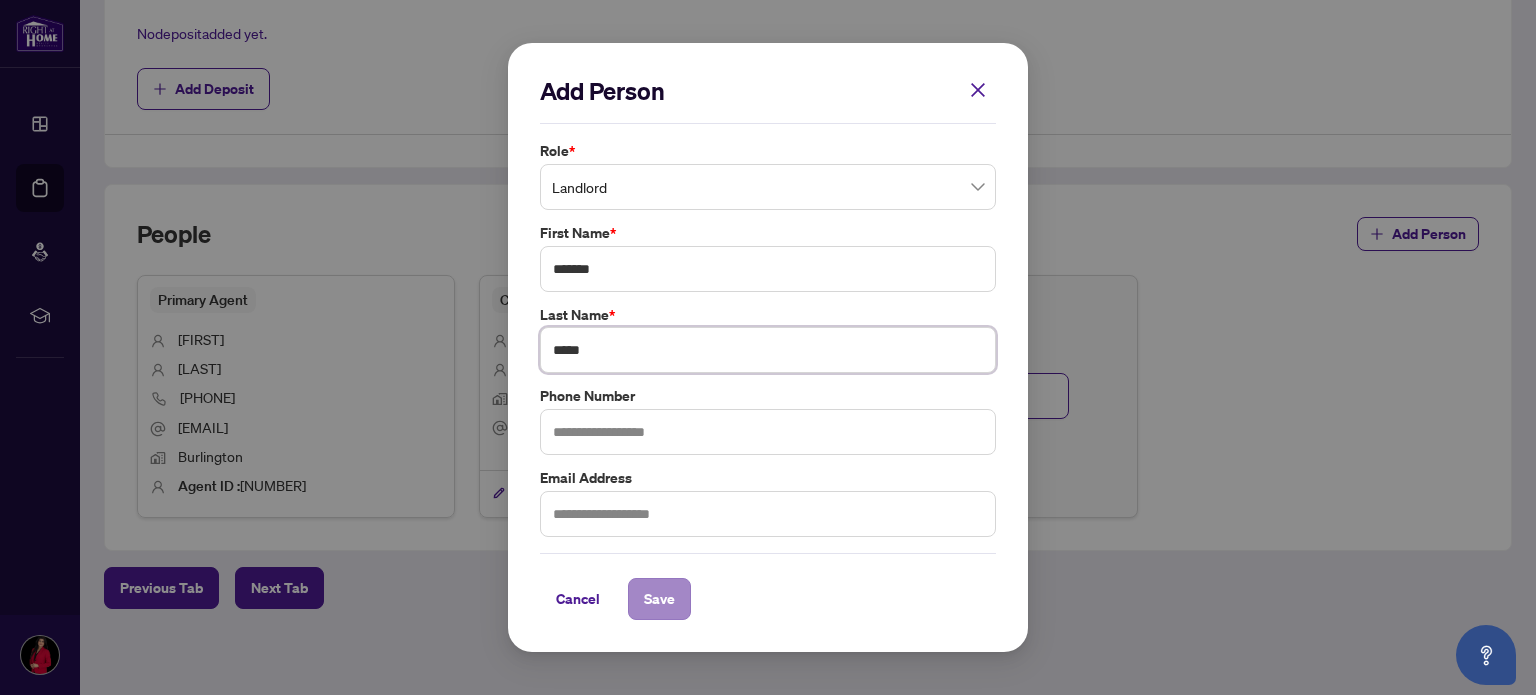type on "*****" 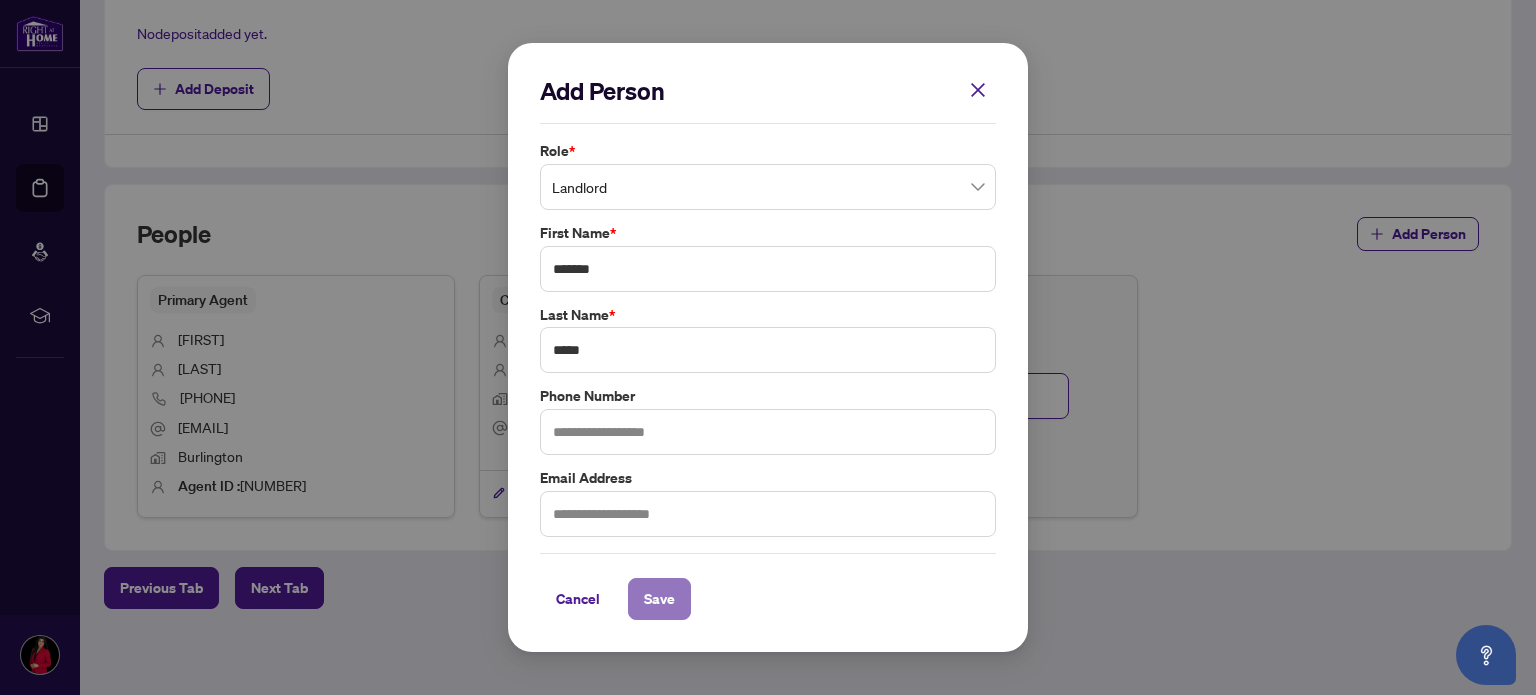 click on "Save" at bounding box center (659, 599) 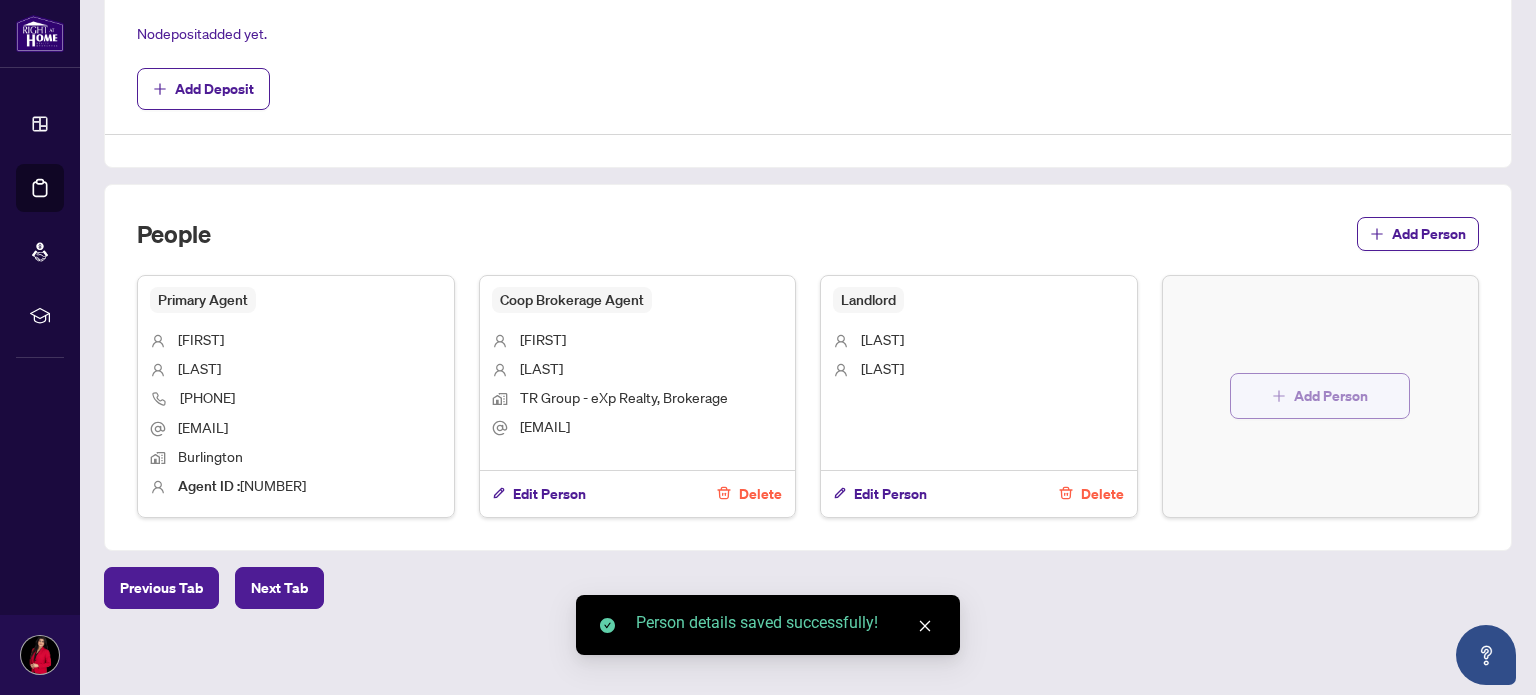click on "Add Person" at bounding box center [1320, 396] 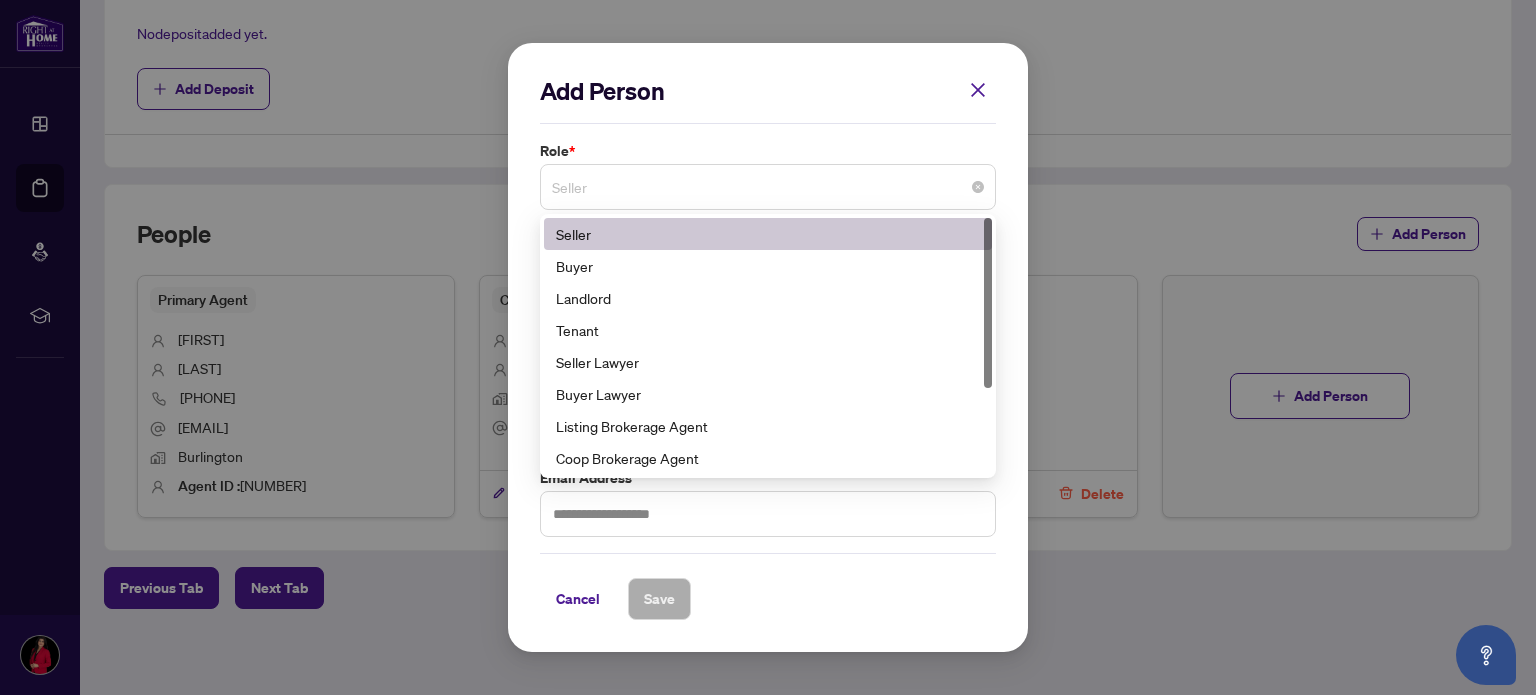 click on "Seller" at bounding box center (768, 187) 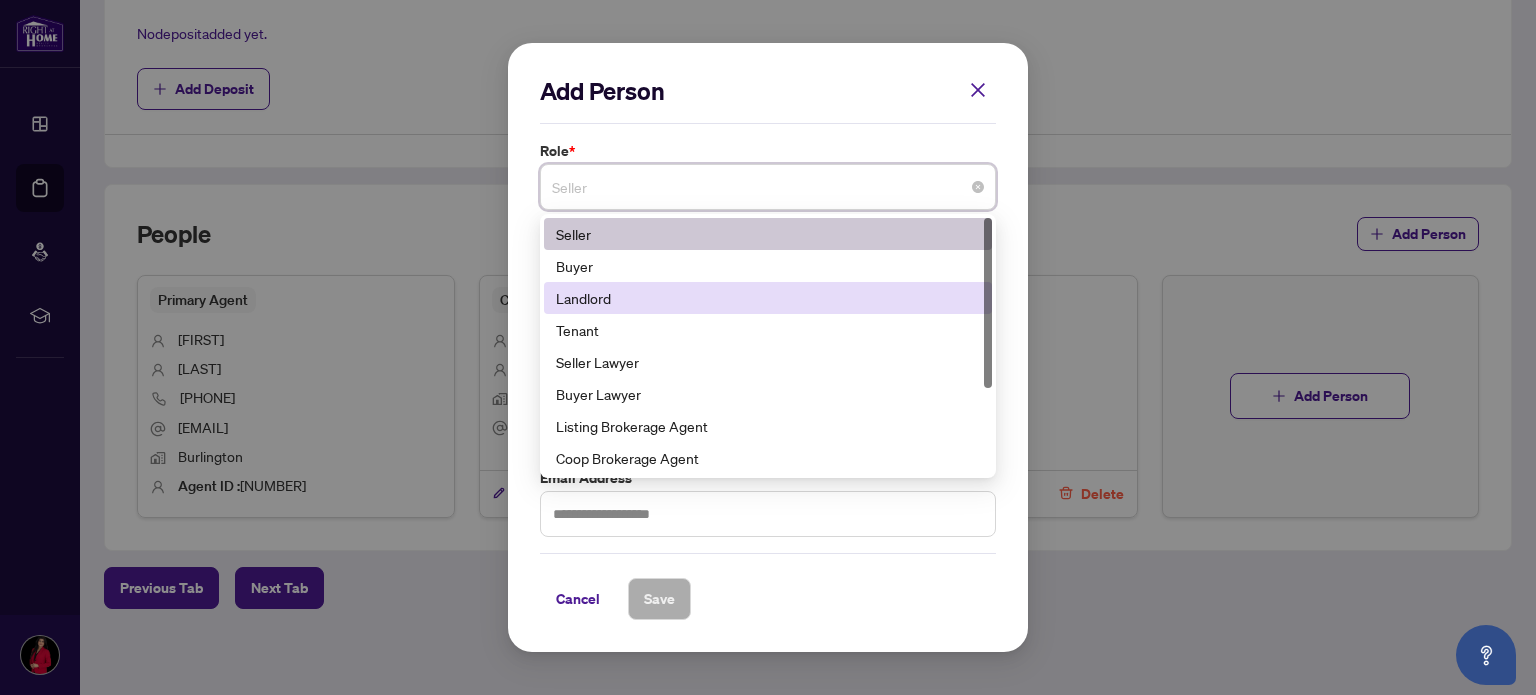 click on "Landlord" at bounding box center [768, 298] 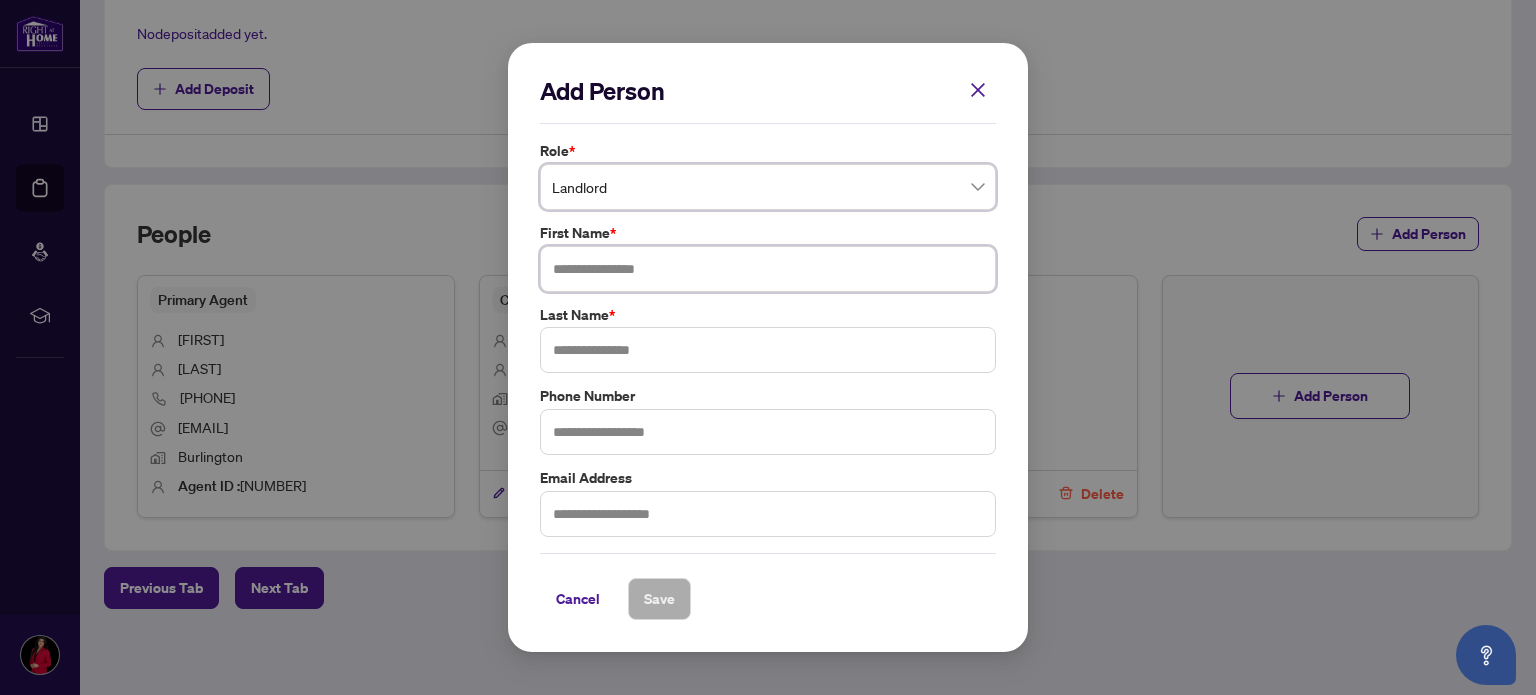 click at bounding box center (768, 269) 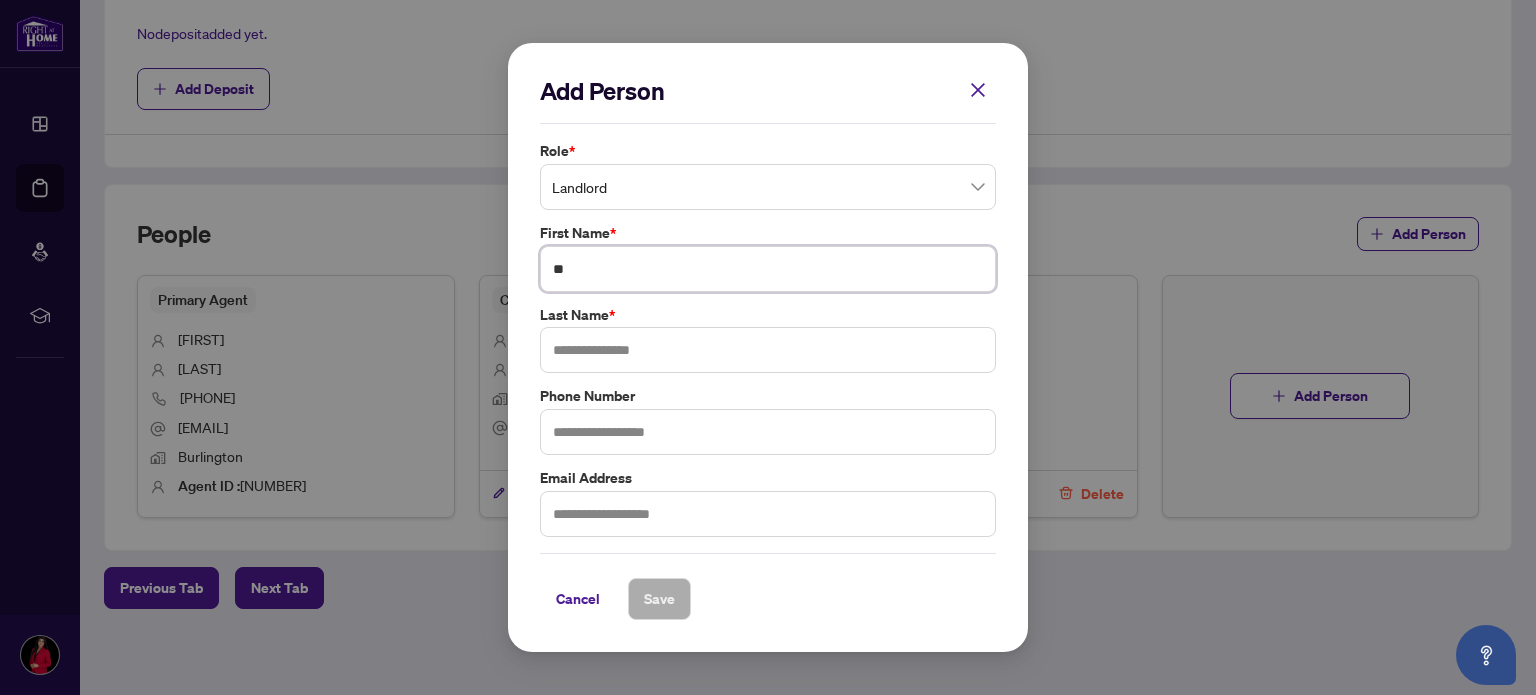 type on "*" 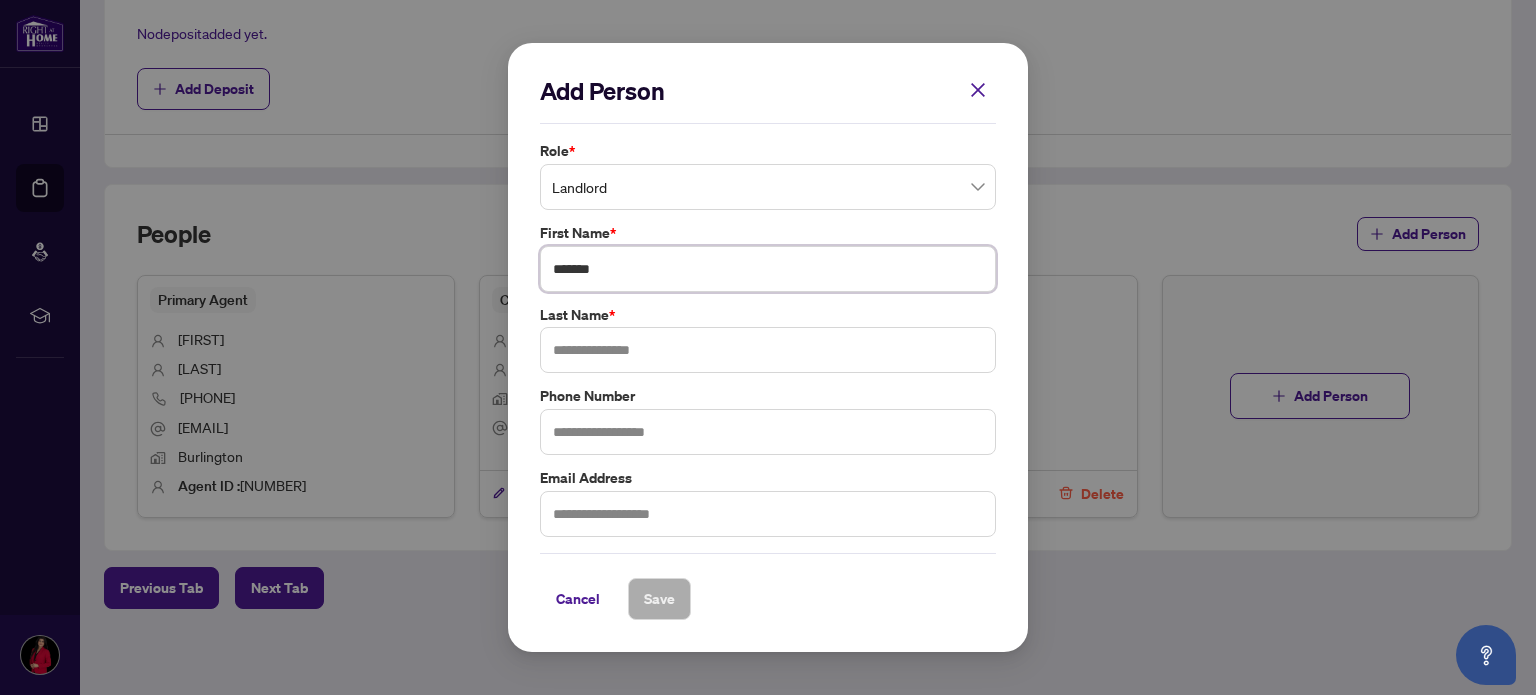type on "******" 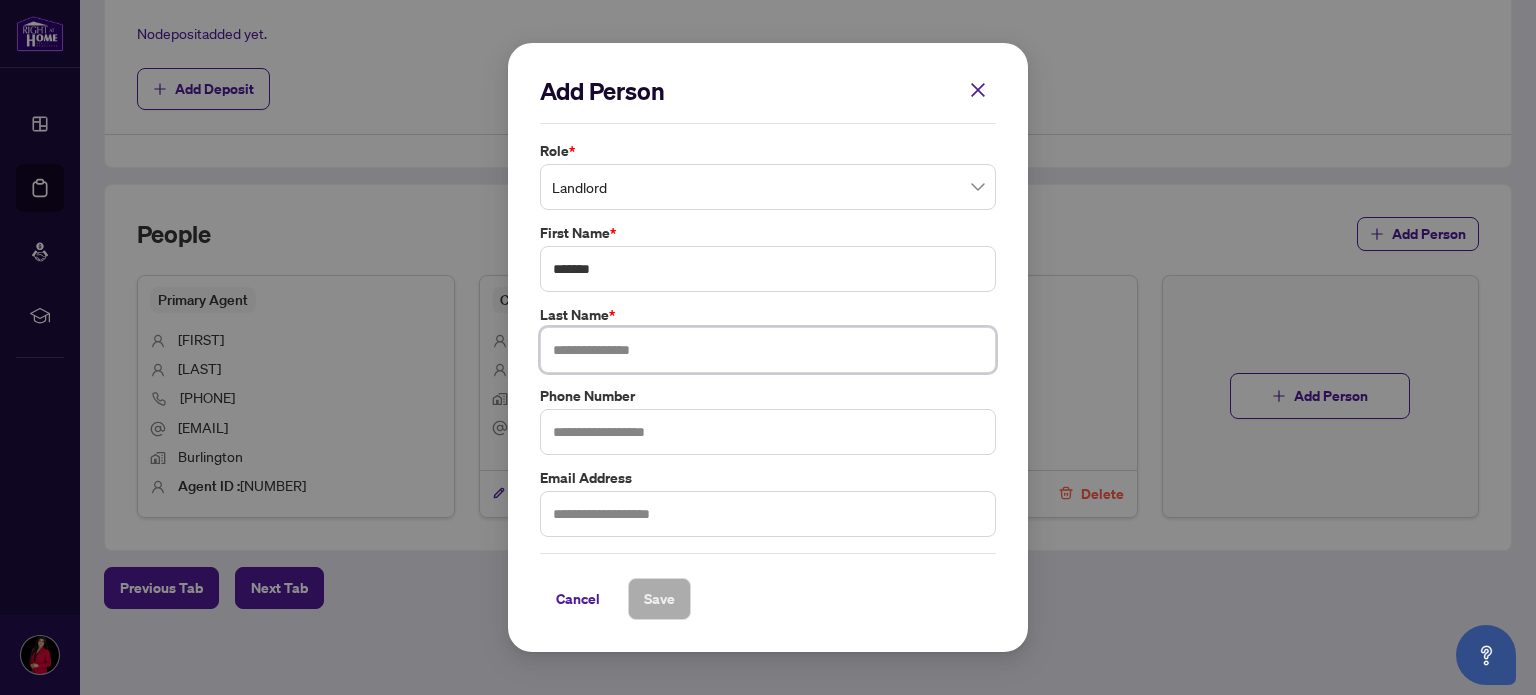 click at bounding box center [768, 350] 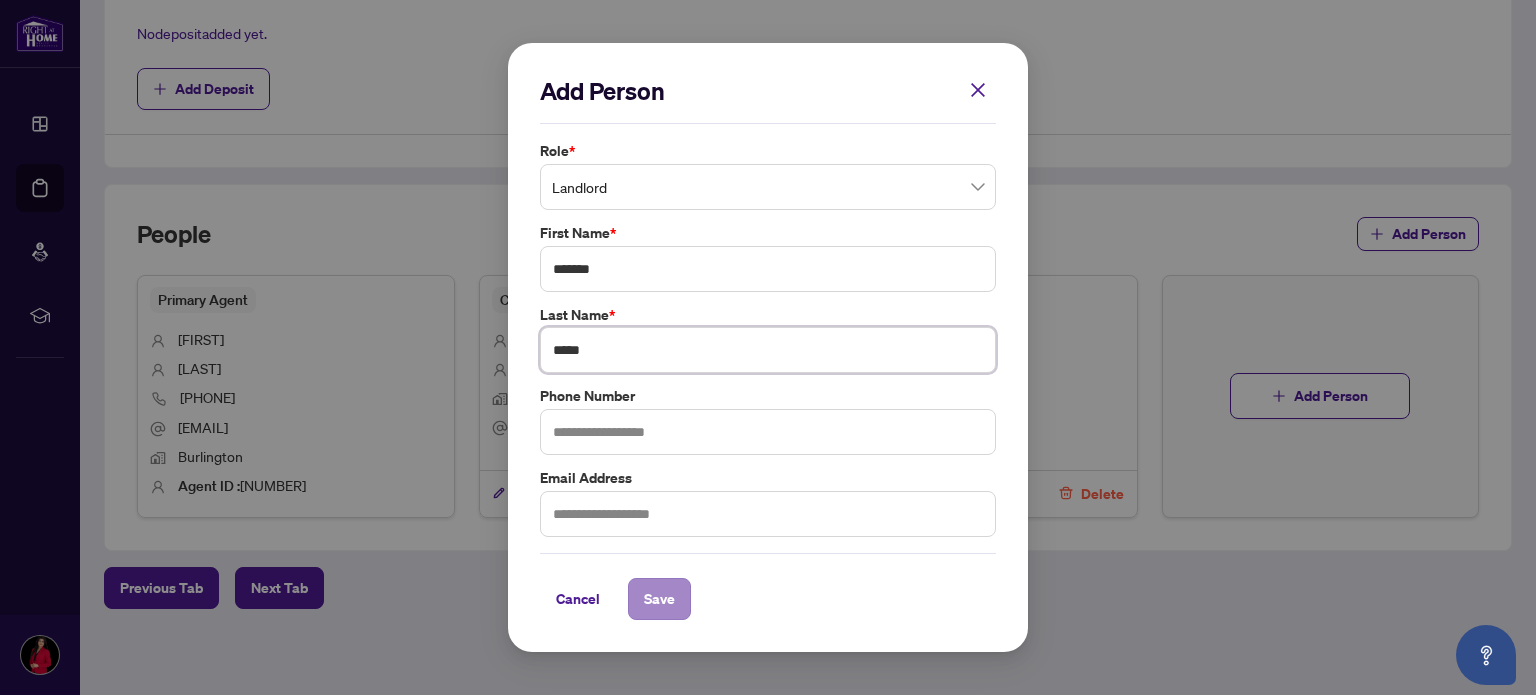 type on "*****" 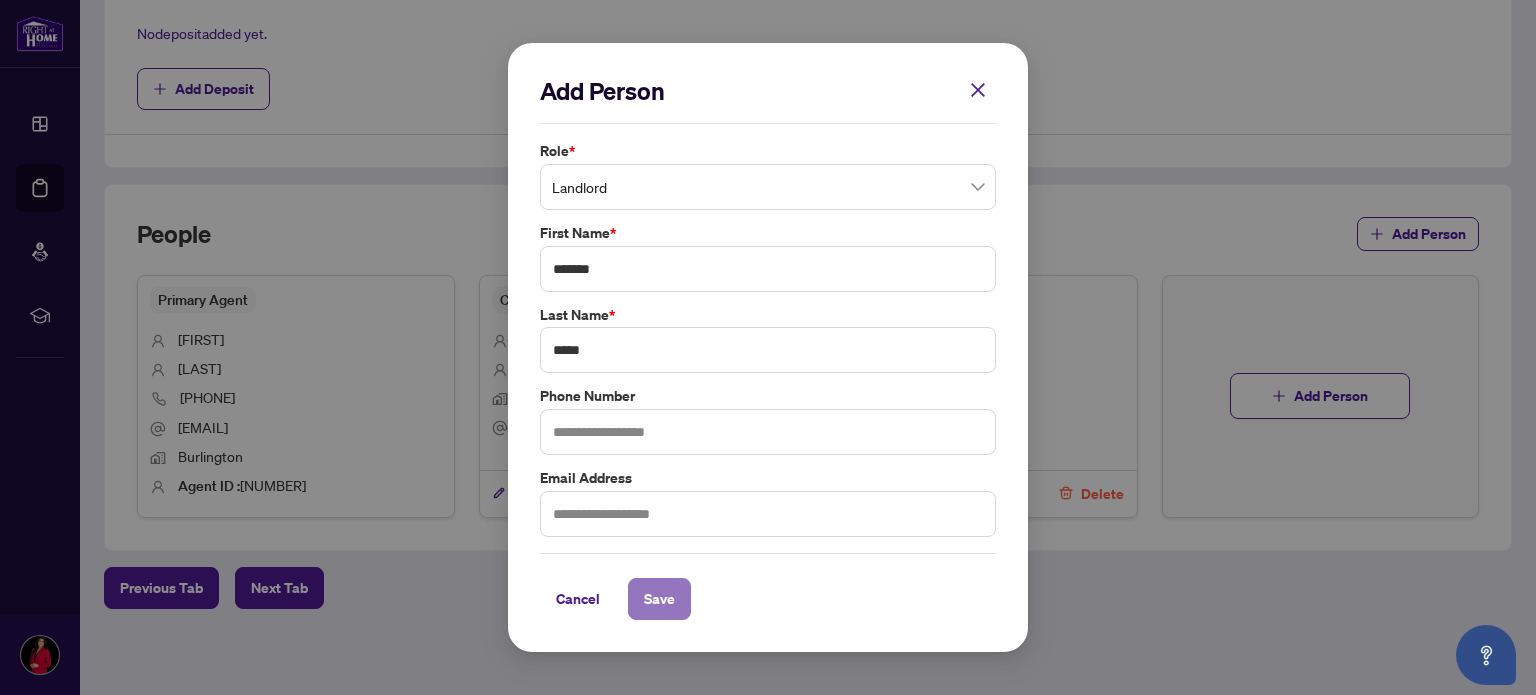 click on "Save" at bounding box center [659, 599] 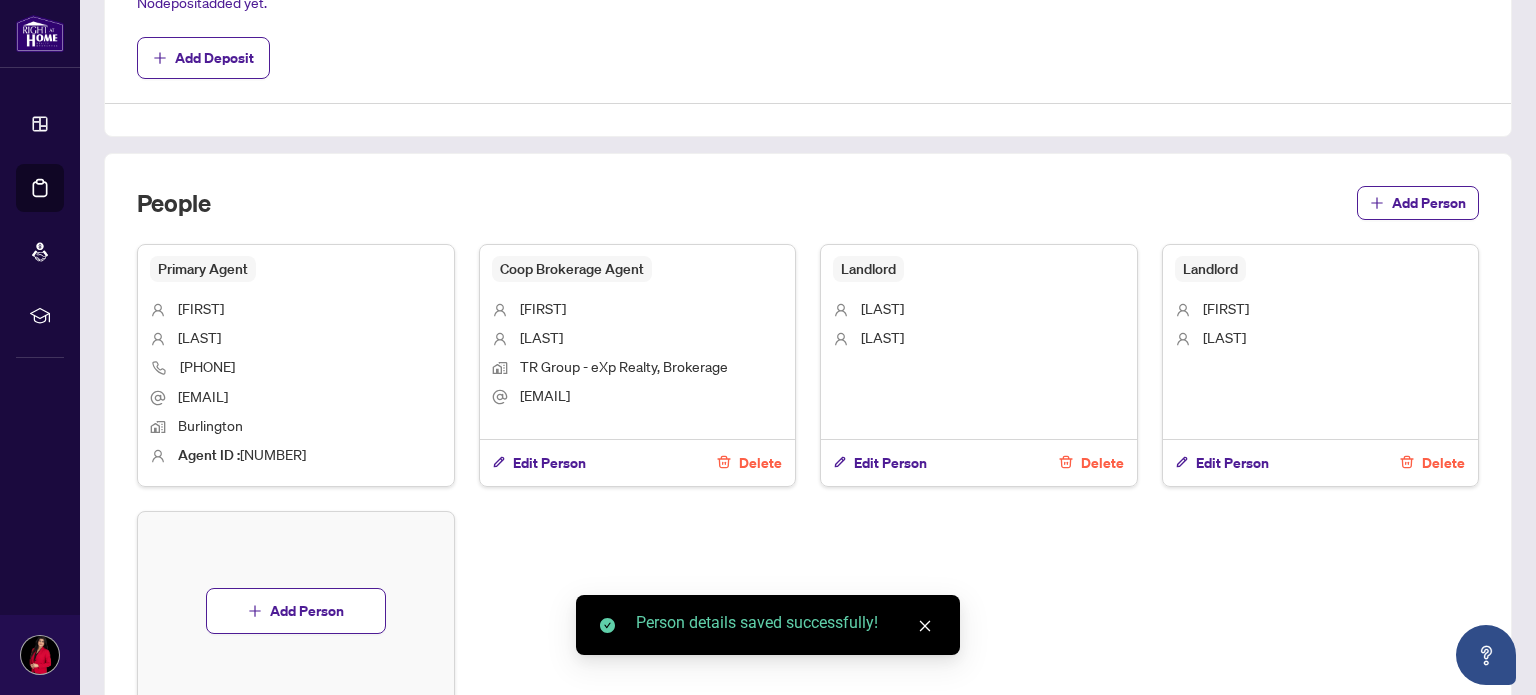 scroll, scrollTop: 814, scrollLeft: 0, axis: vertical 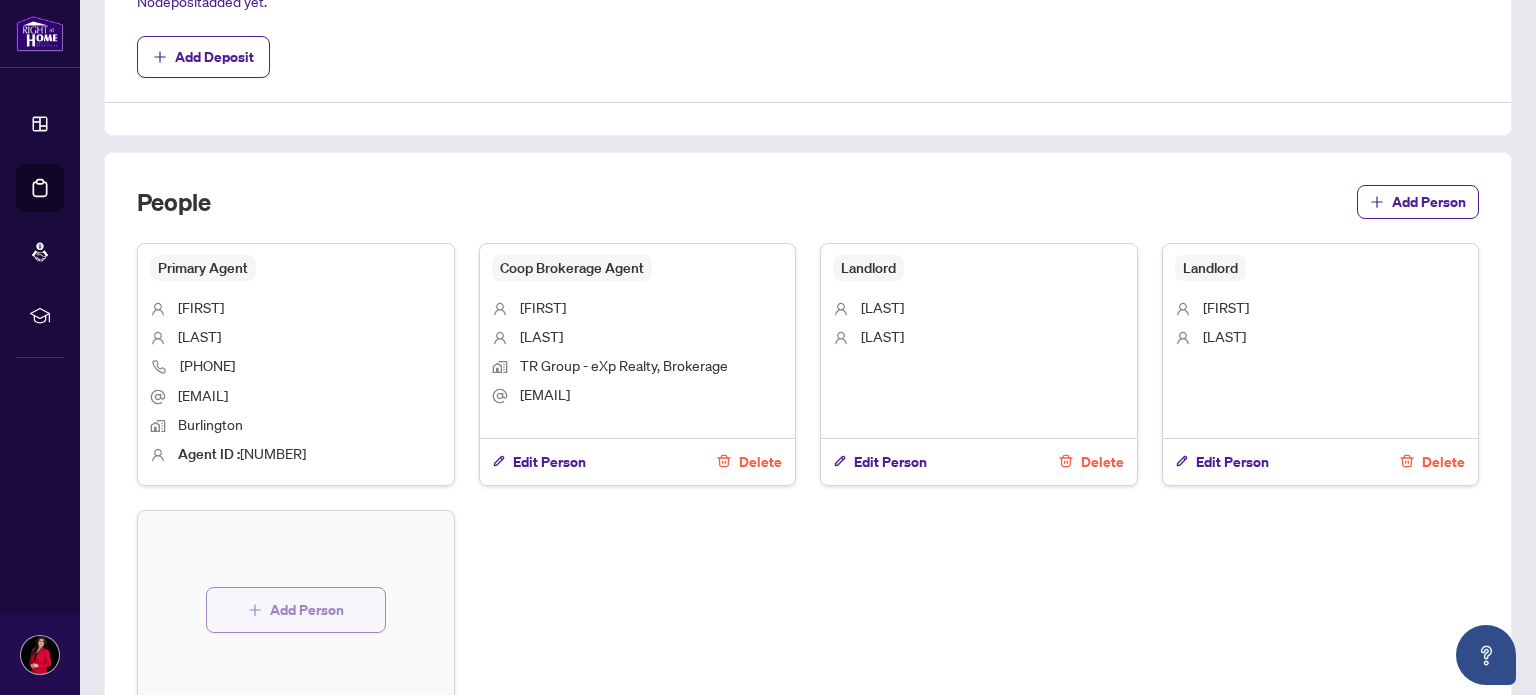click on "Add Person" at bounding box center [307, 610] 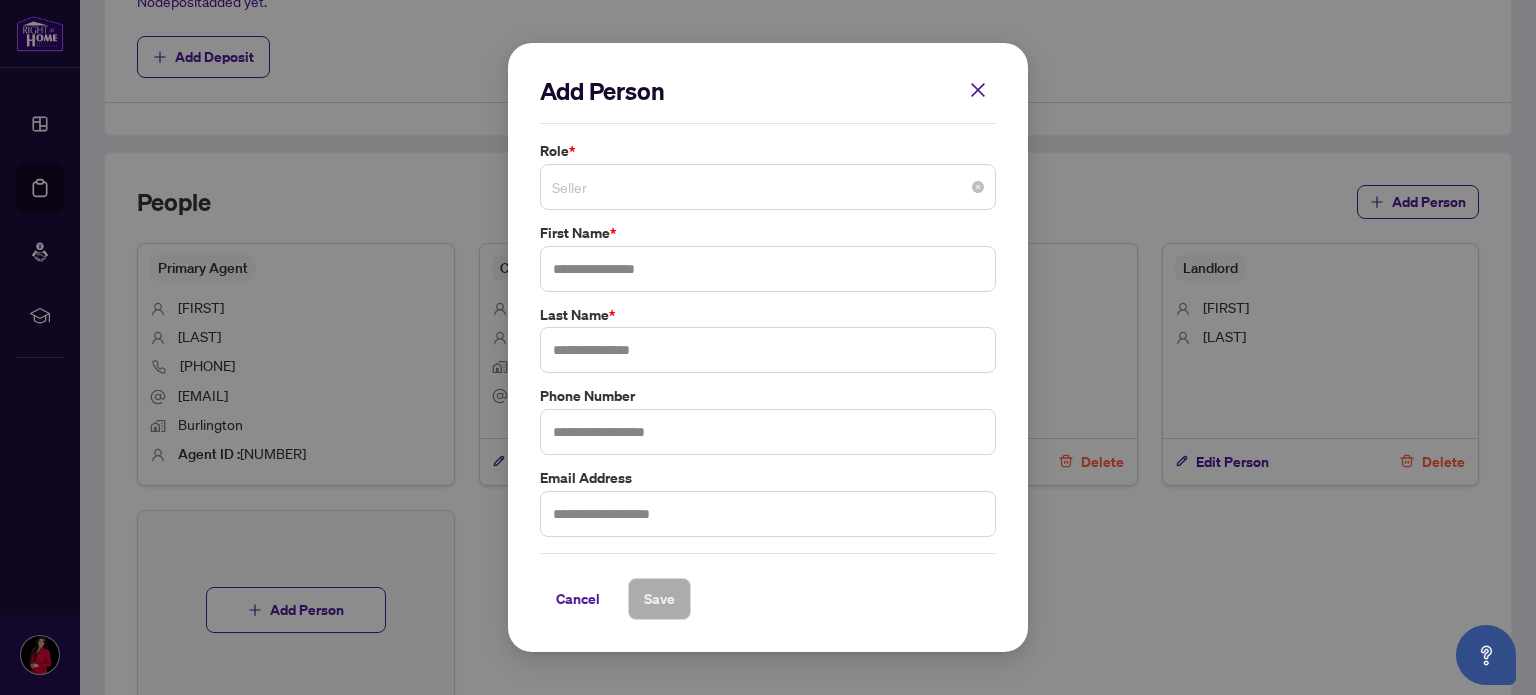 click on "Seller" at bounding box center [768, 187] 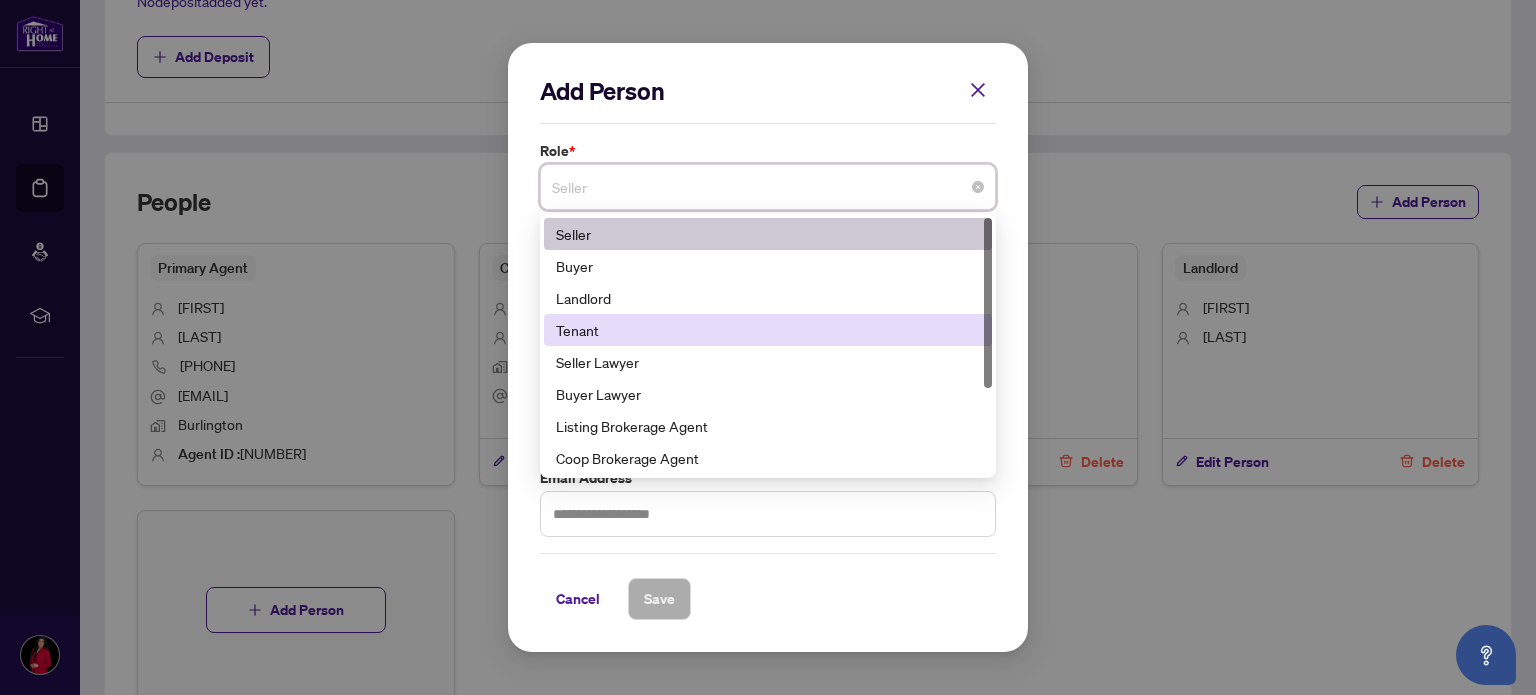 click on "Tenant" at bounding box center (768, 330) 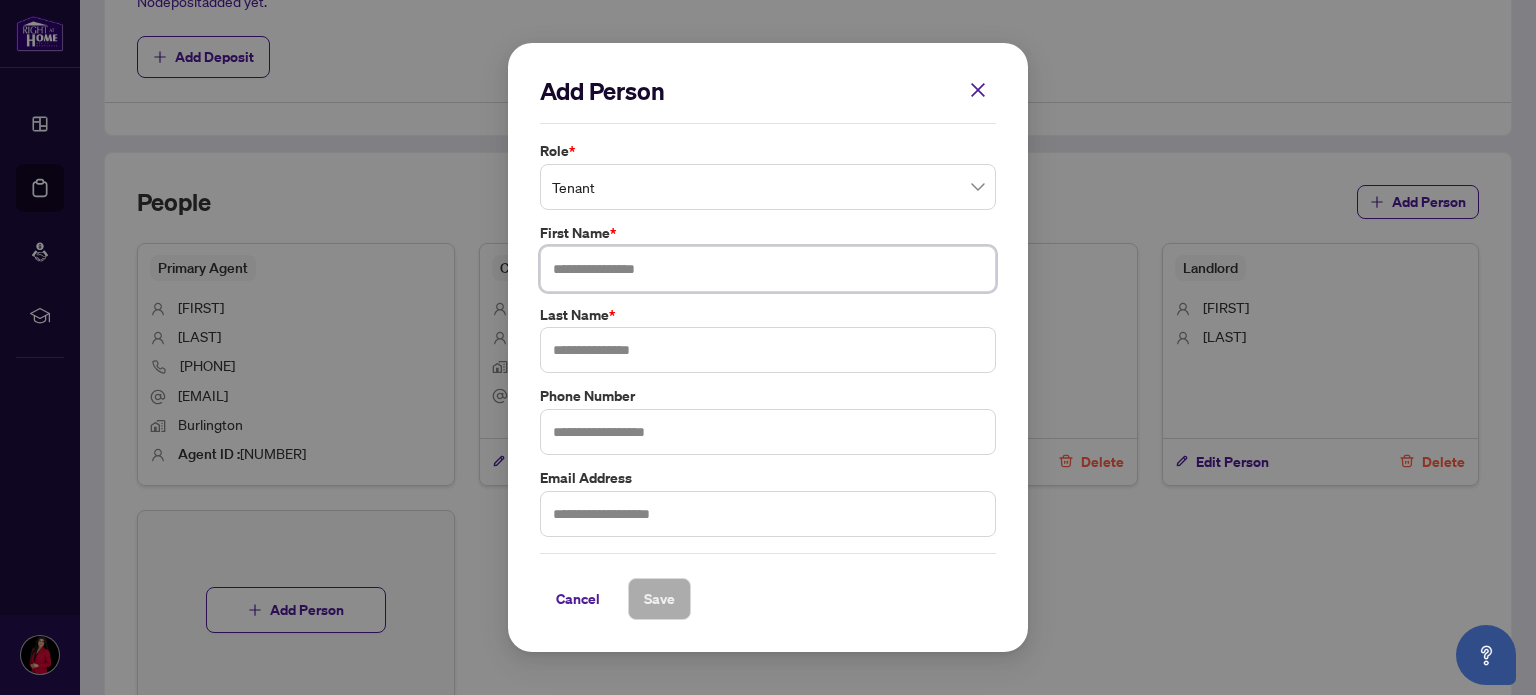click at bounding box center [768, 269] 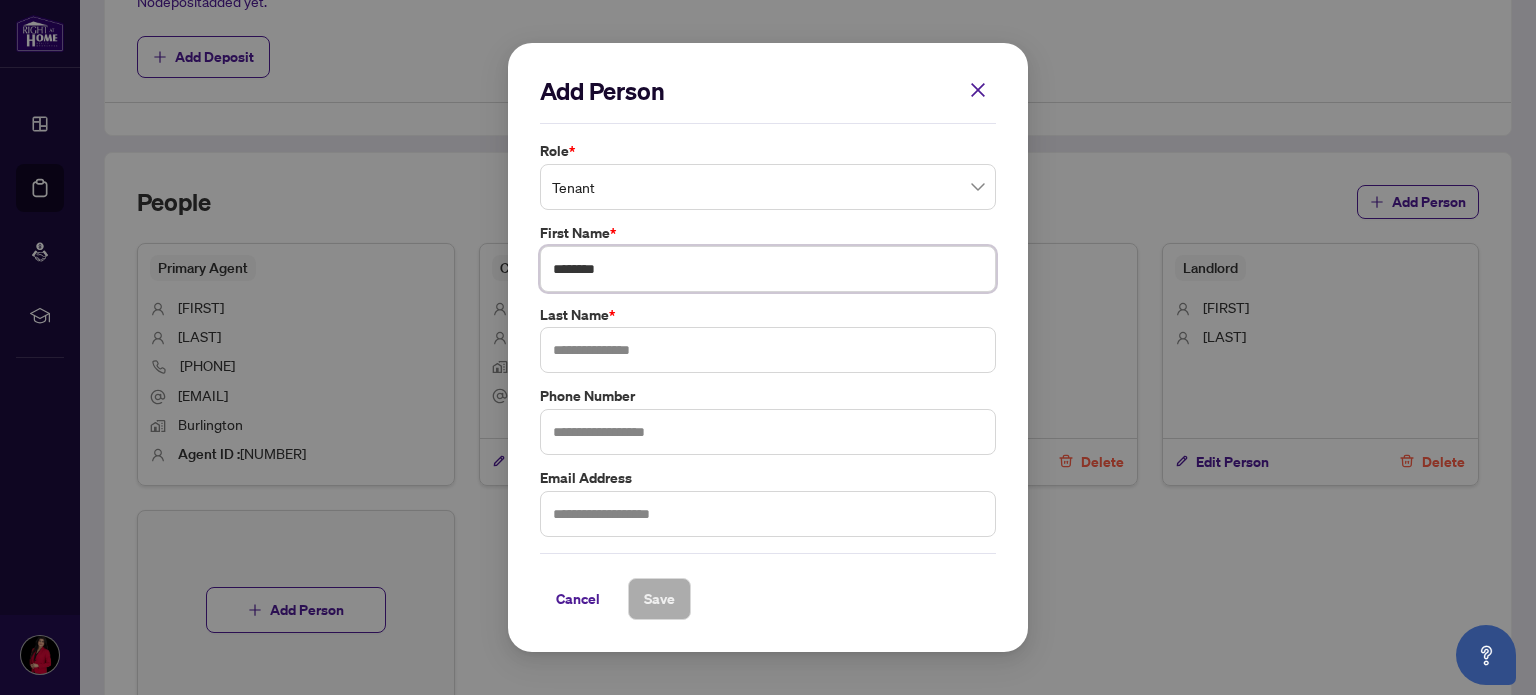 type on "*******" 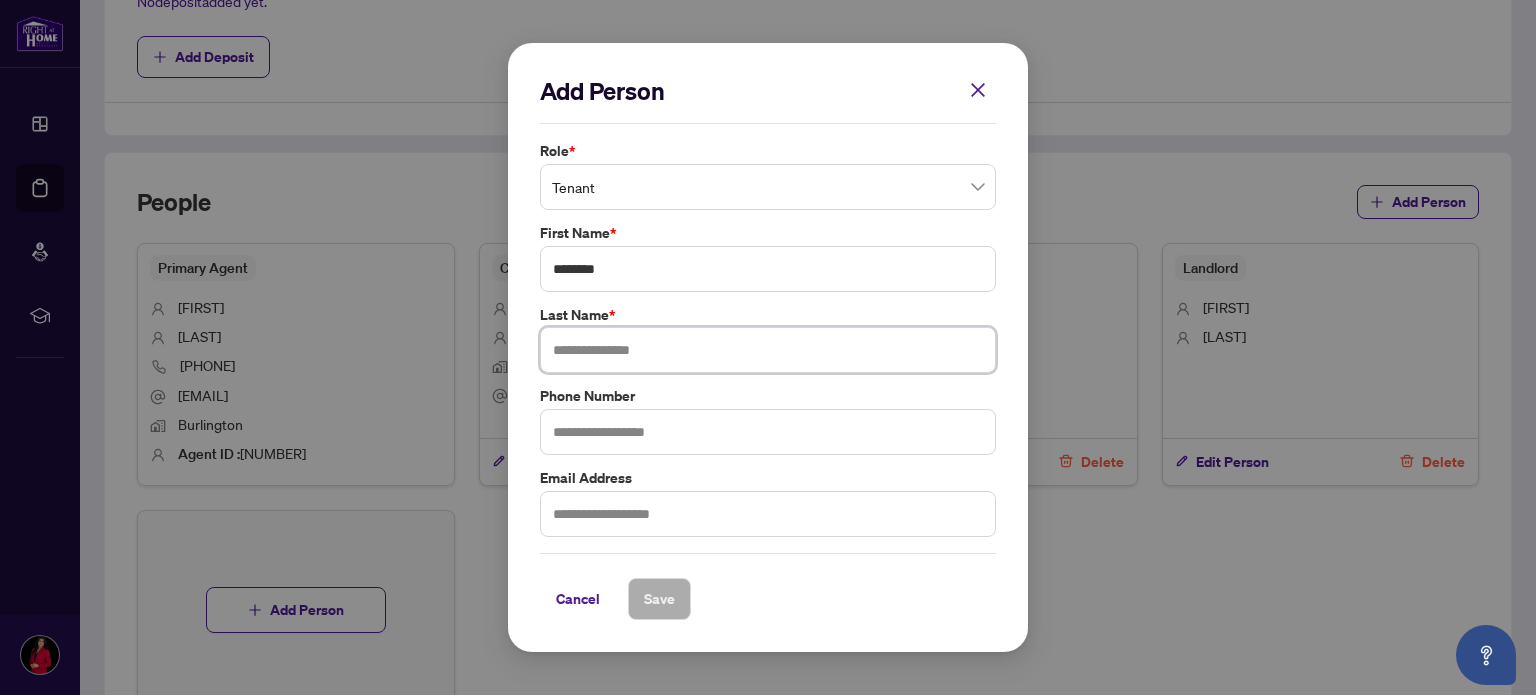 click at bounding box center [768, 350] 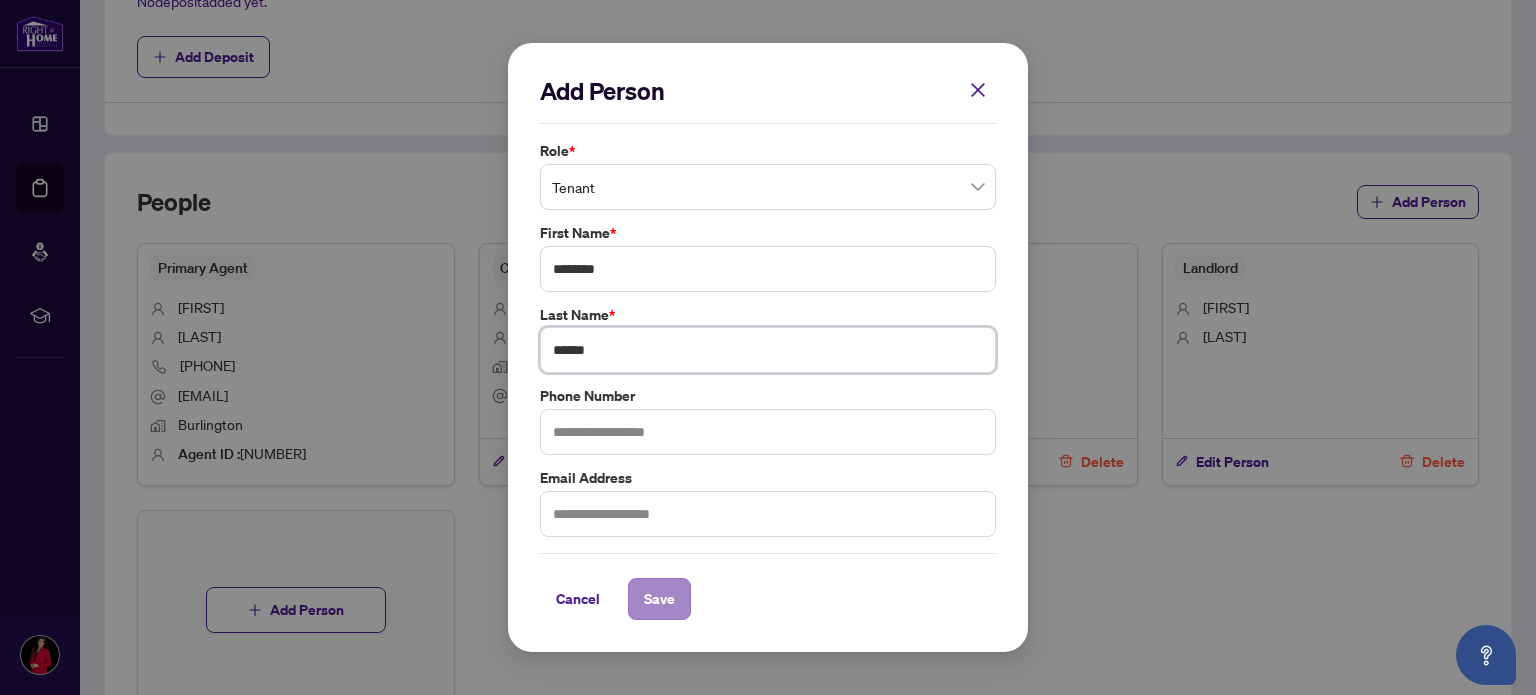 type on "******" 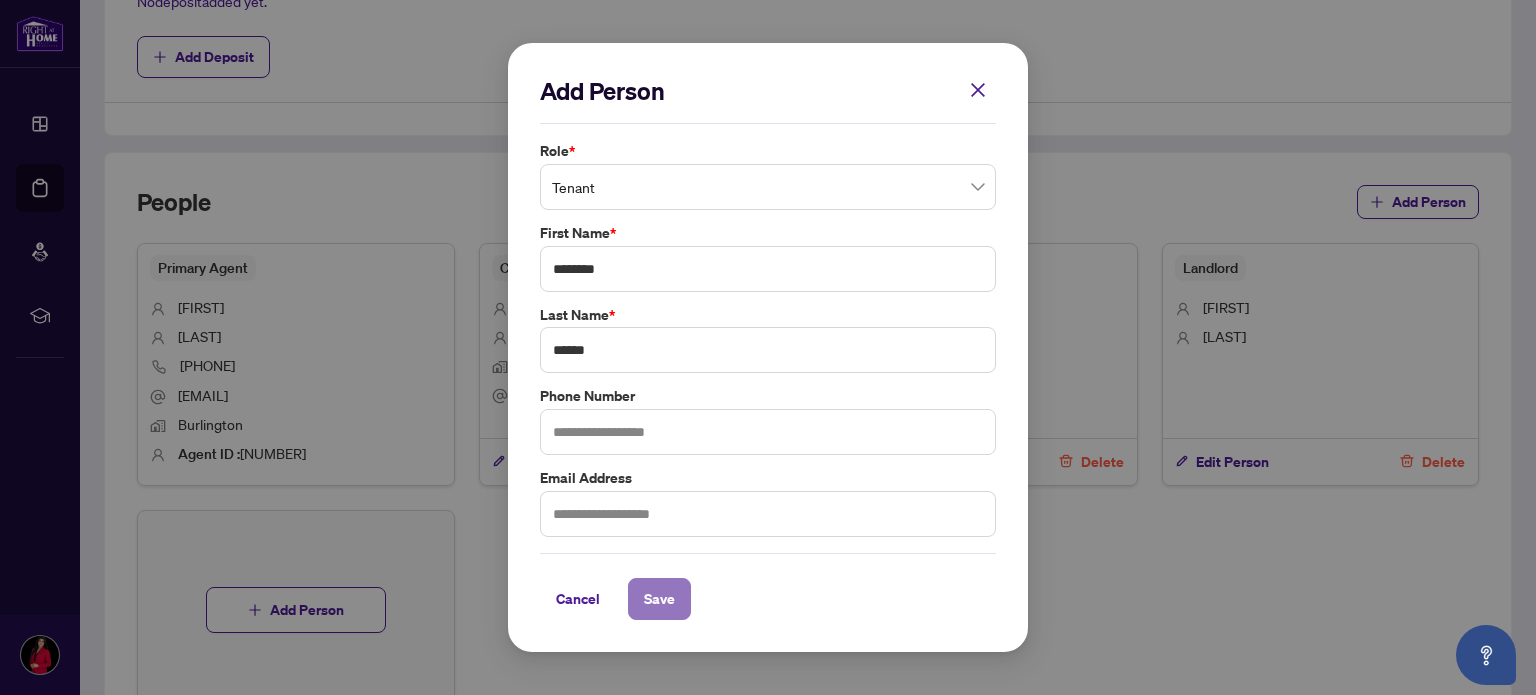 click on "Save" at bounding box center [659, 599] 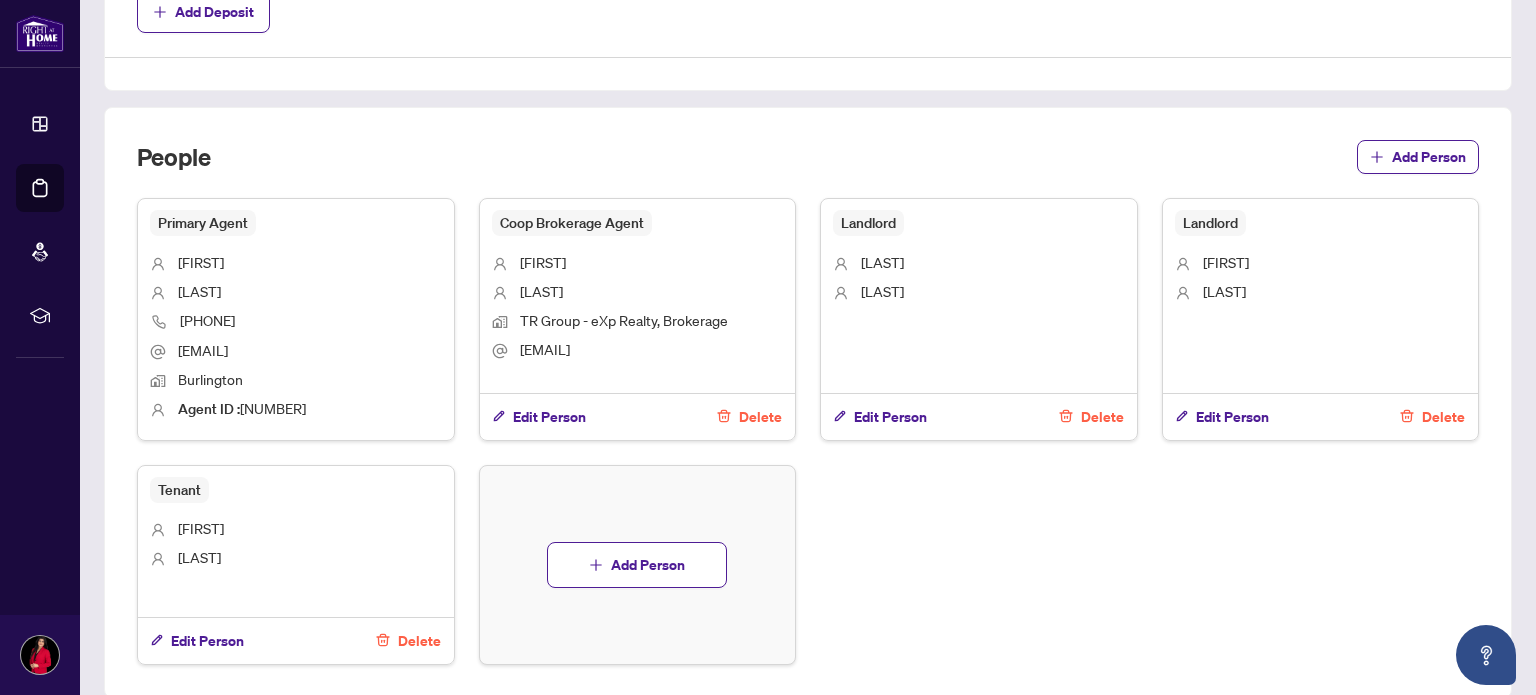 scroll, scrollTop: 1006, scrollLeft: 0, axis: vertical 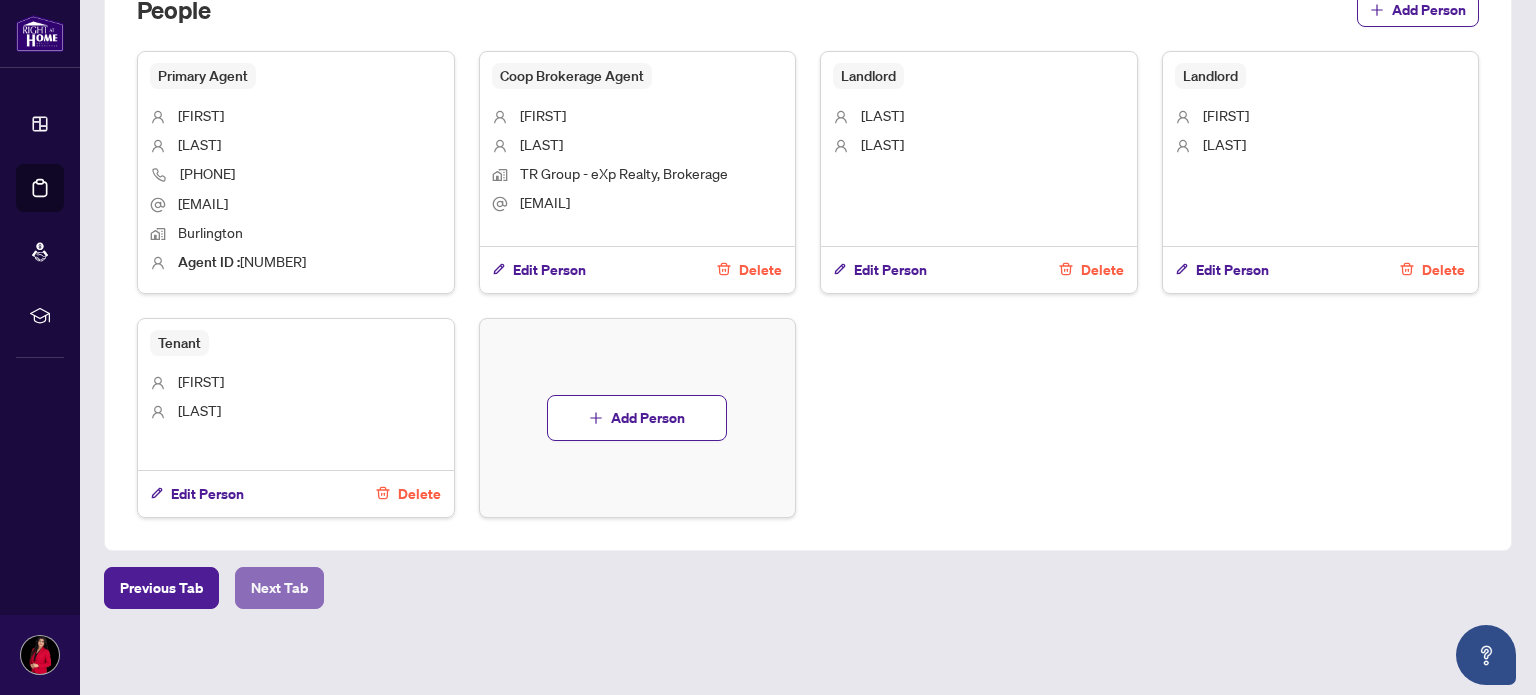 click on "Next Tab" at bounding box center [279, 588] 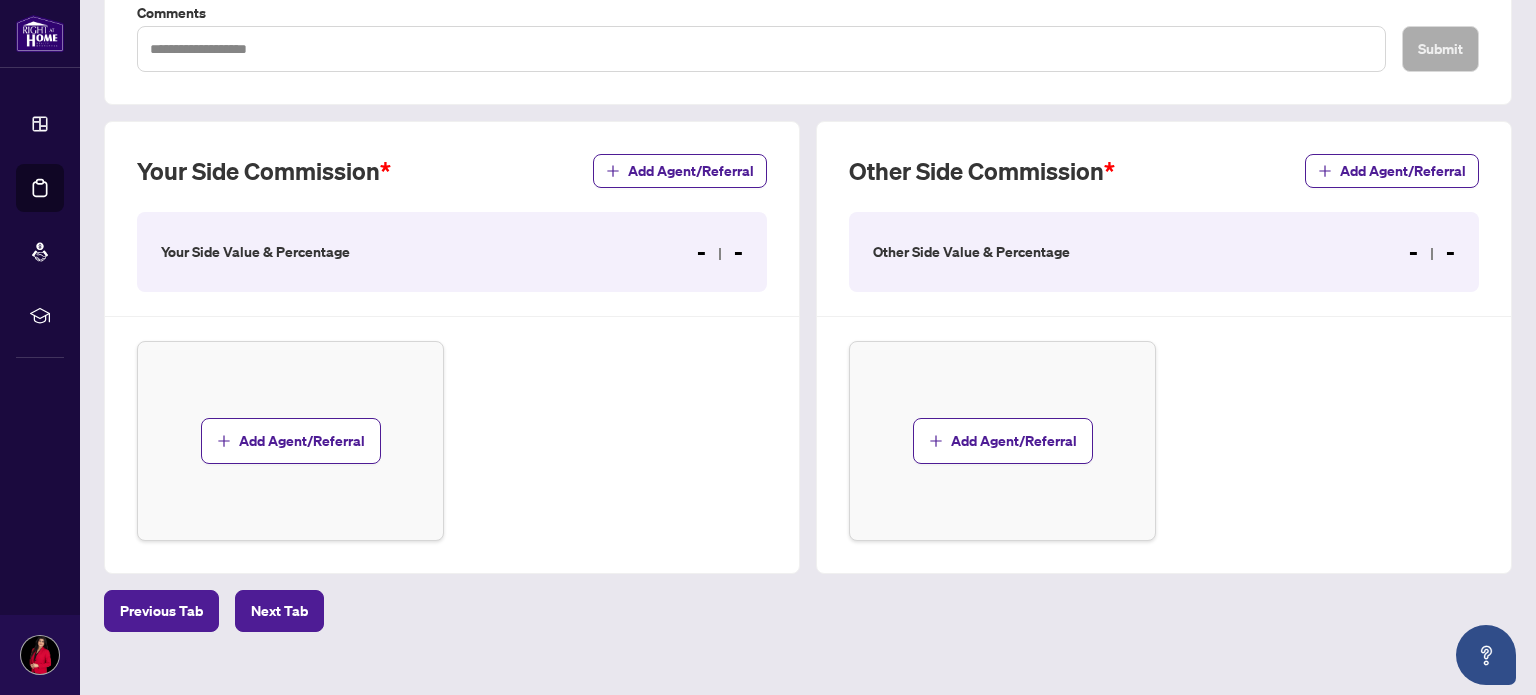 scroll, scrollTop: 490, scrollLeft: 0, axis: vertical 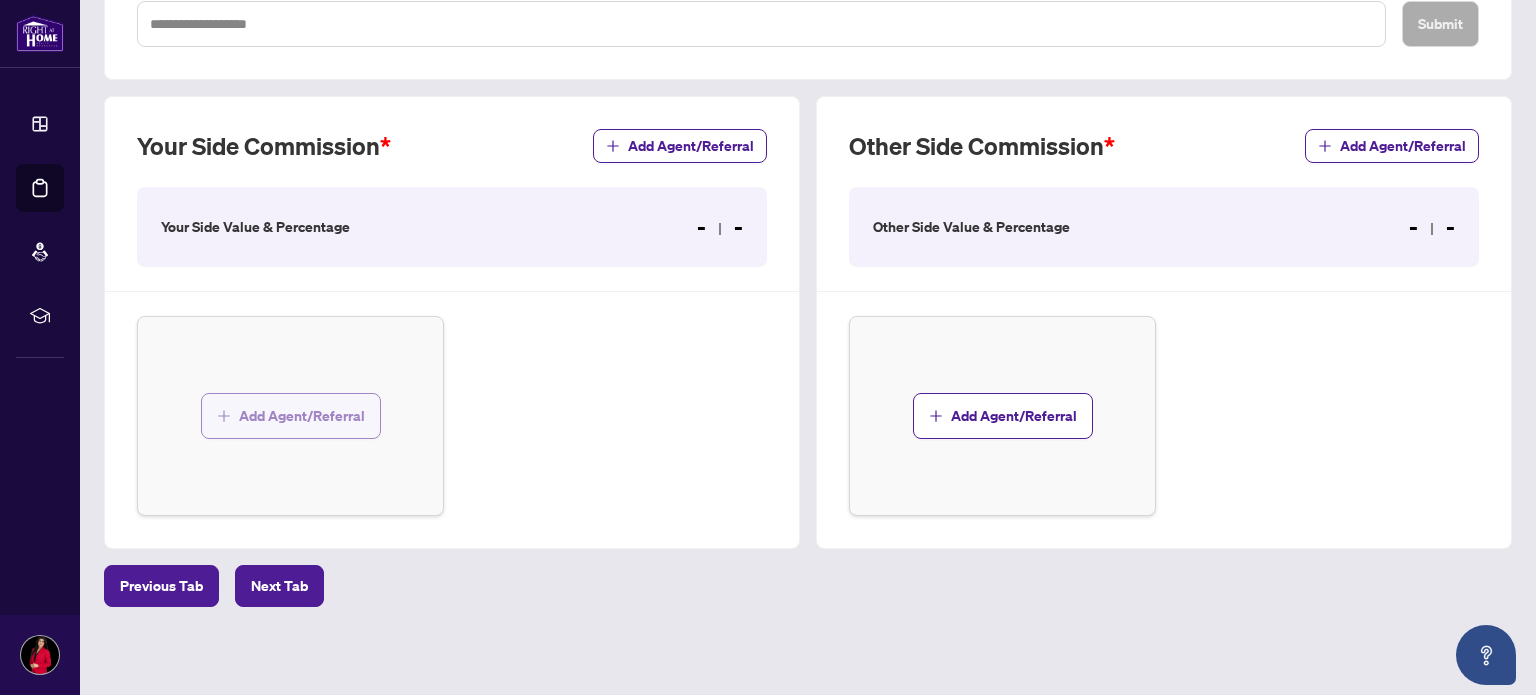 click on "Add Agent/Referral" at bounding box center (291, 416) 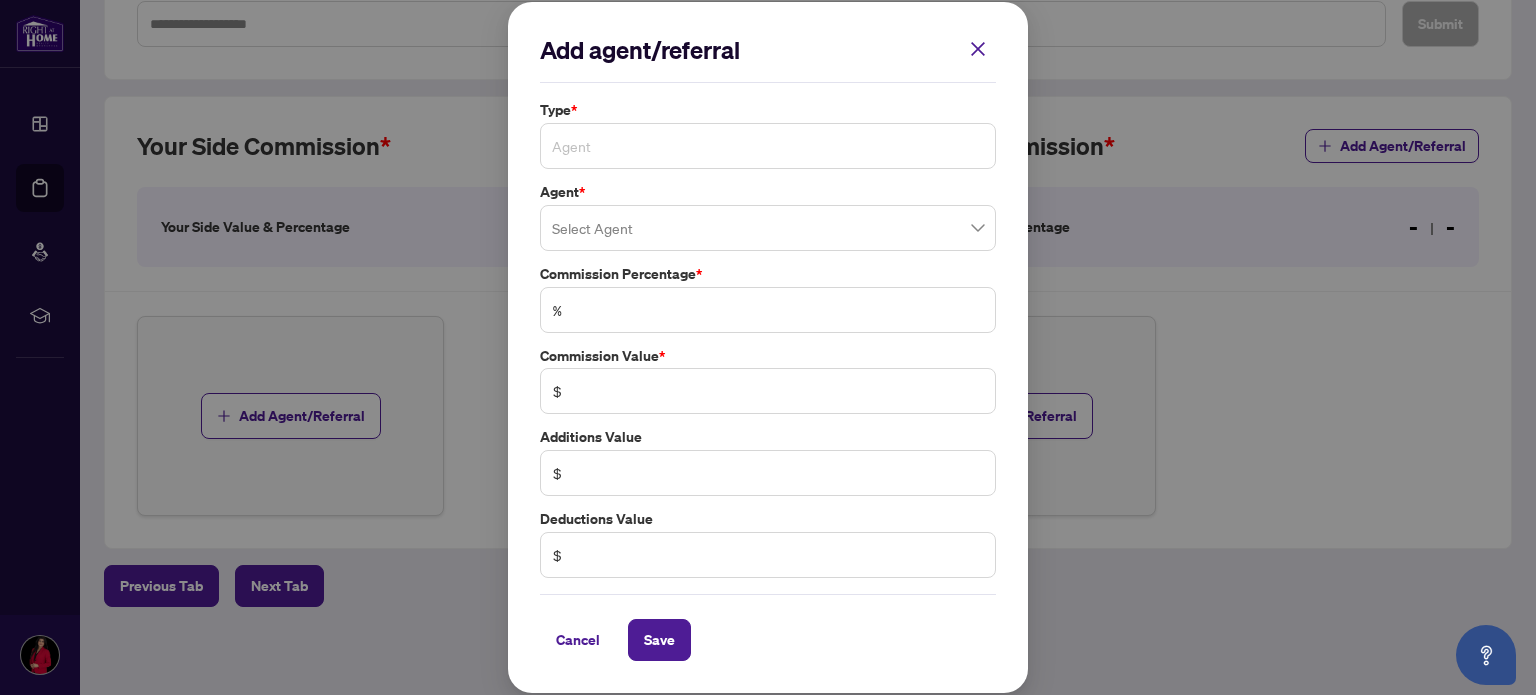 click on "Agent" at bounding box center [768, 146] 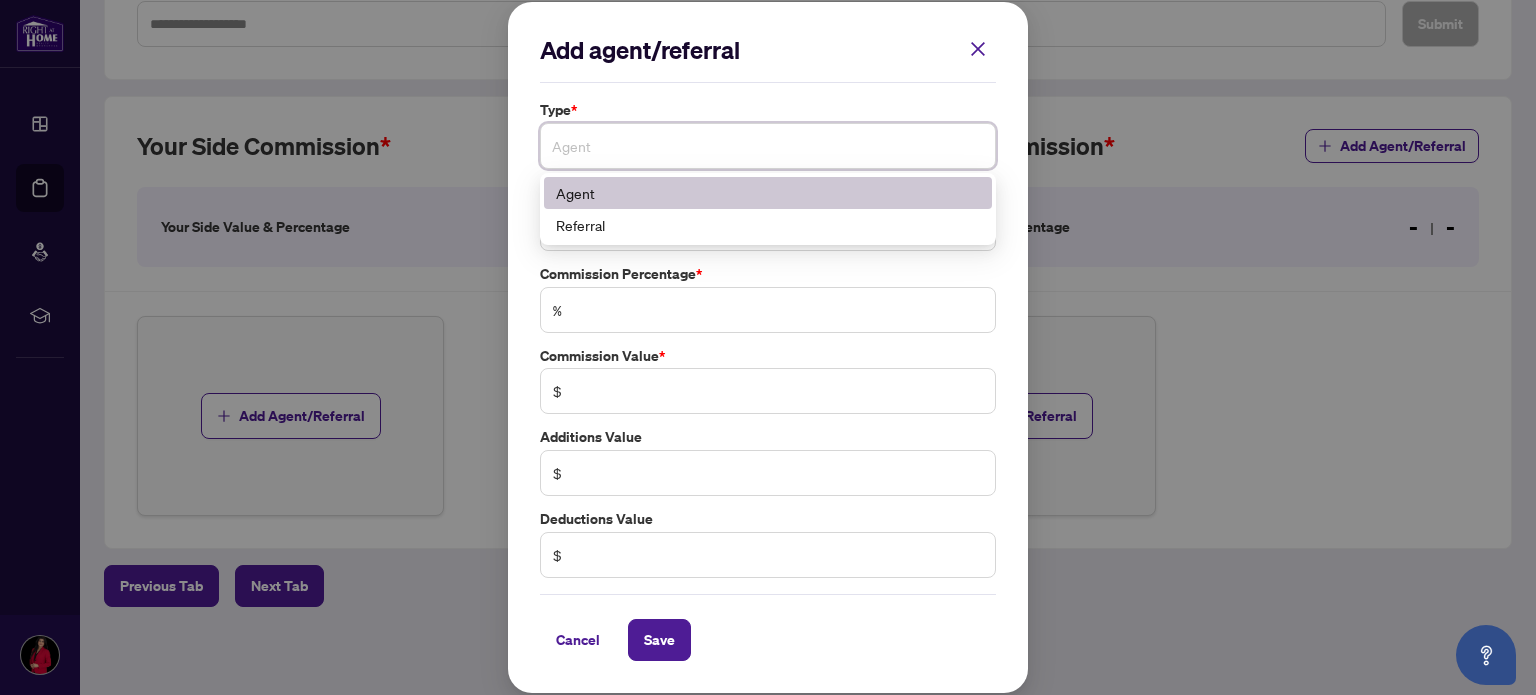 click on "Agent" at bounding box center (768, 193) 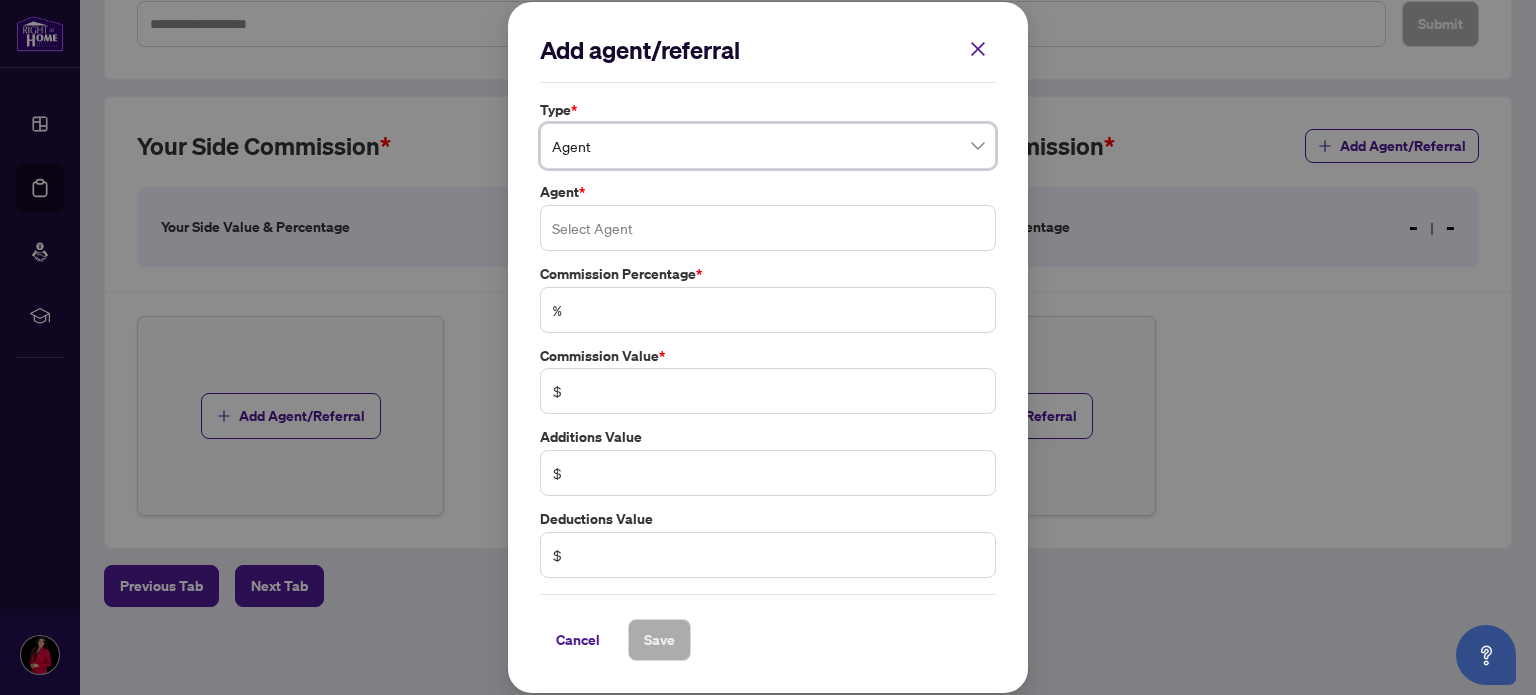click at bounding box center [768, 228] 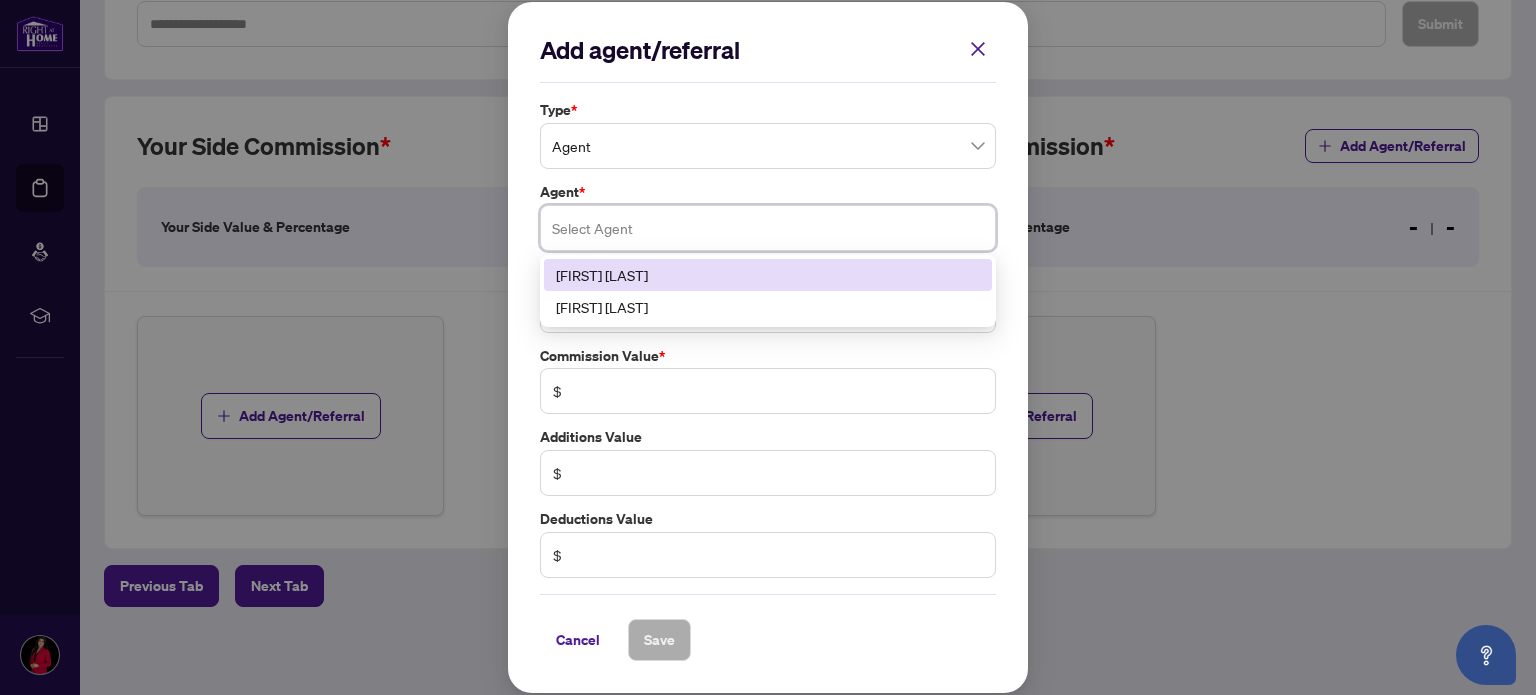 click on "[FIRST] [LAST]" at bounding box center (768, 275) 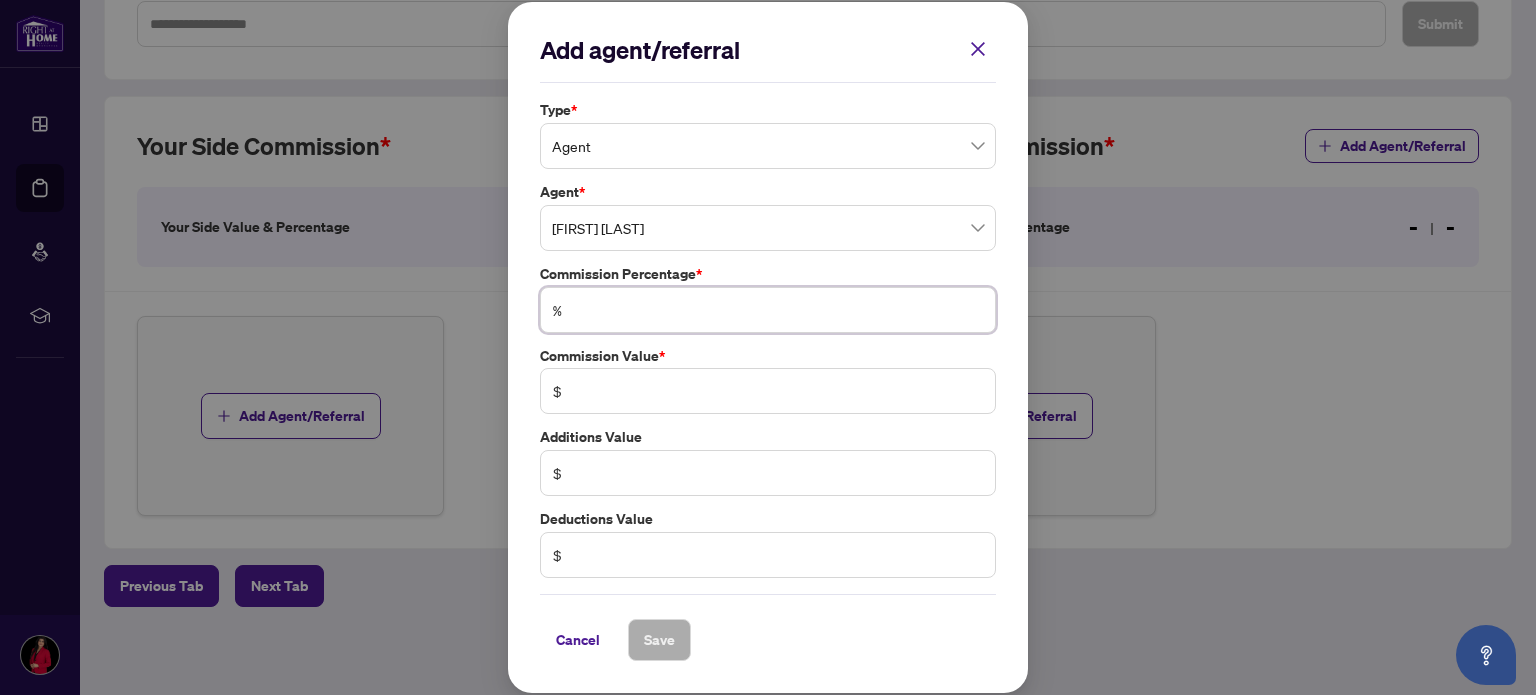 click at bounding box center (778, 310) 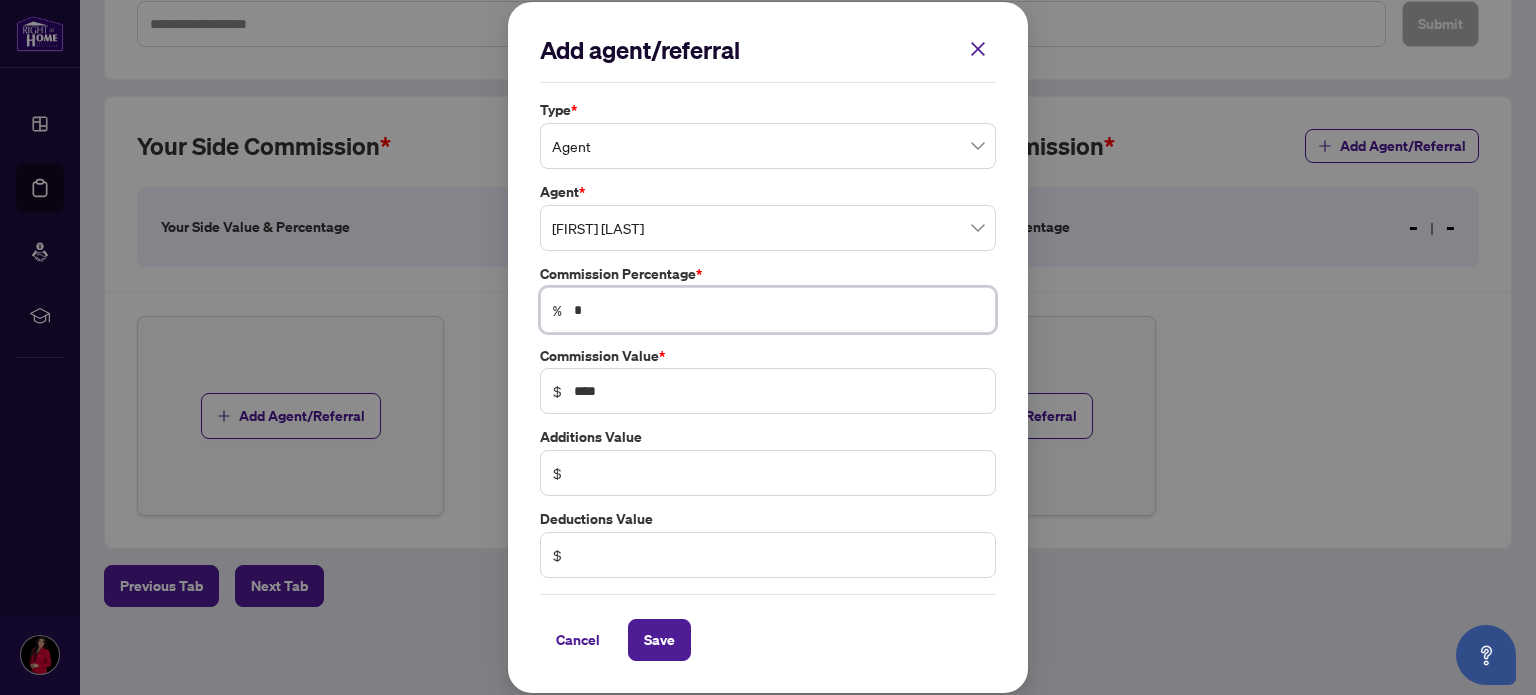 type on "**" 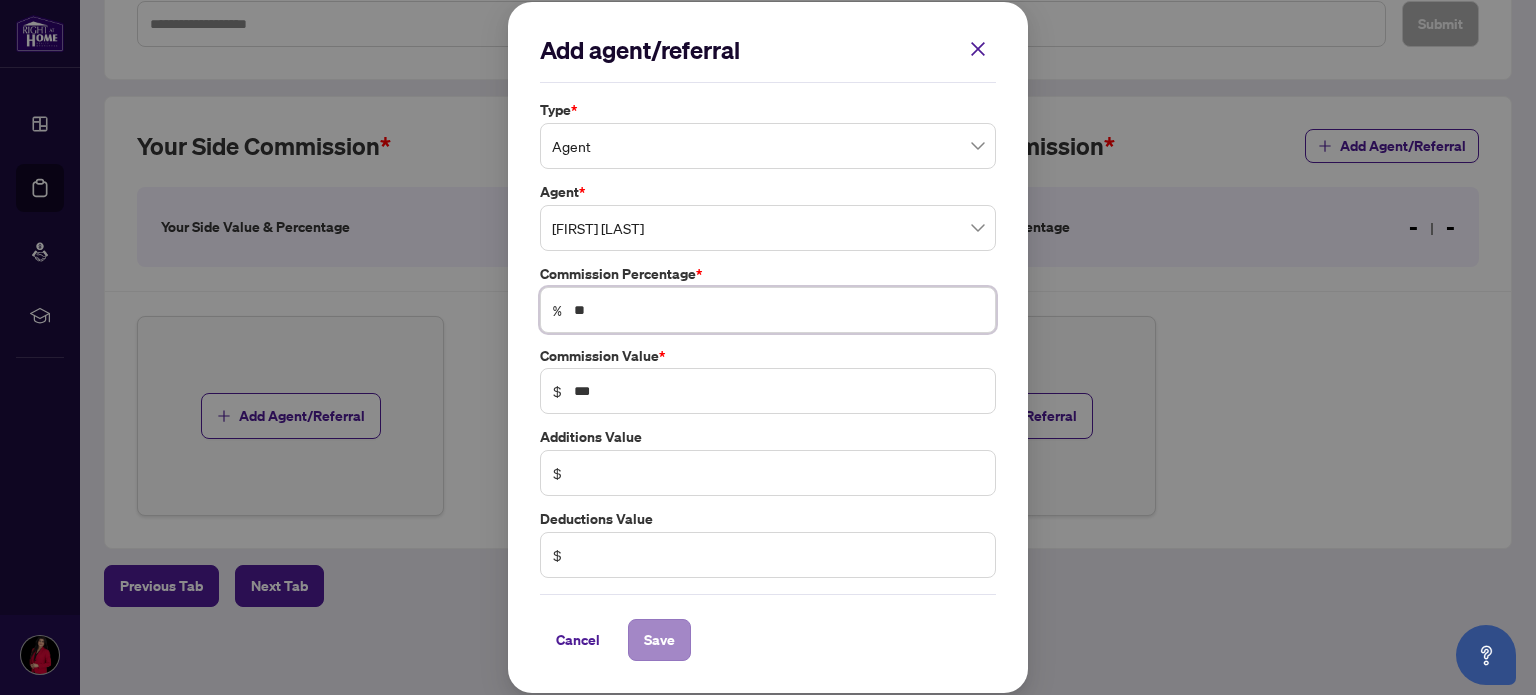 type on "**" 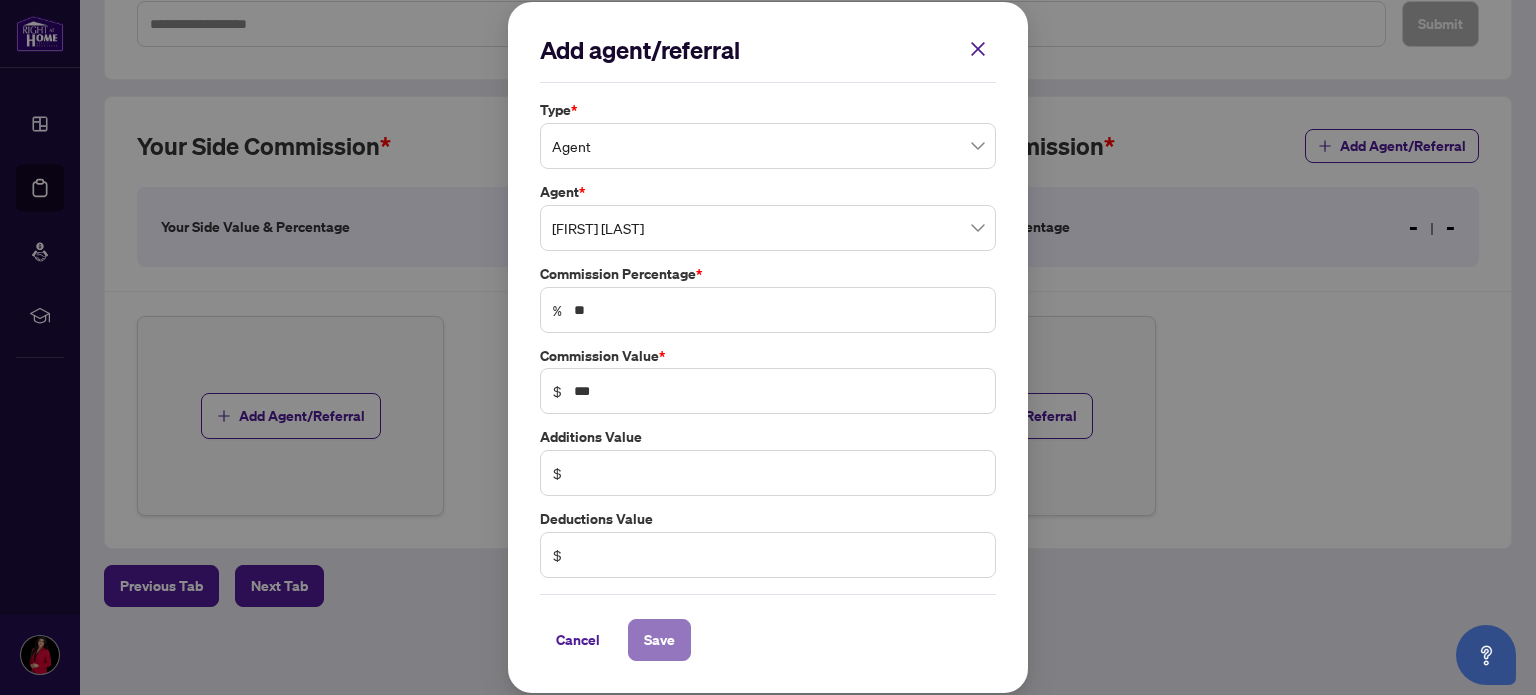 click on "Save" at bounding box center (659, 640) 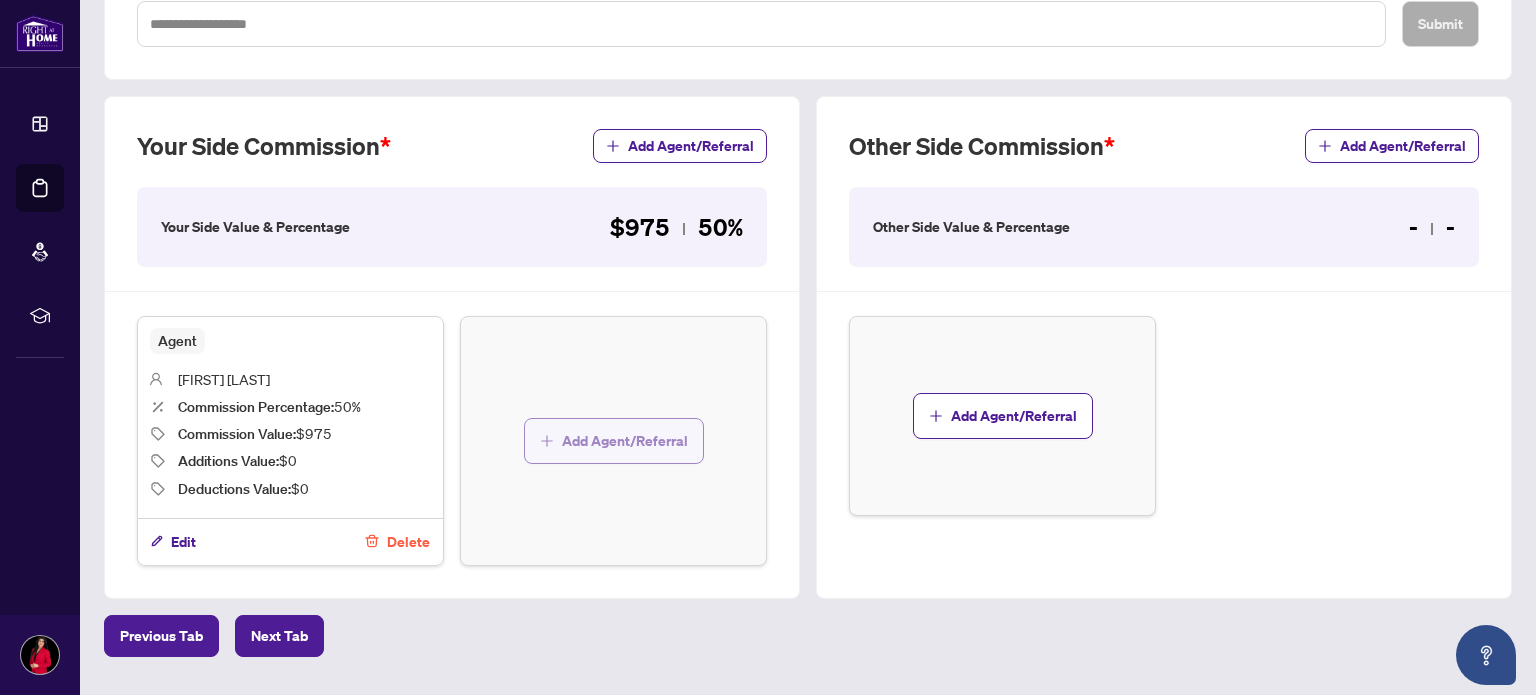 click on "Add Agent/Referral" at bounding box center [625, 441] 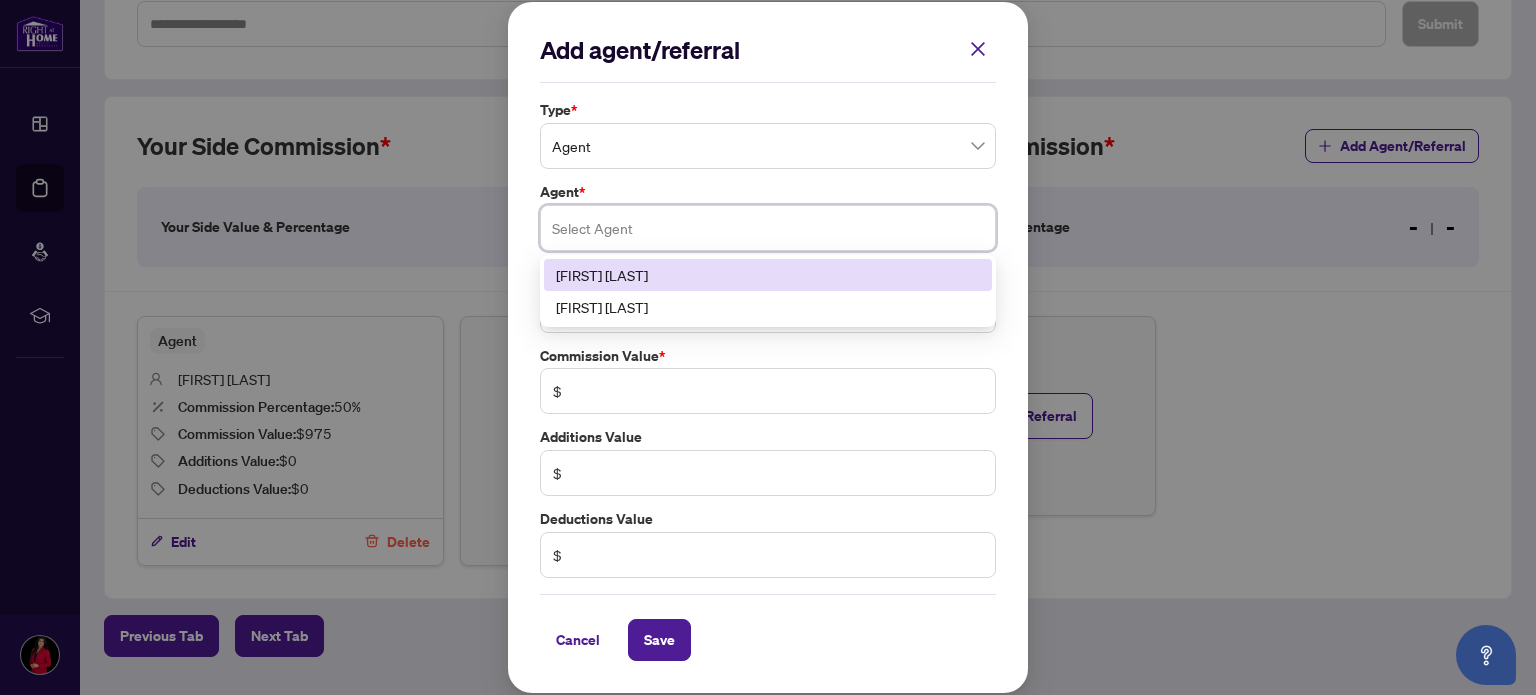 click at bounding box center [768, 228] 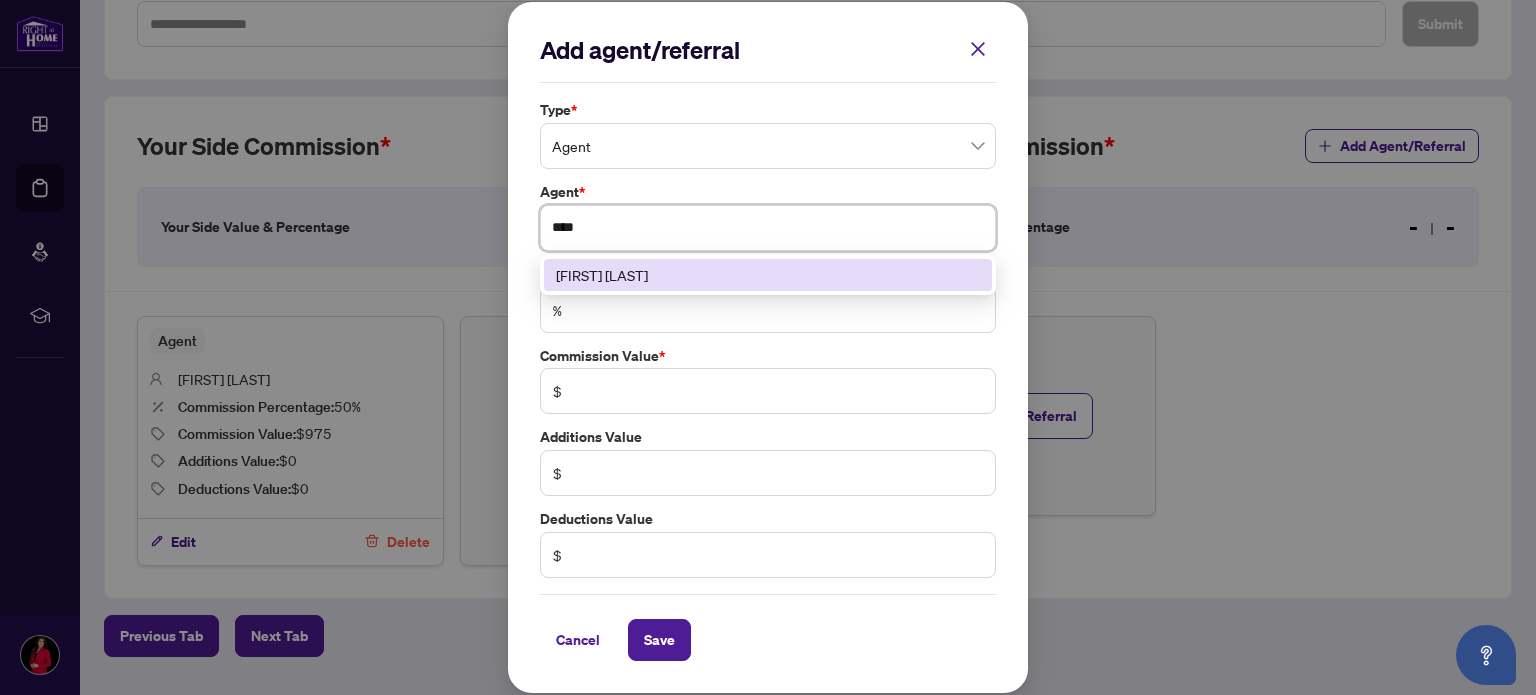 type on "*****" 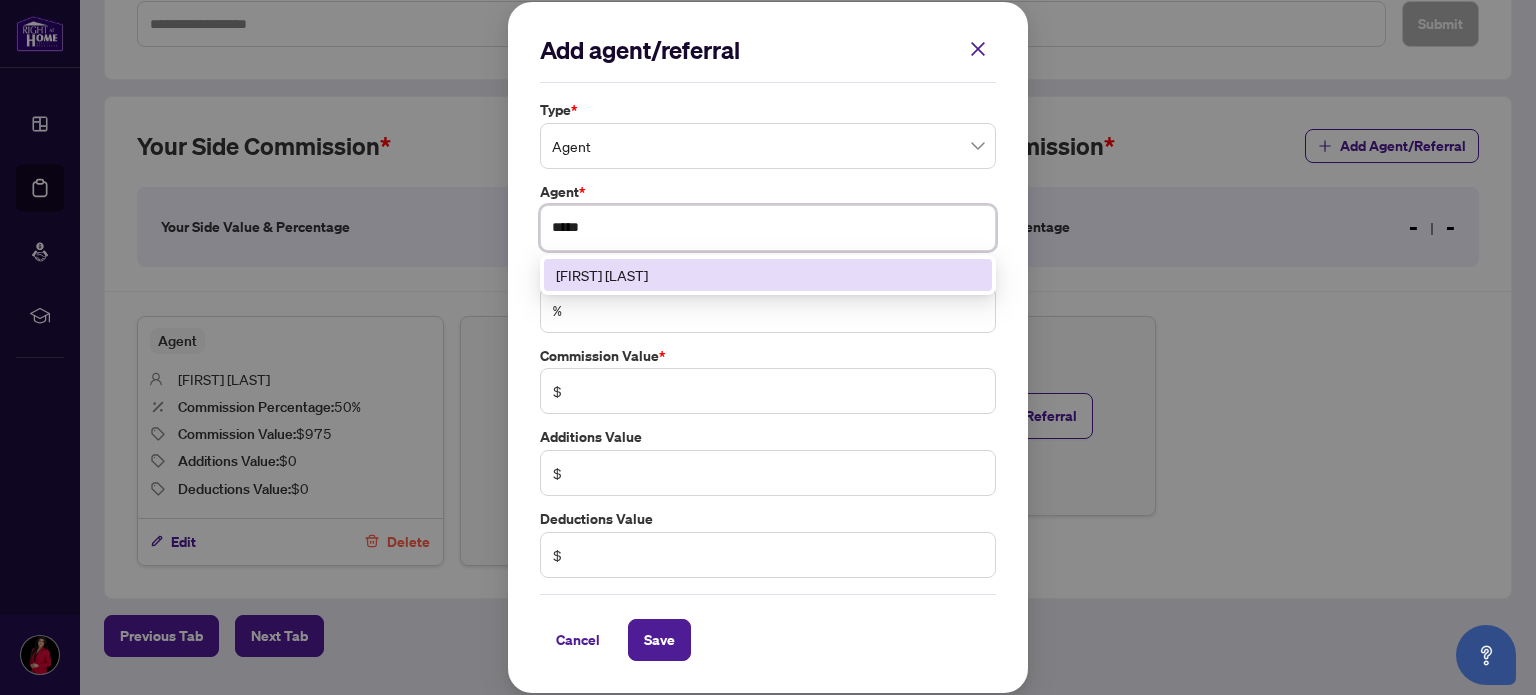 click on "[FIRST] [LAST]" at bounding box center [768, 275] 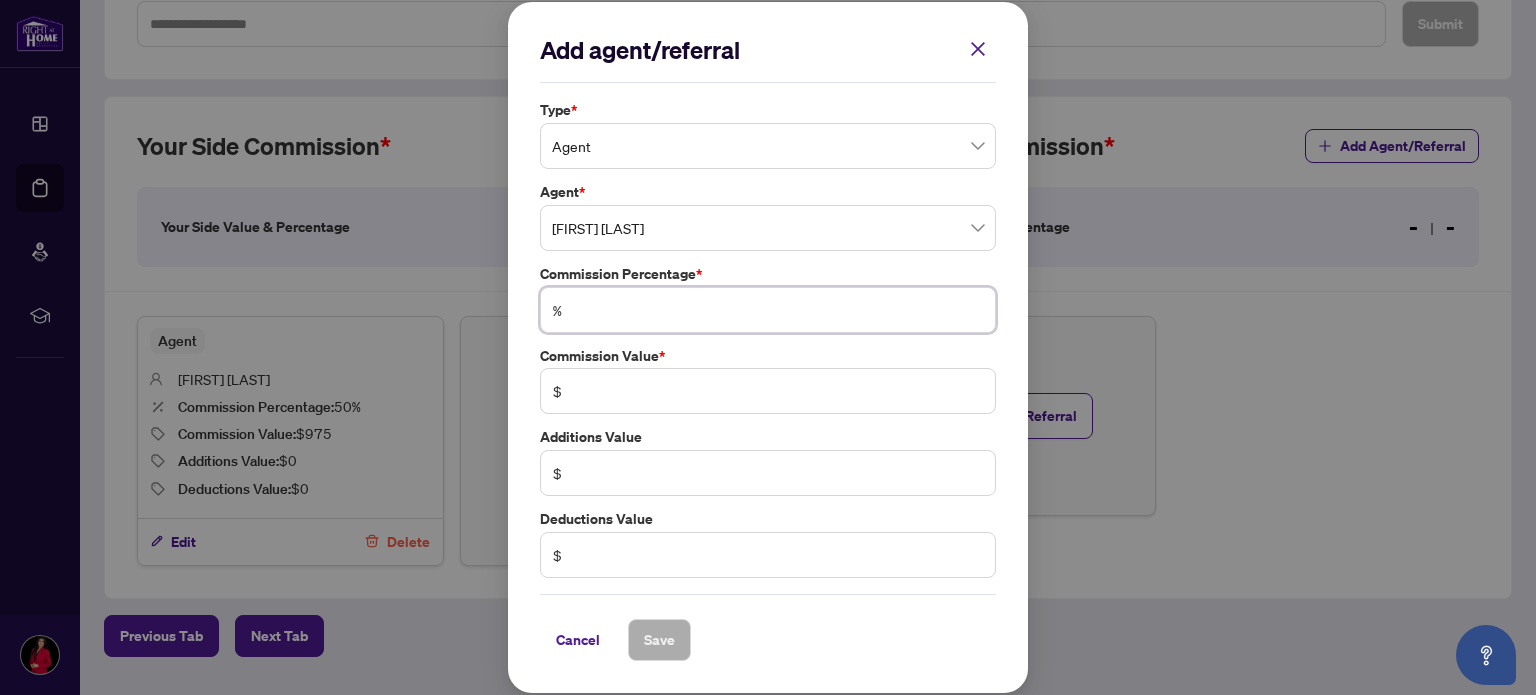 click at bounding box center (778, 310) 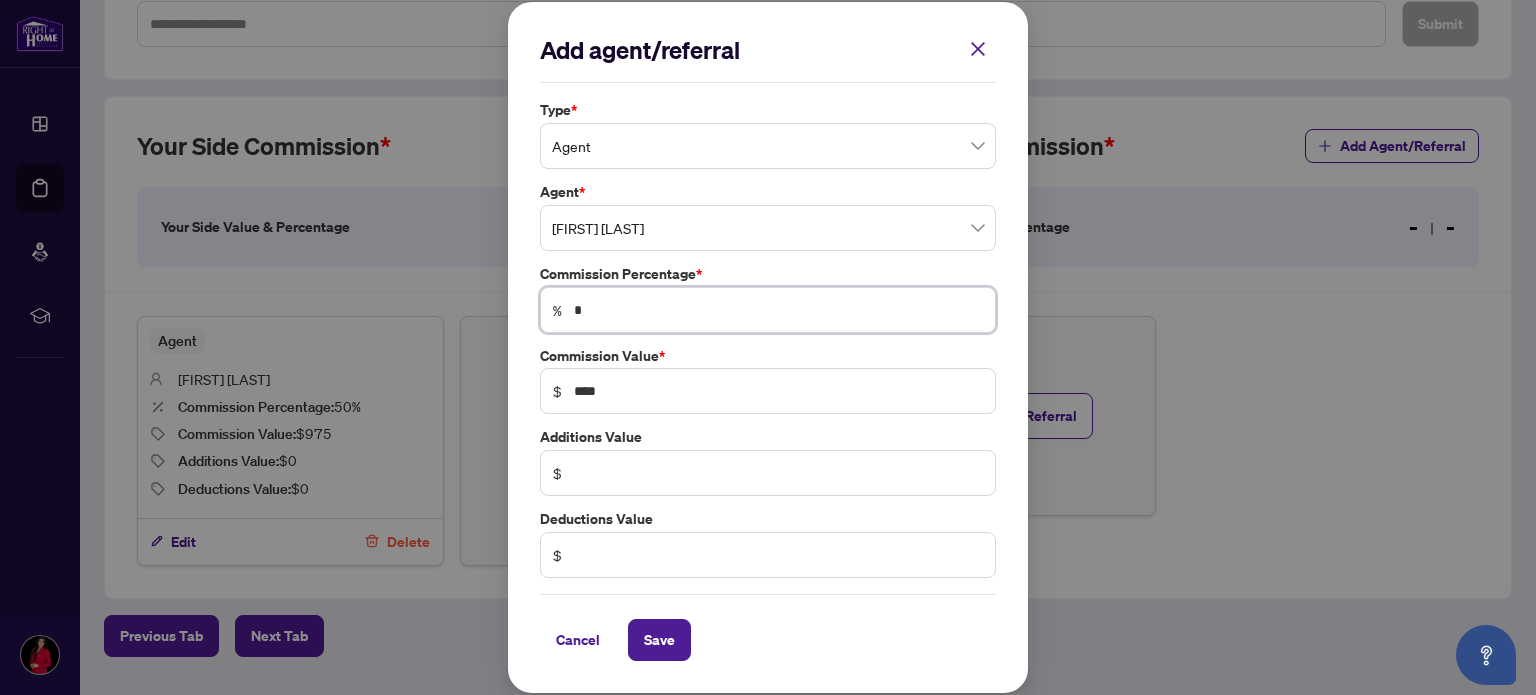 type on "**" 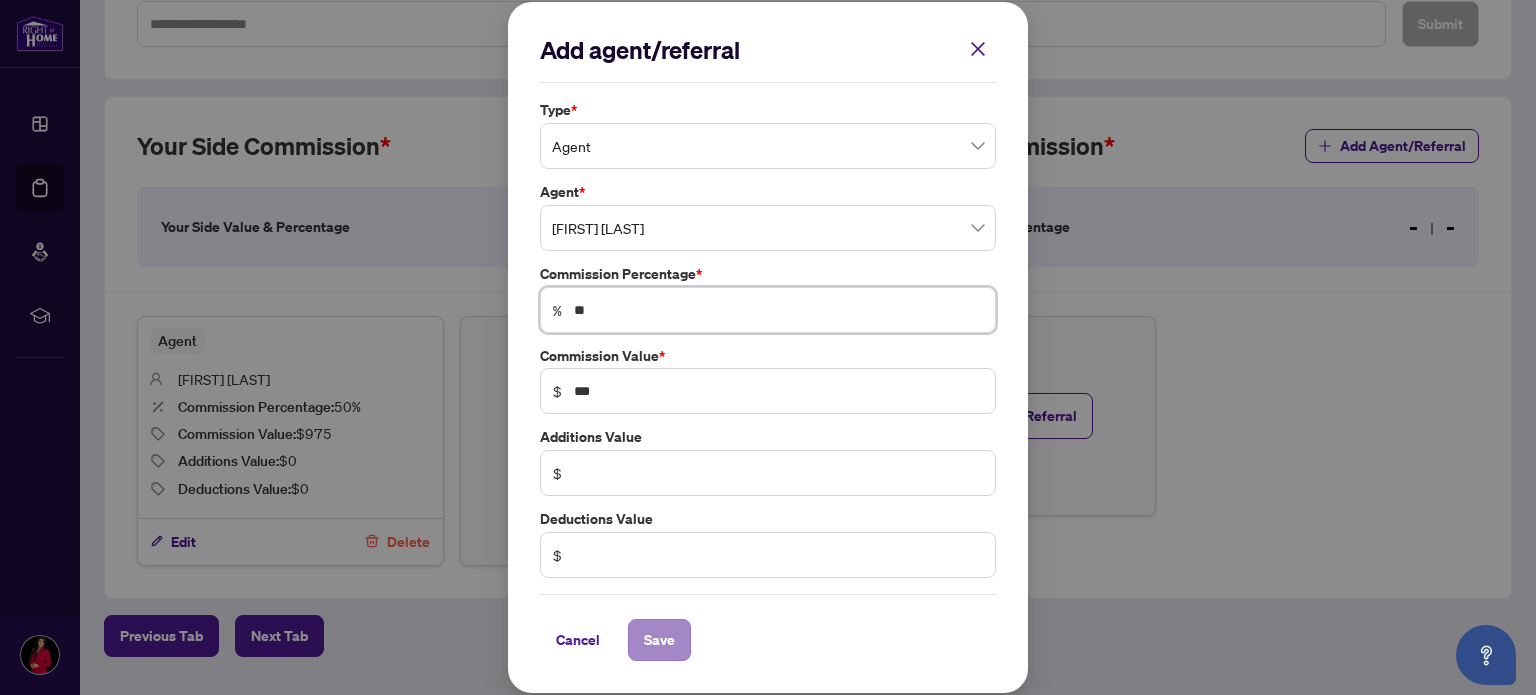 type on "**" 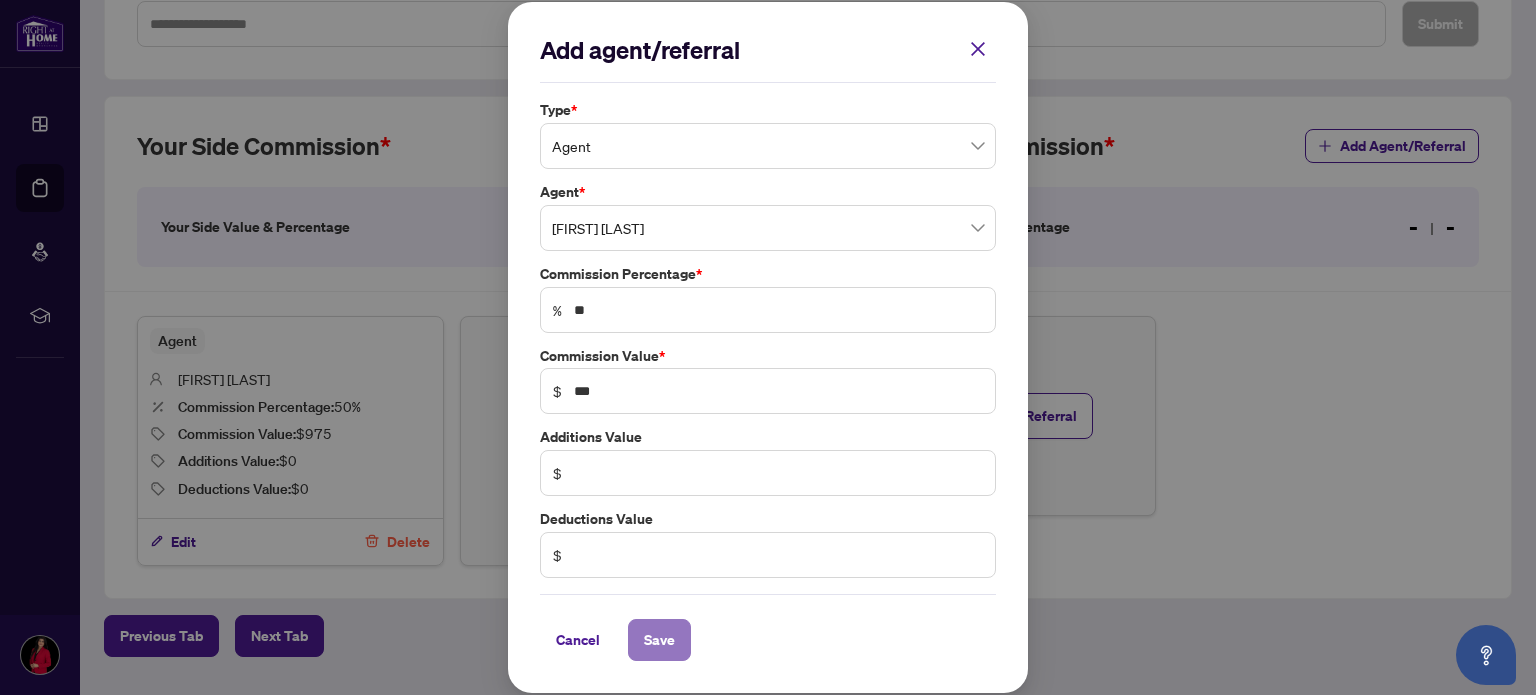click on "Save" at bounding box center [659, 640] 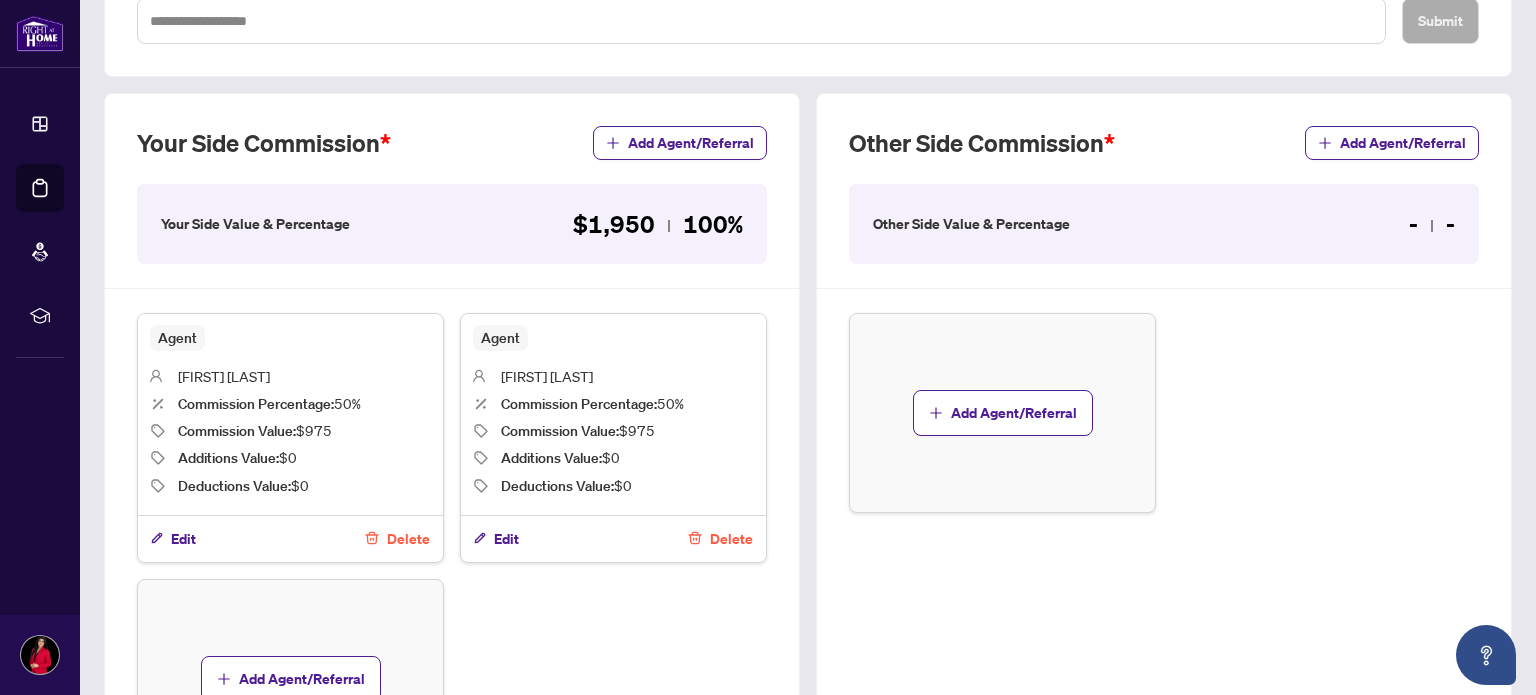 scroll, scrollTop: 494, scrollLeft: 0, axis: vertical 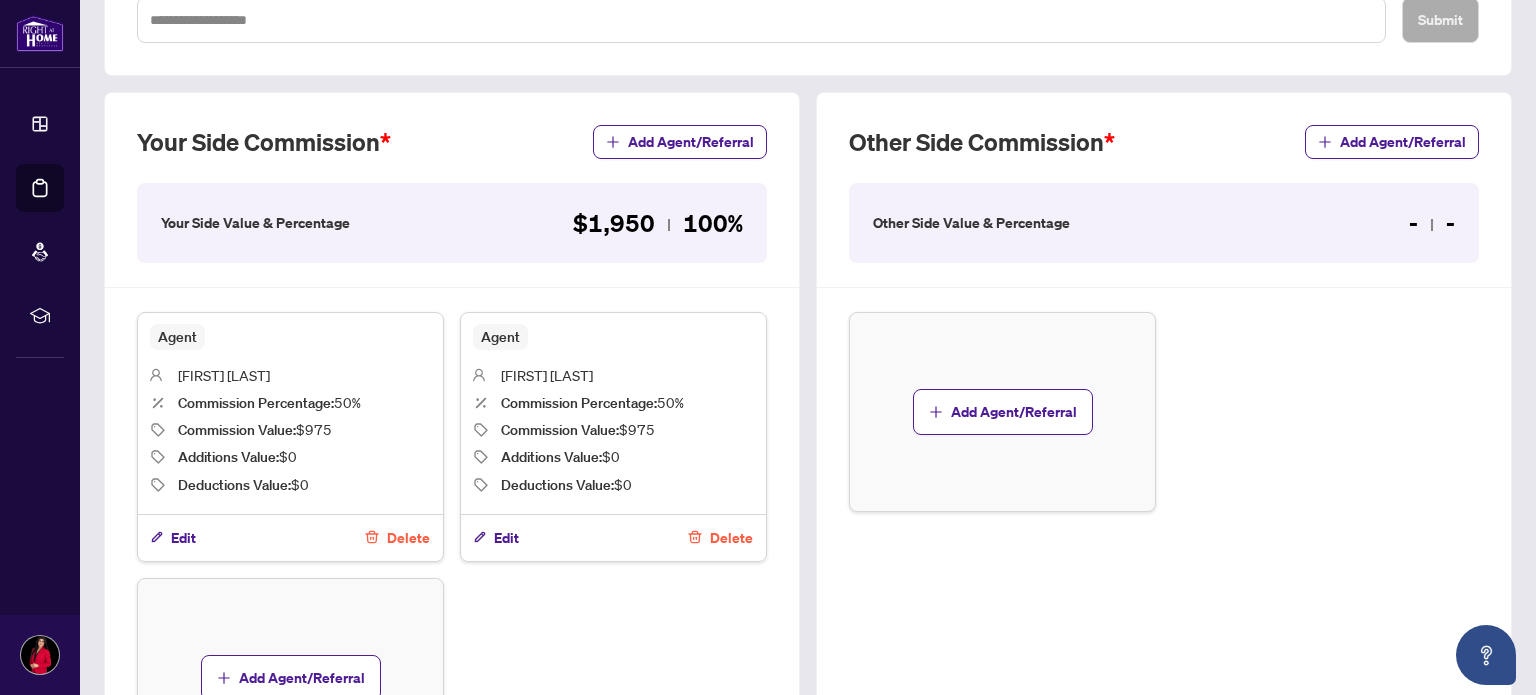 click on "Delete" at bounding box center (720, 538) 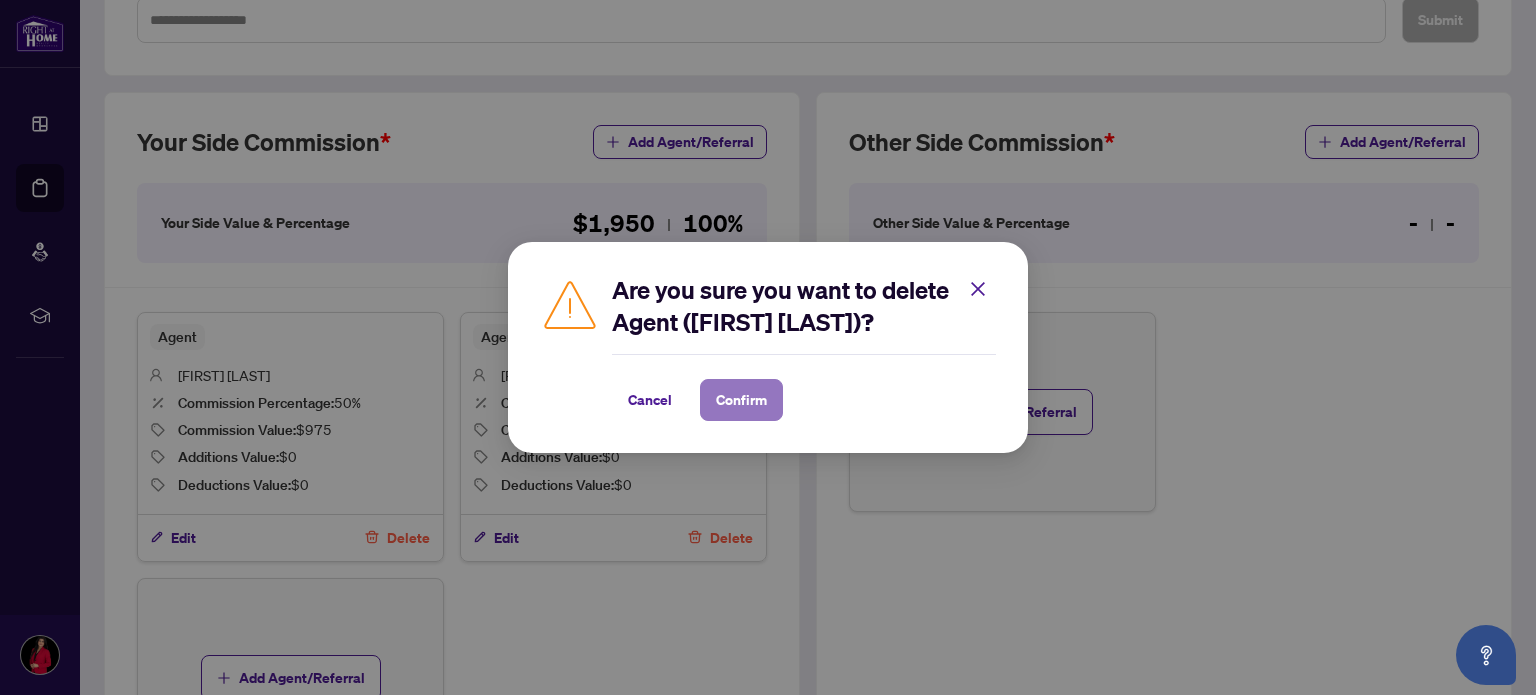 click on "Confirm" at bounding box center [741, 400] 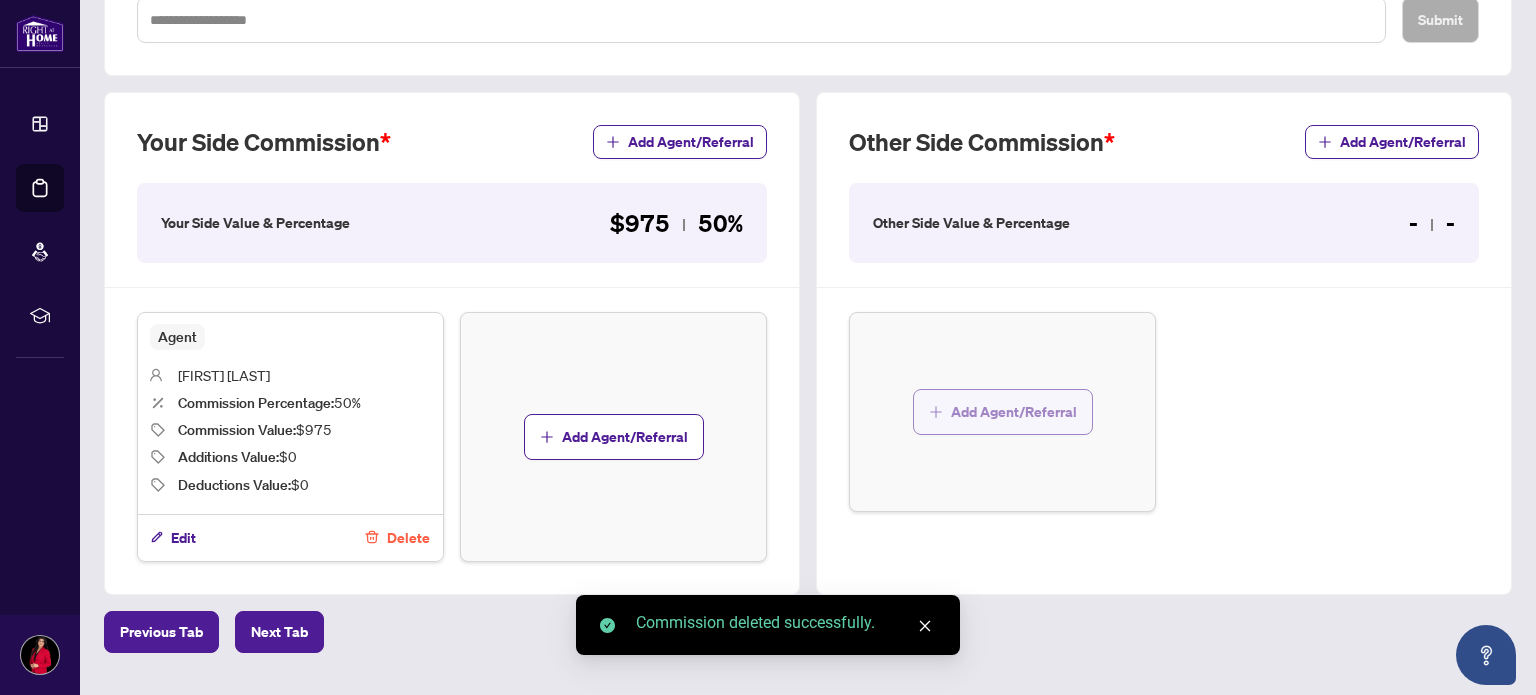 click on "Add Agent/Referral" at bounding box center (1014, 412) 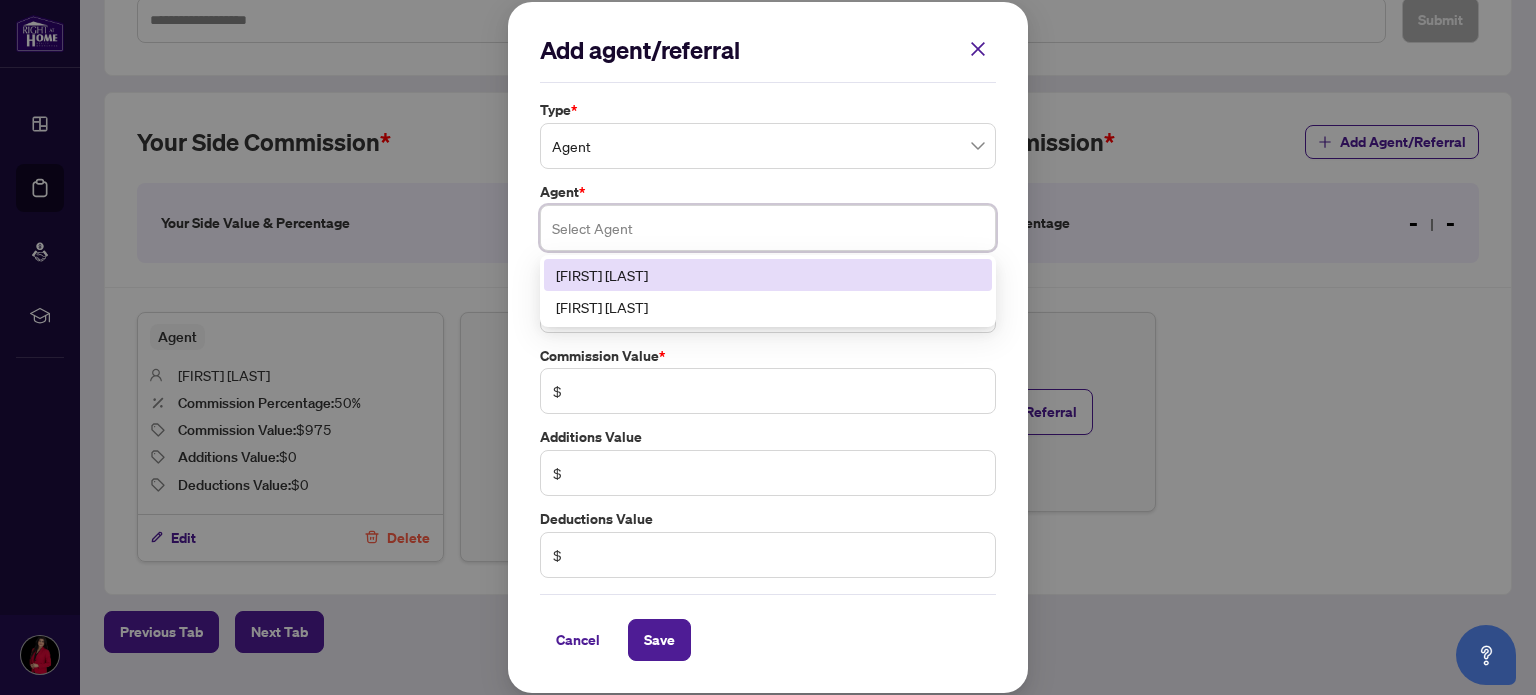 click at bounding box center (768, 228) 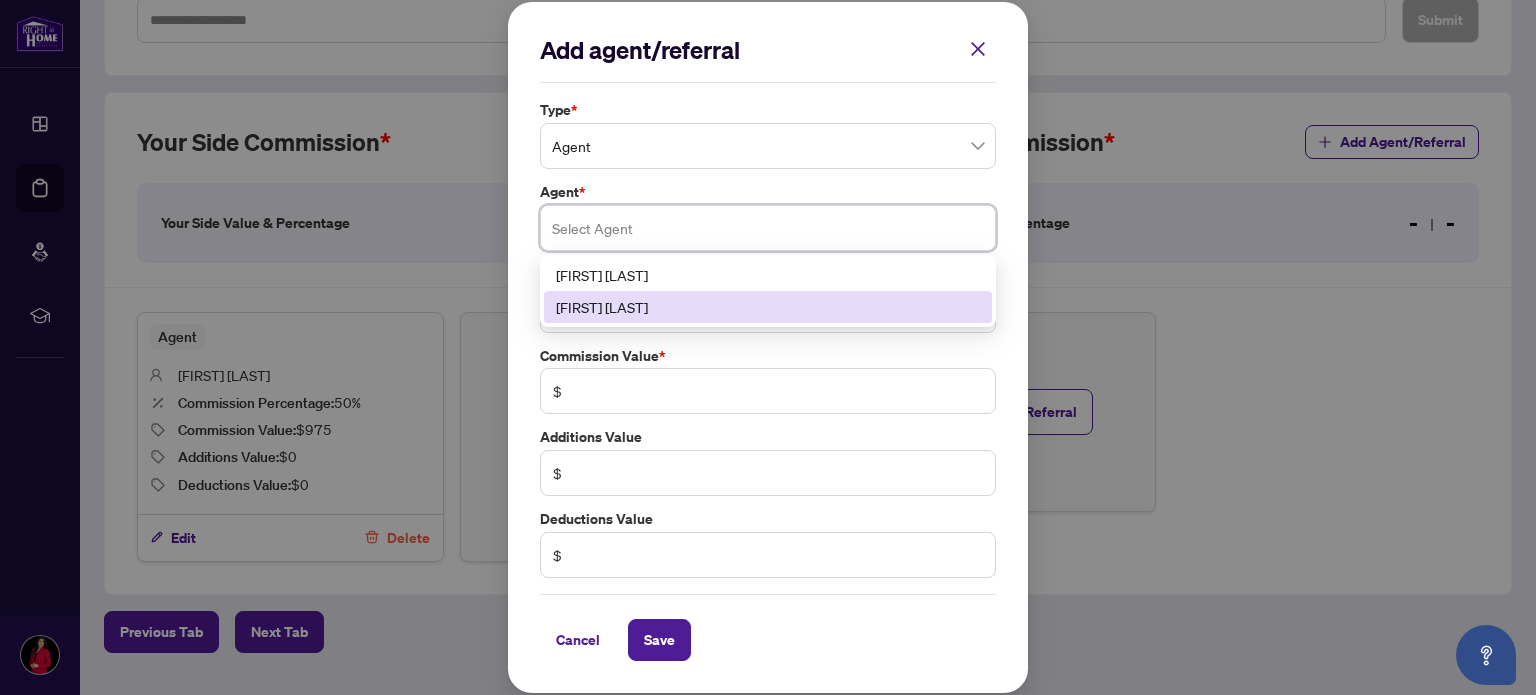 click on "[FIRST] [LAST]" at bounding box center (768, 307) 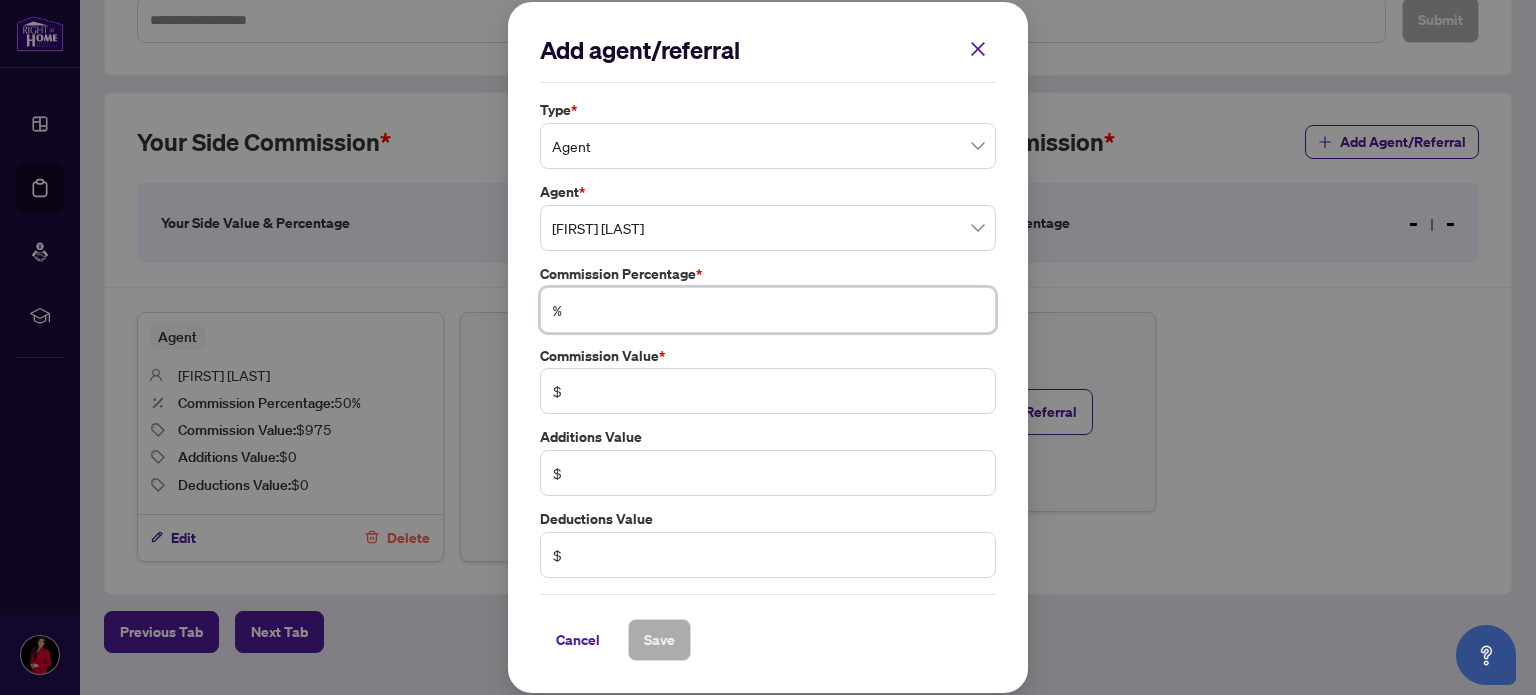 click at bounding box center [778, 310] 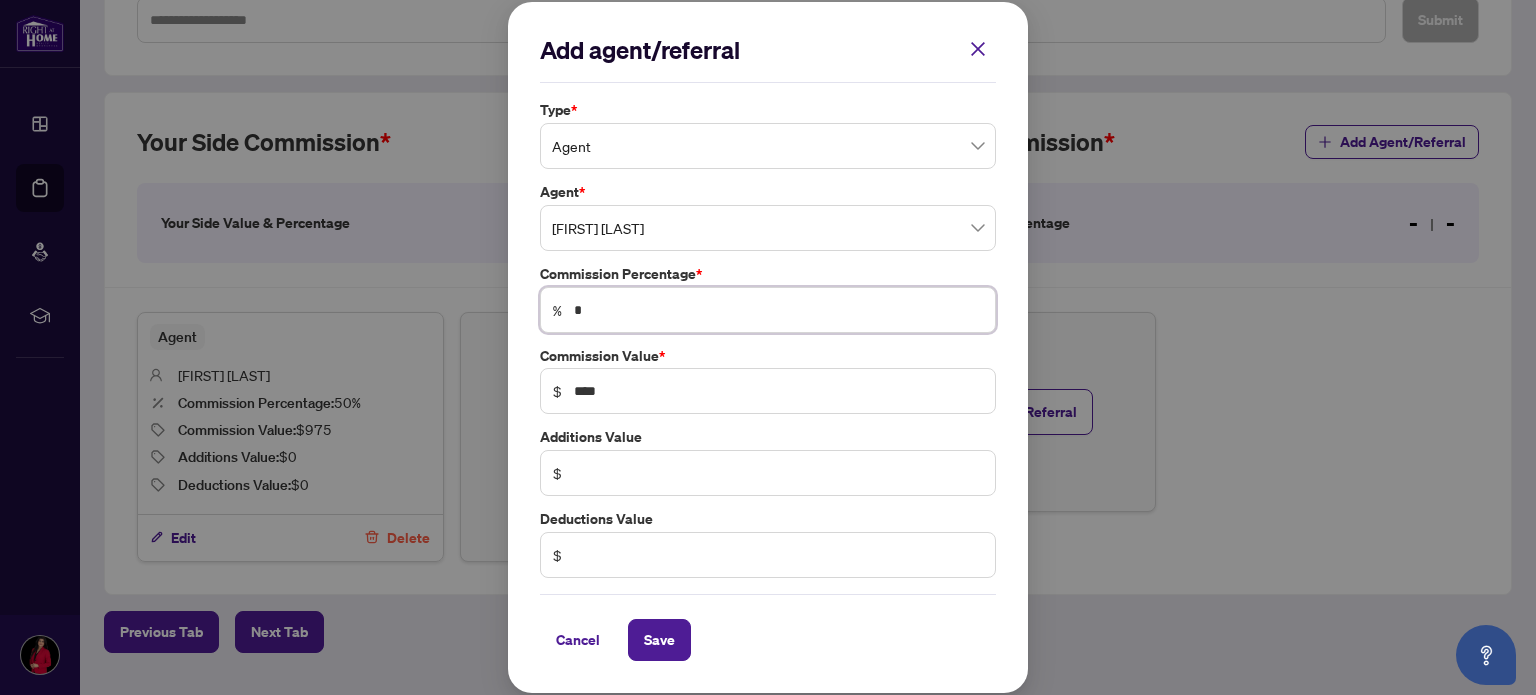 type on "**" 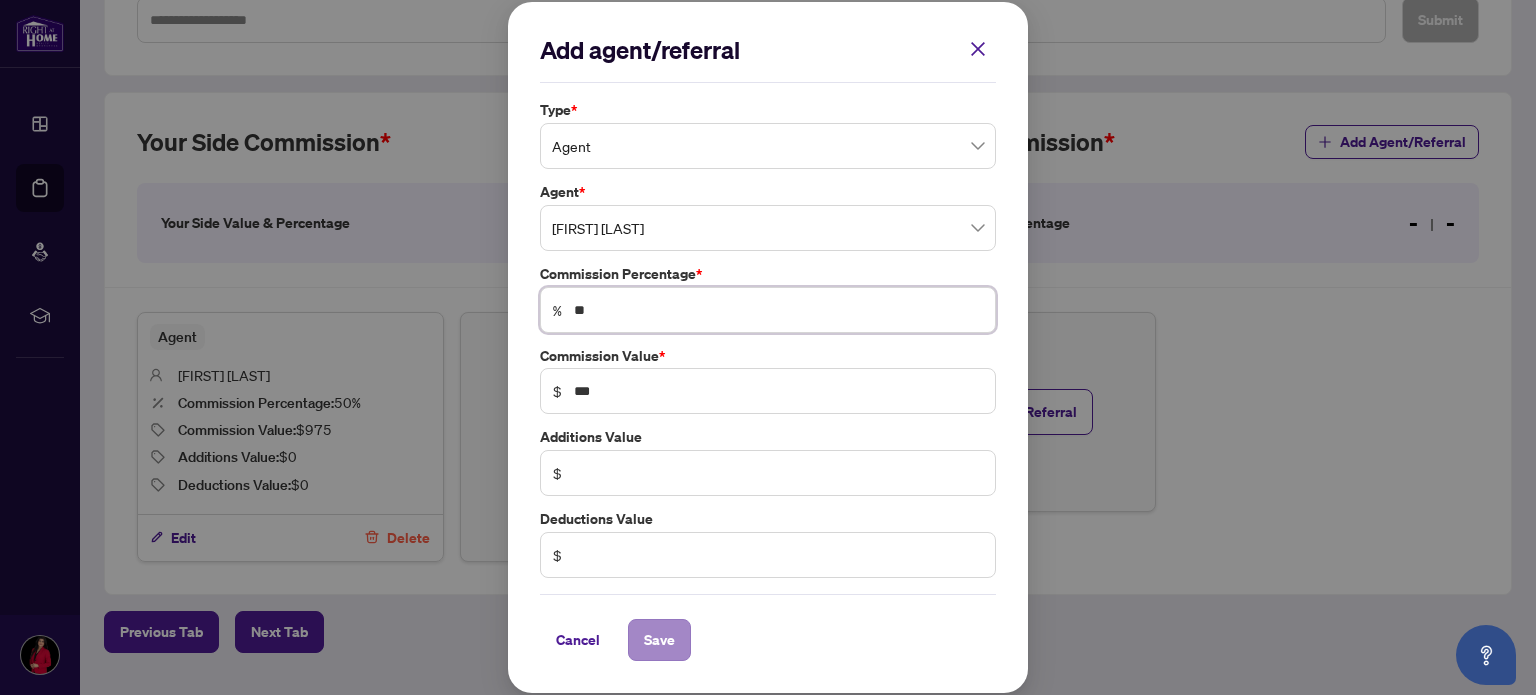 type on "**" 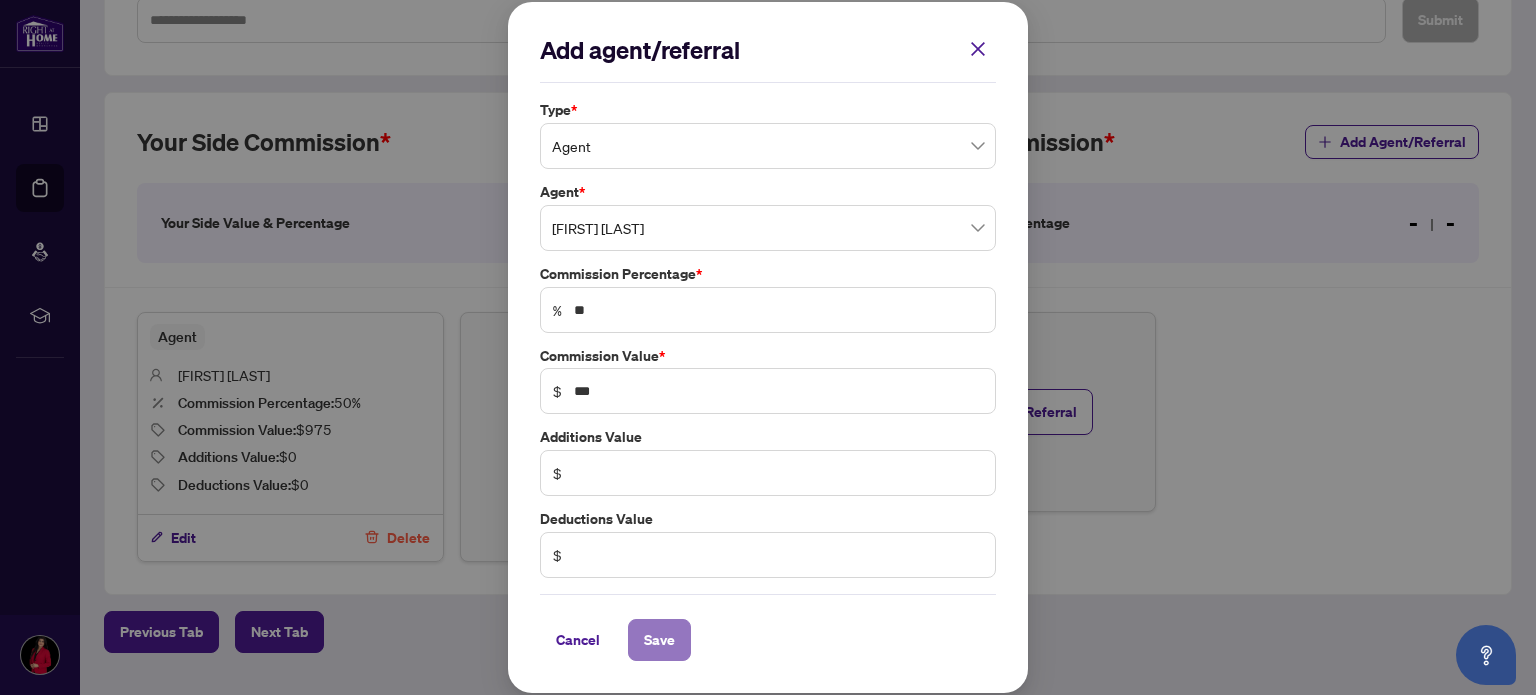 click on "Save" at bounding box center (659, 640) 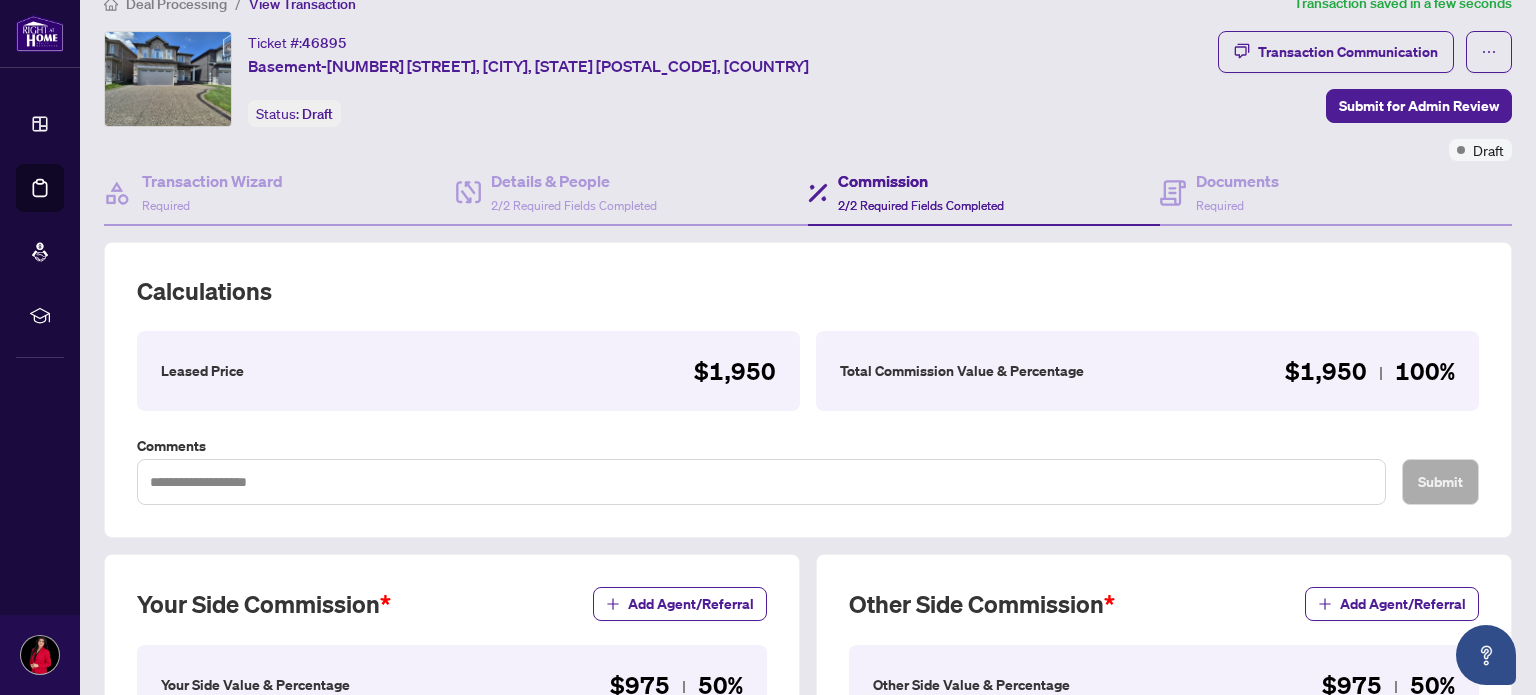 scroll, scrollTop: 32, scrollLeft: 0, axis: vertical 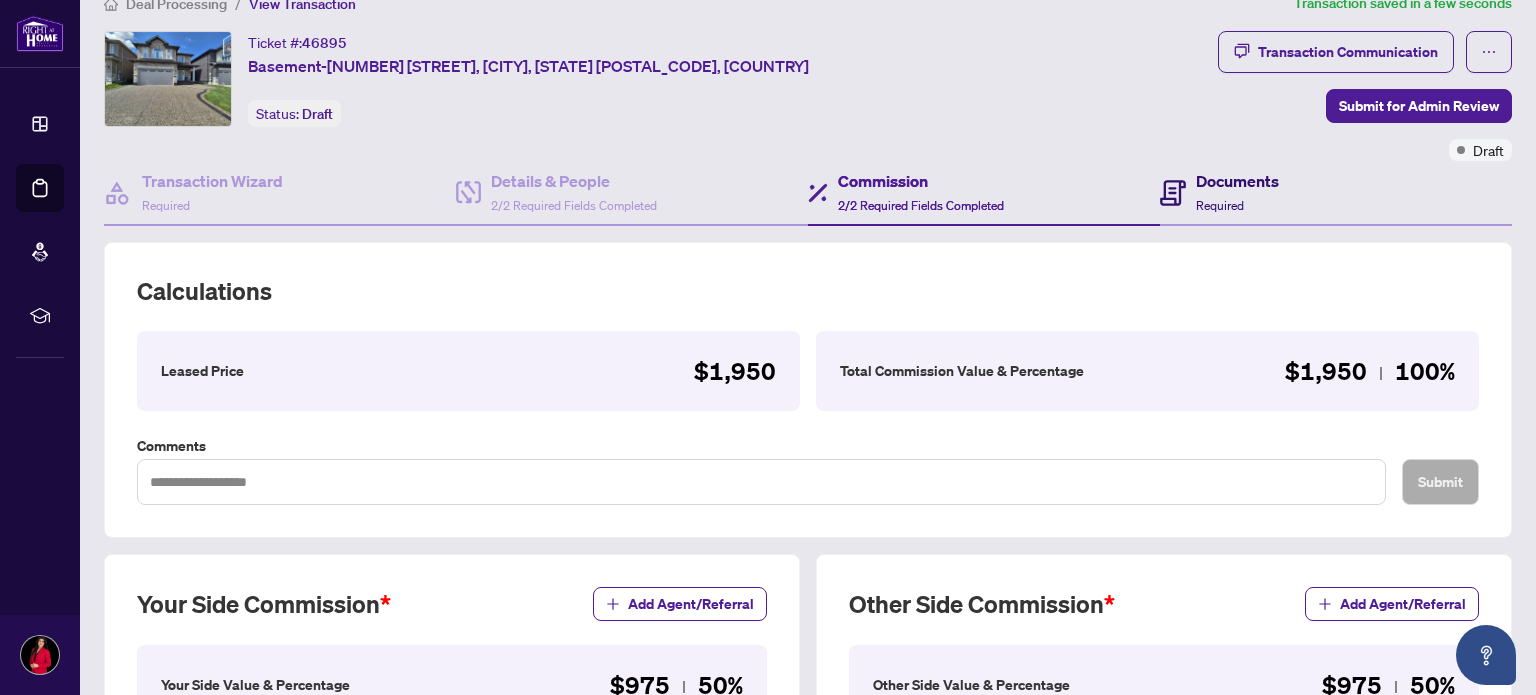 click on "Documents" at bounding box center [1237, 181] 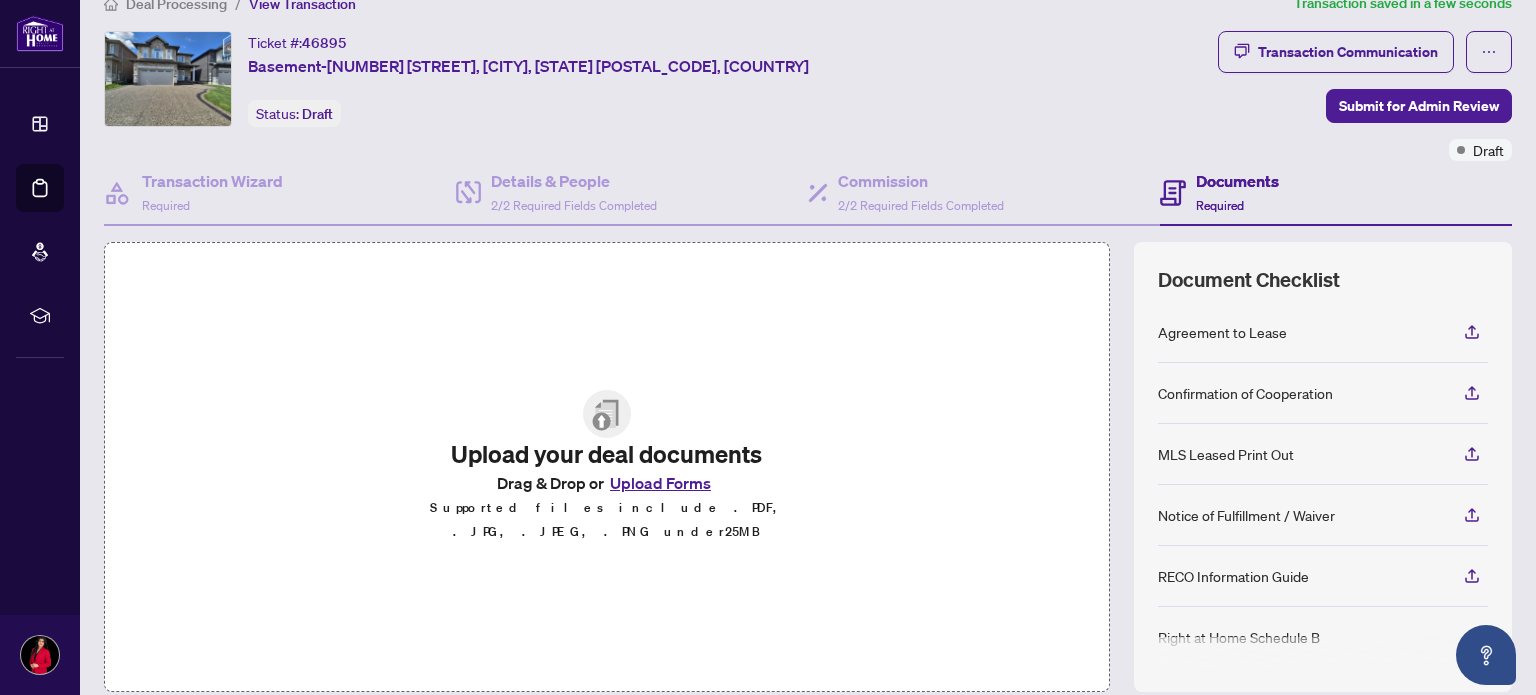 click on "Upload Forms" at bounding box center [660, 483] 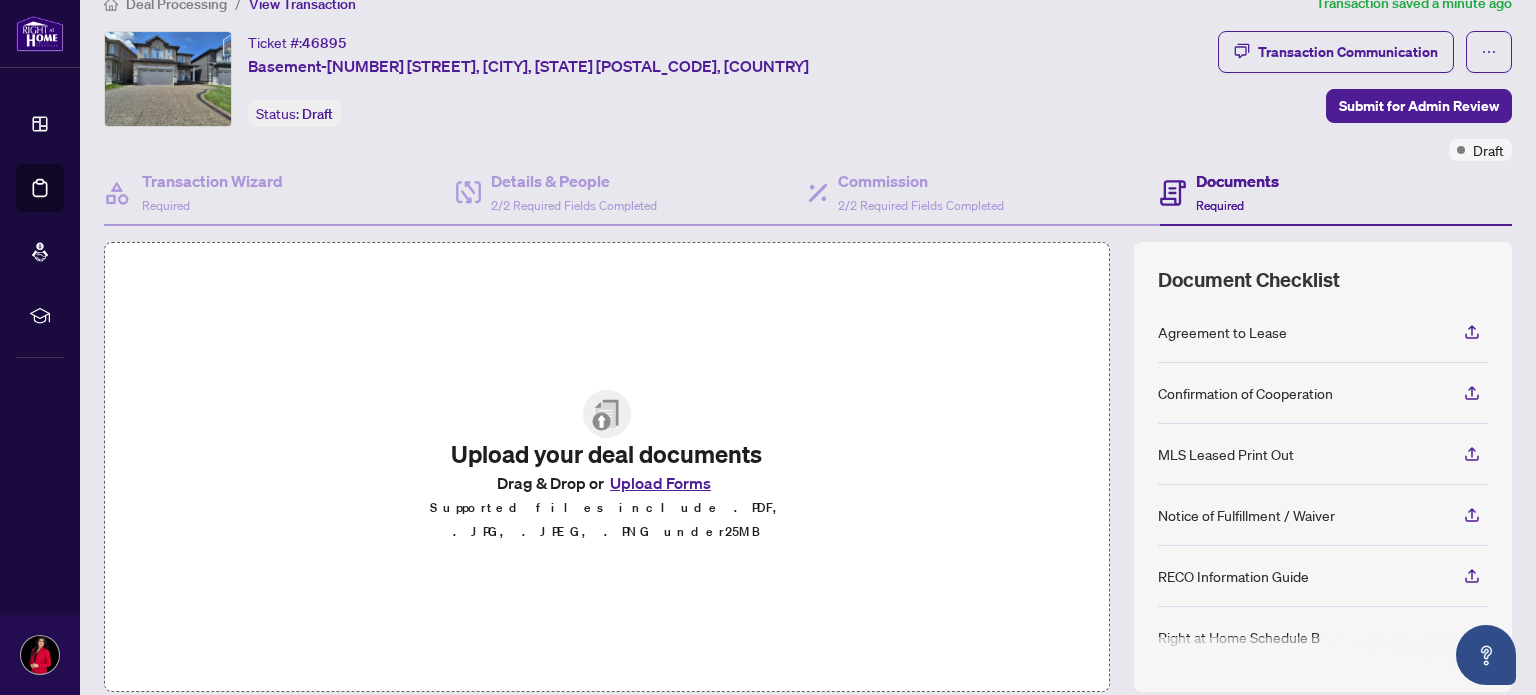 click on "Upload Forms" at bounding box center (660, 483) 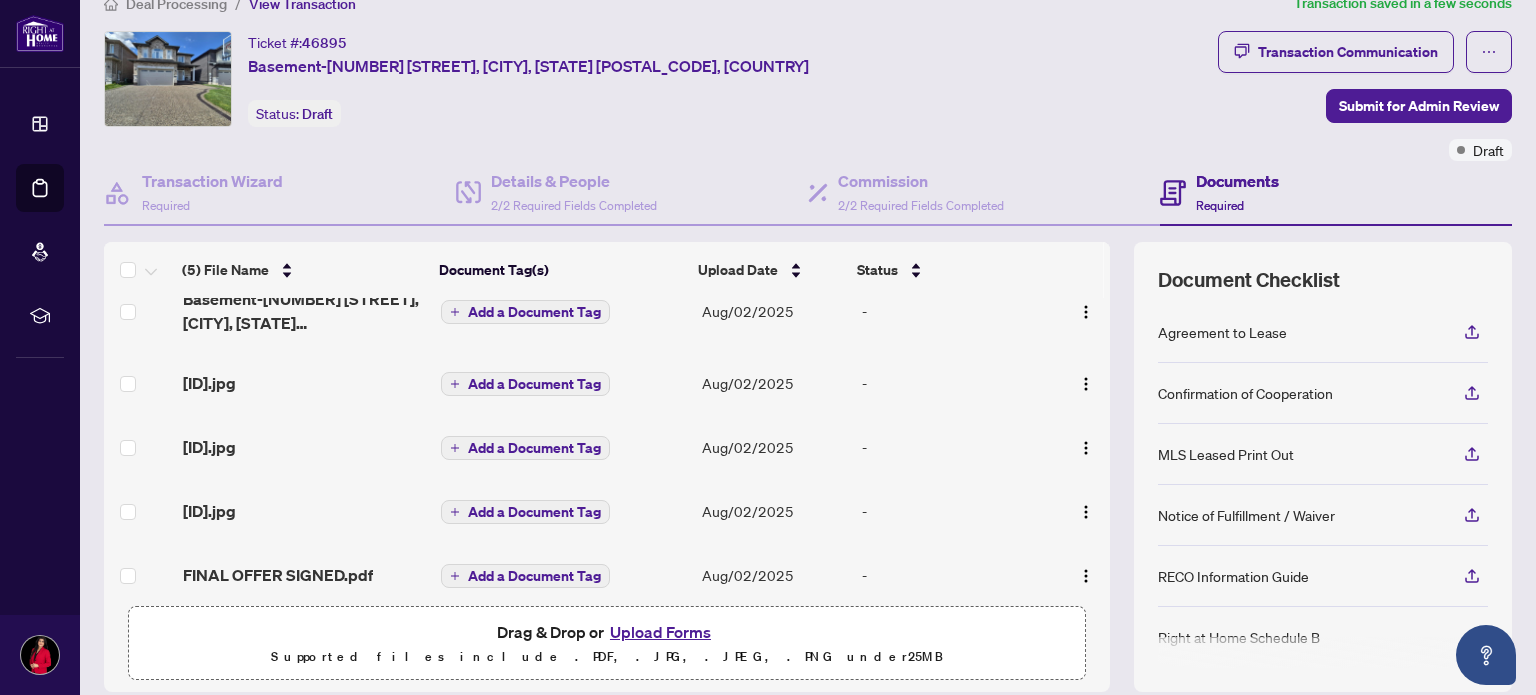 scroll, scrollTop: 44, scrollLeft: 0, axis: vertical 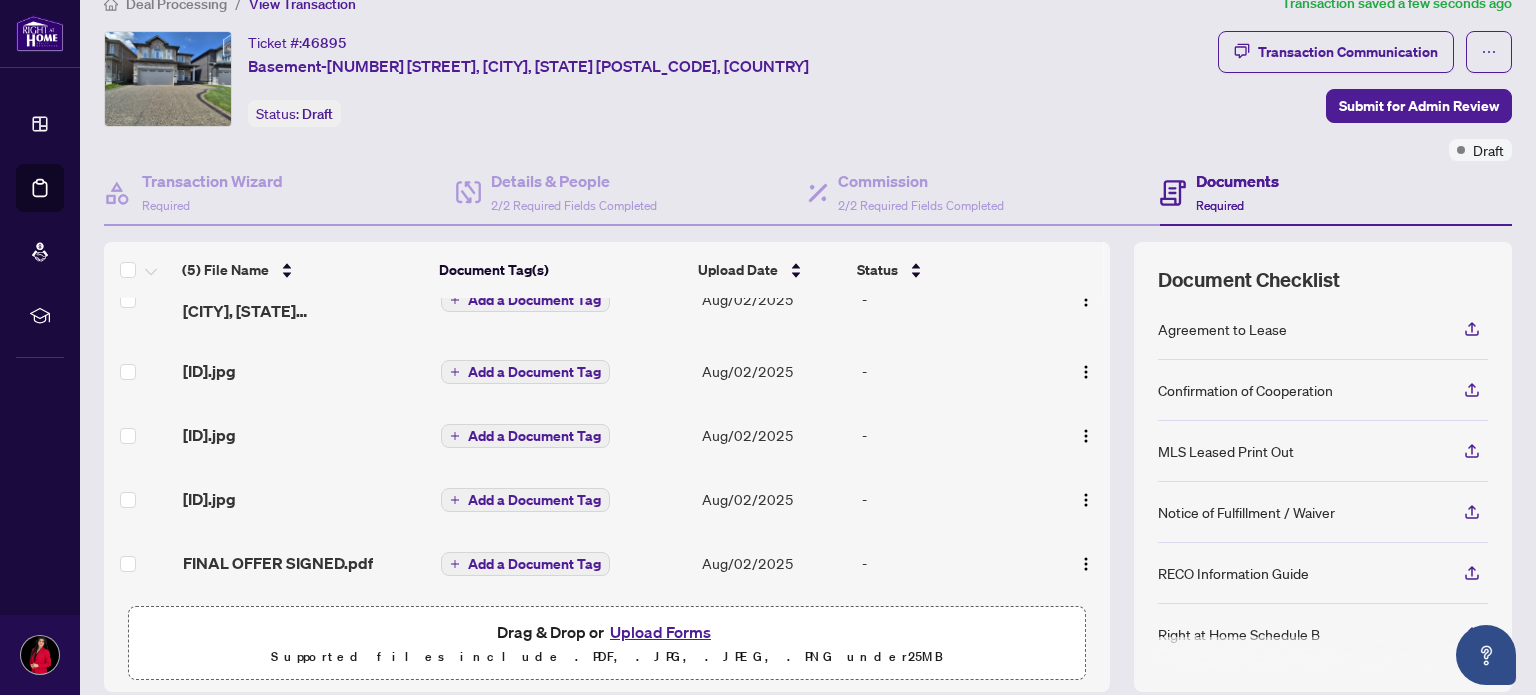 click on "Upload Forms" at bounding box center (660, 632) 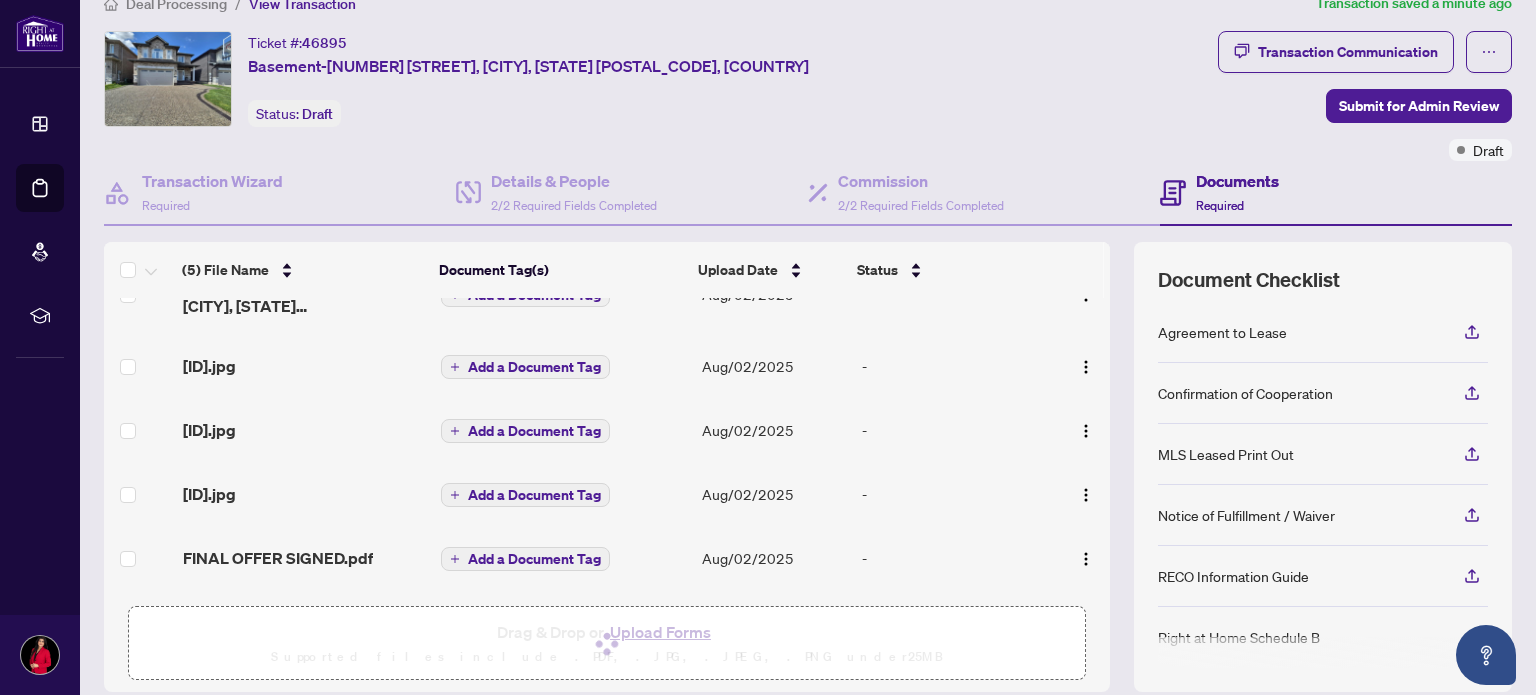 scroll, scrollTop: 3, scrollLeft: 0, axis: vertical 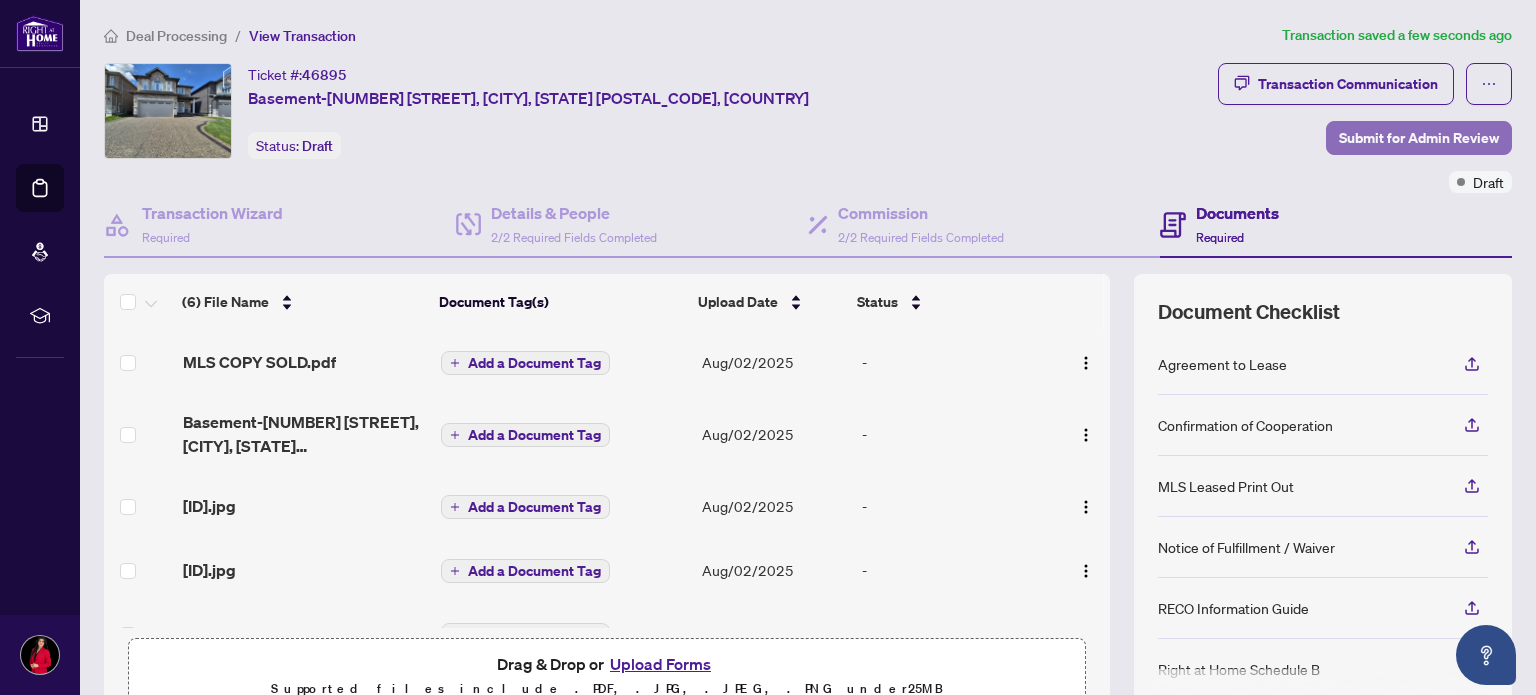click on "Submit for Admin Review" at bounding box center (1419, 138) 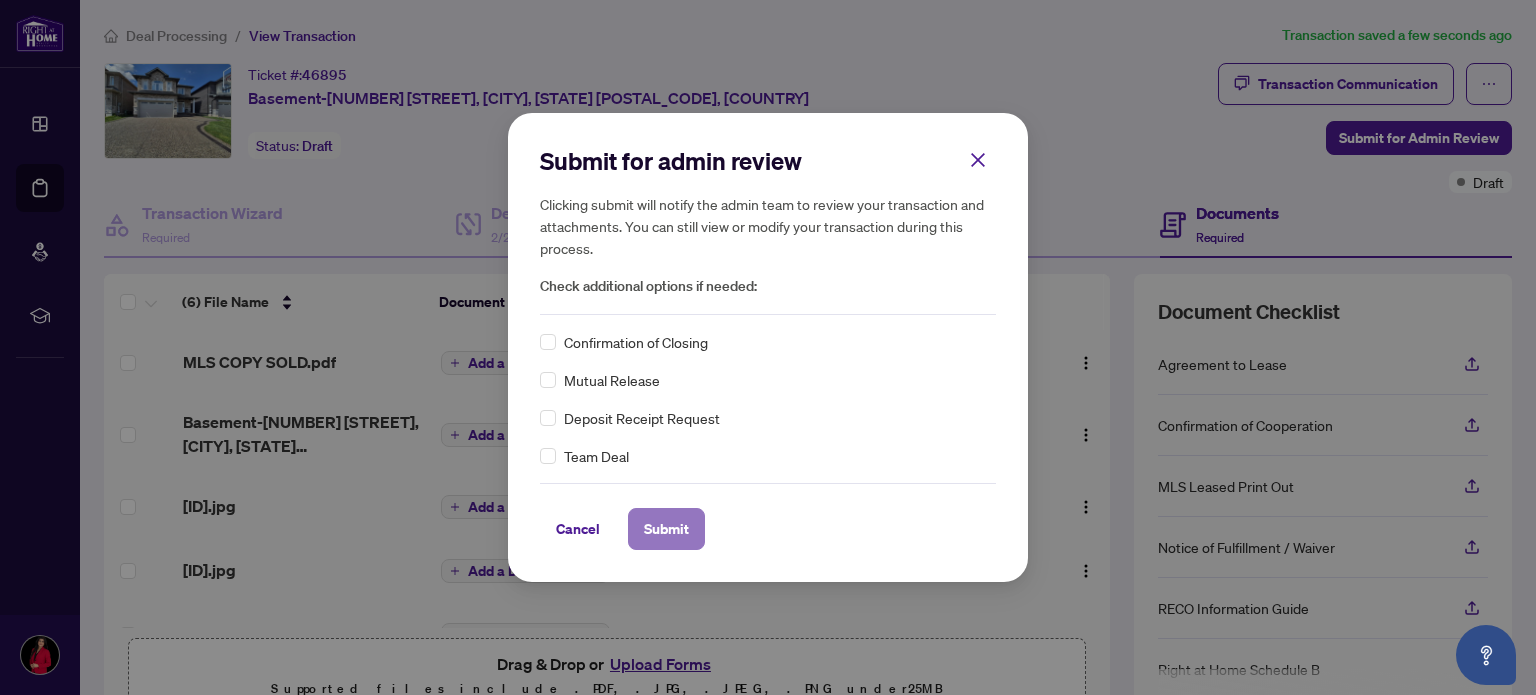 click on "Submit" at bounding box center [666, 529] 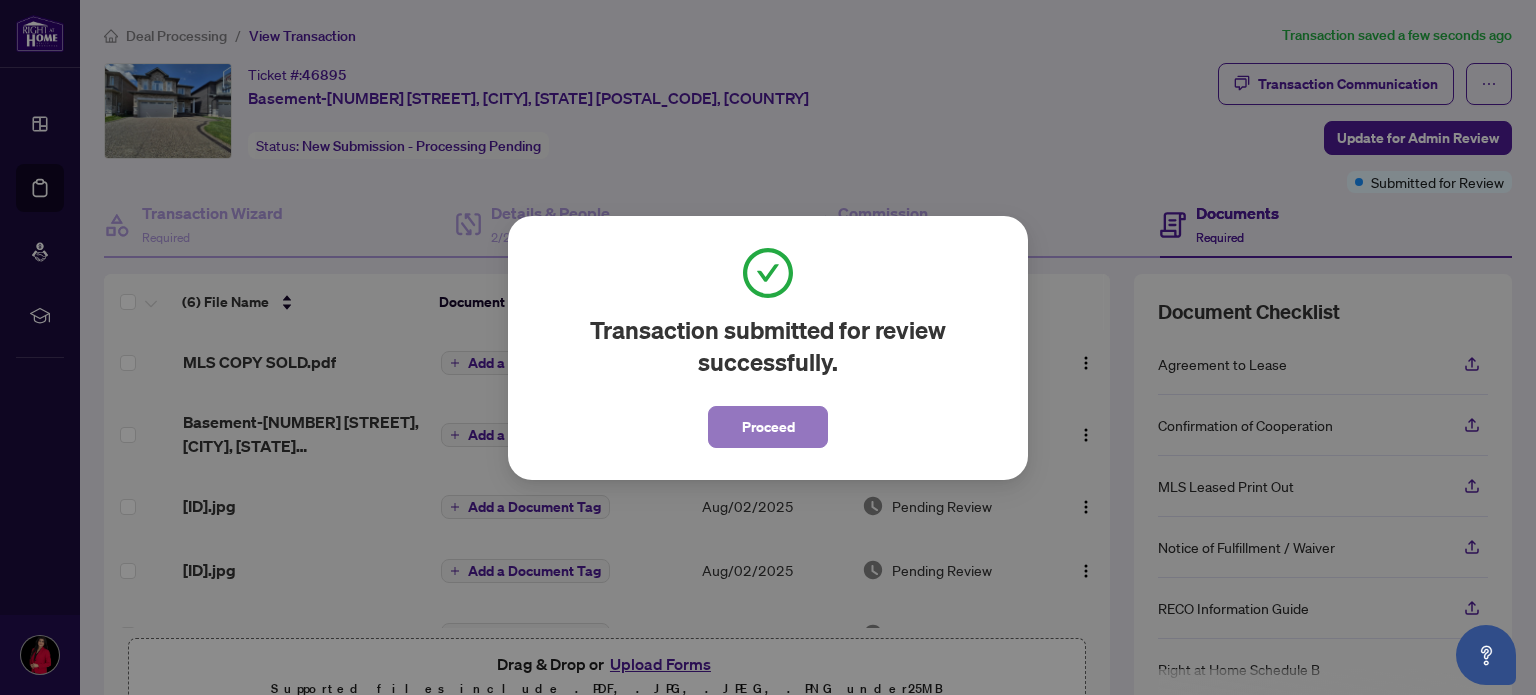 click on "Proceed" at bounding box center (768, 427) 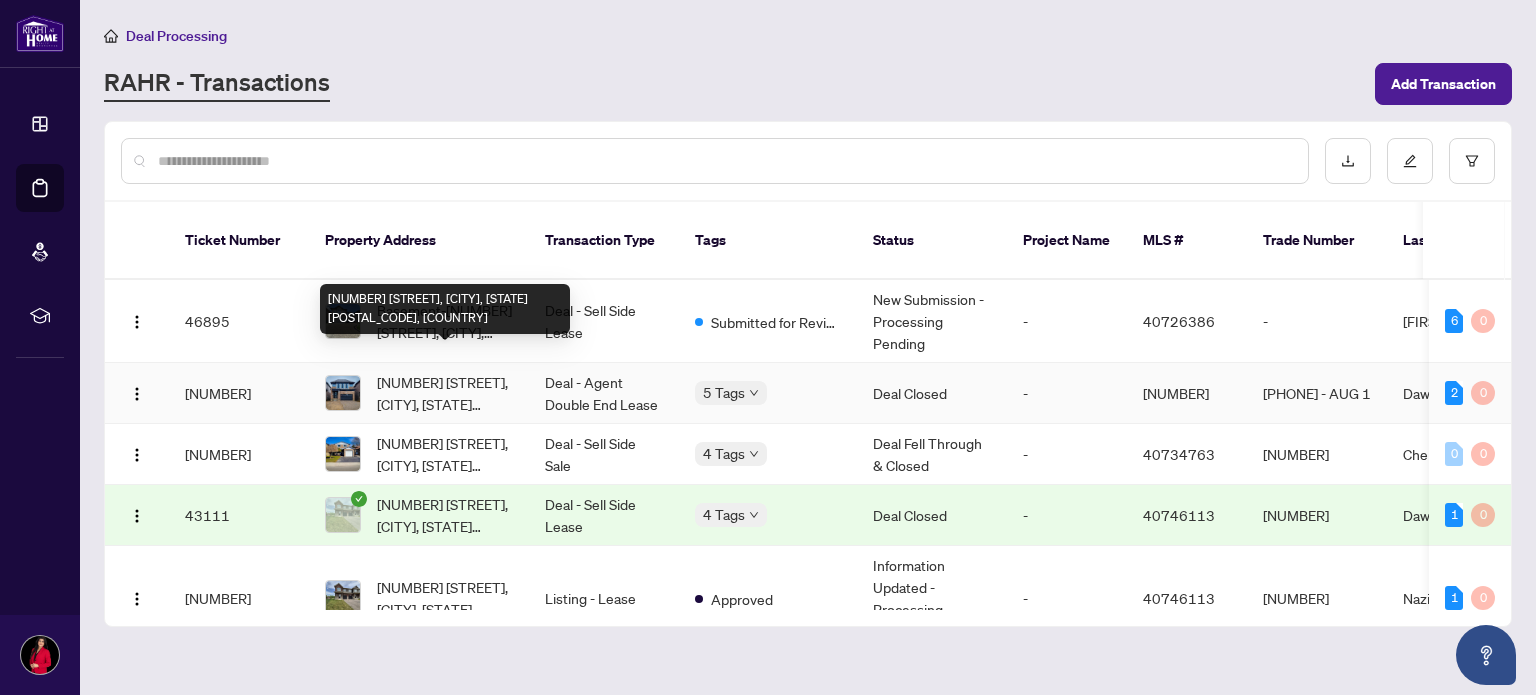 click on "[NUMBER] [STREET], [CITY], [STATE] [POSTAL_CODE], [COUNTRY]" at bounding box center [445, 393] 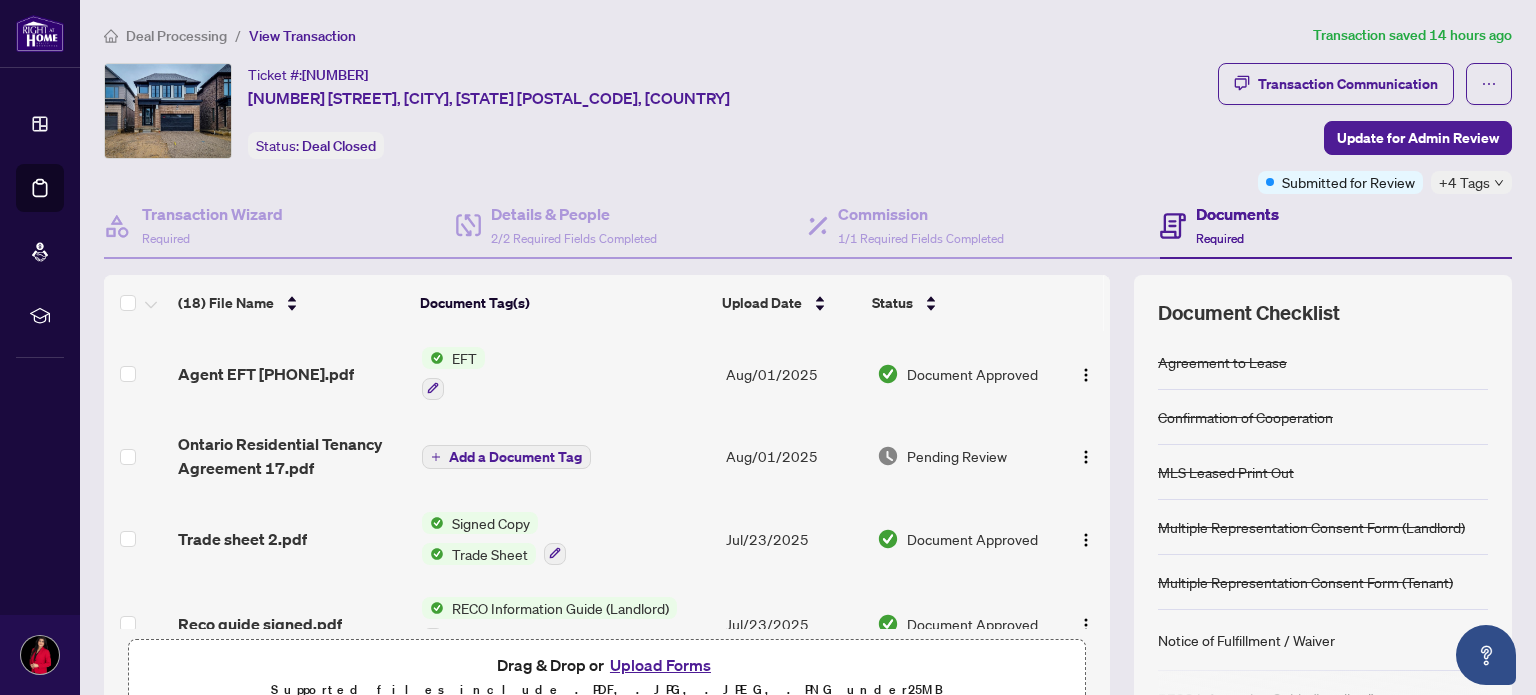 click on "EFT" at bounding box center [464, 358] 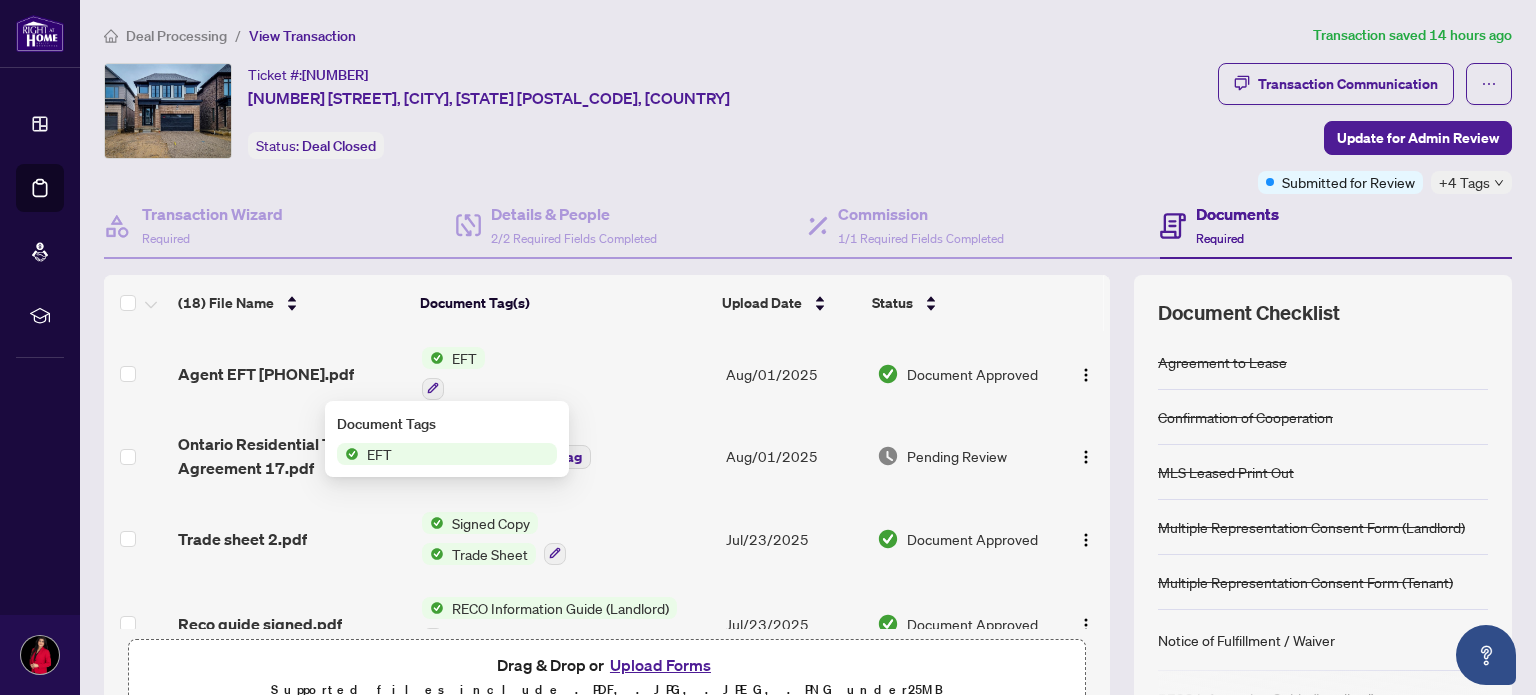 click on "EFT" at bounding box center [464, 358] 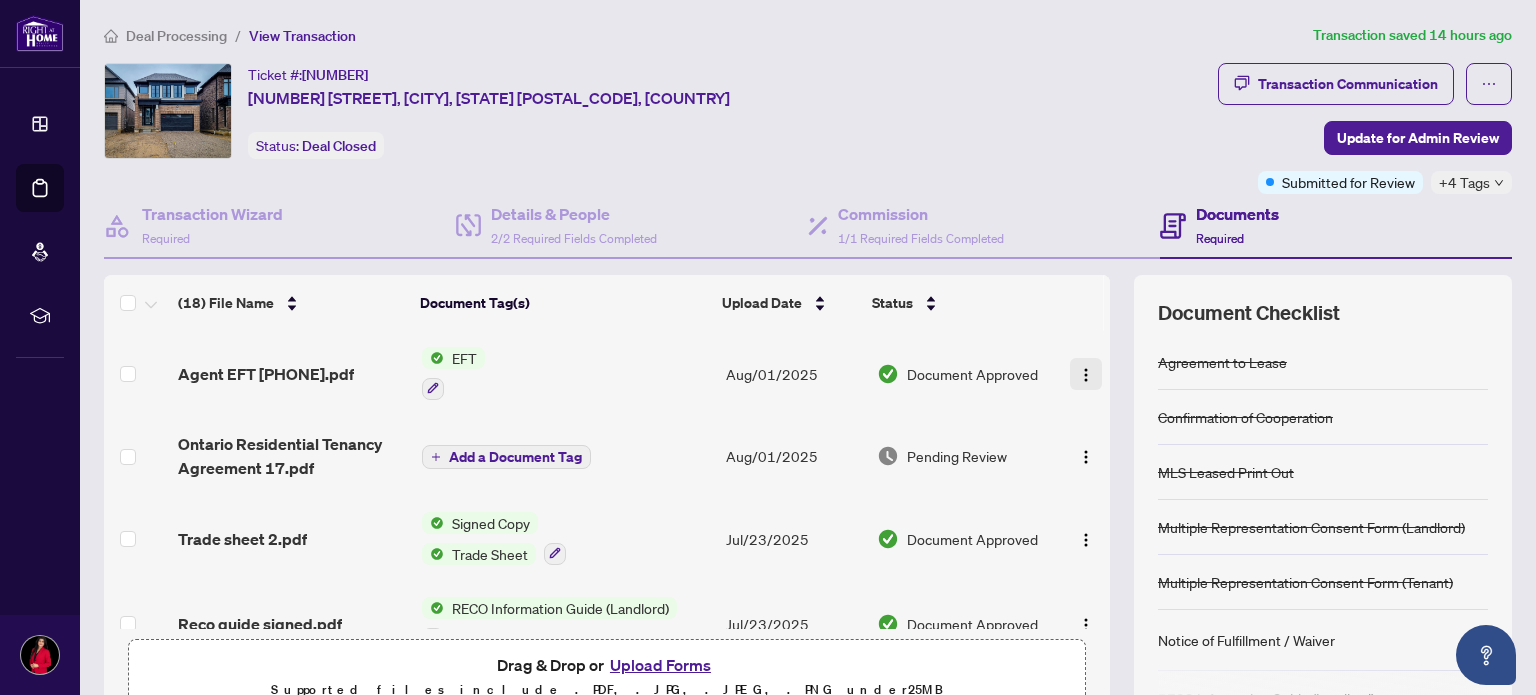 click at bounding box center (1086, 375) 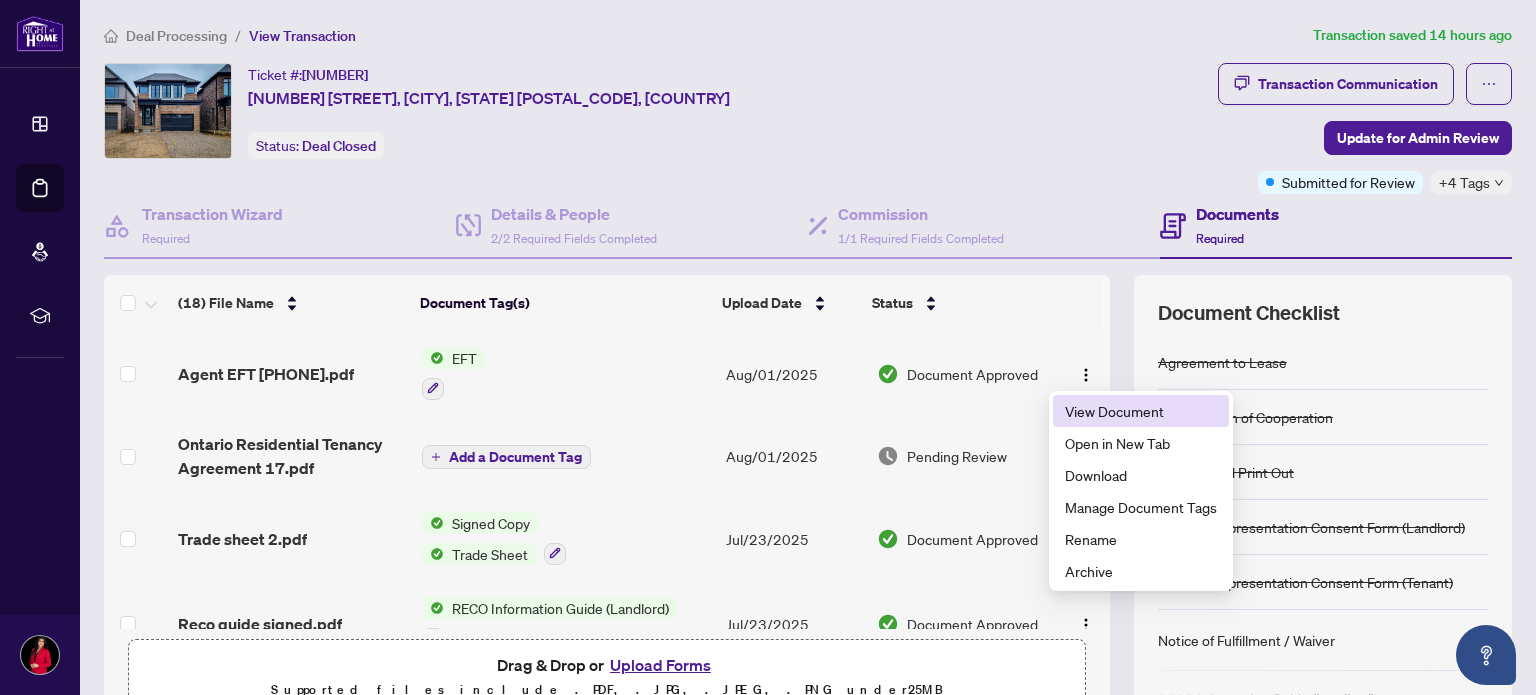 click on "View Document" at bounding box center [1141, 411] 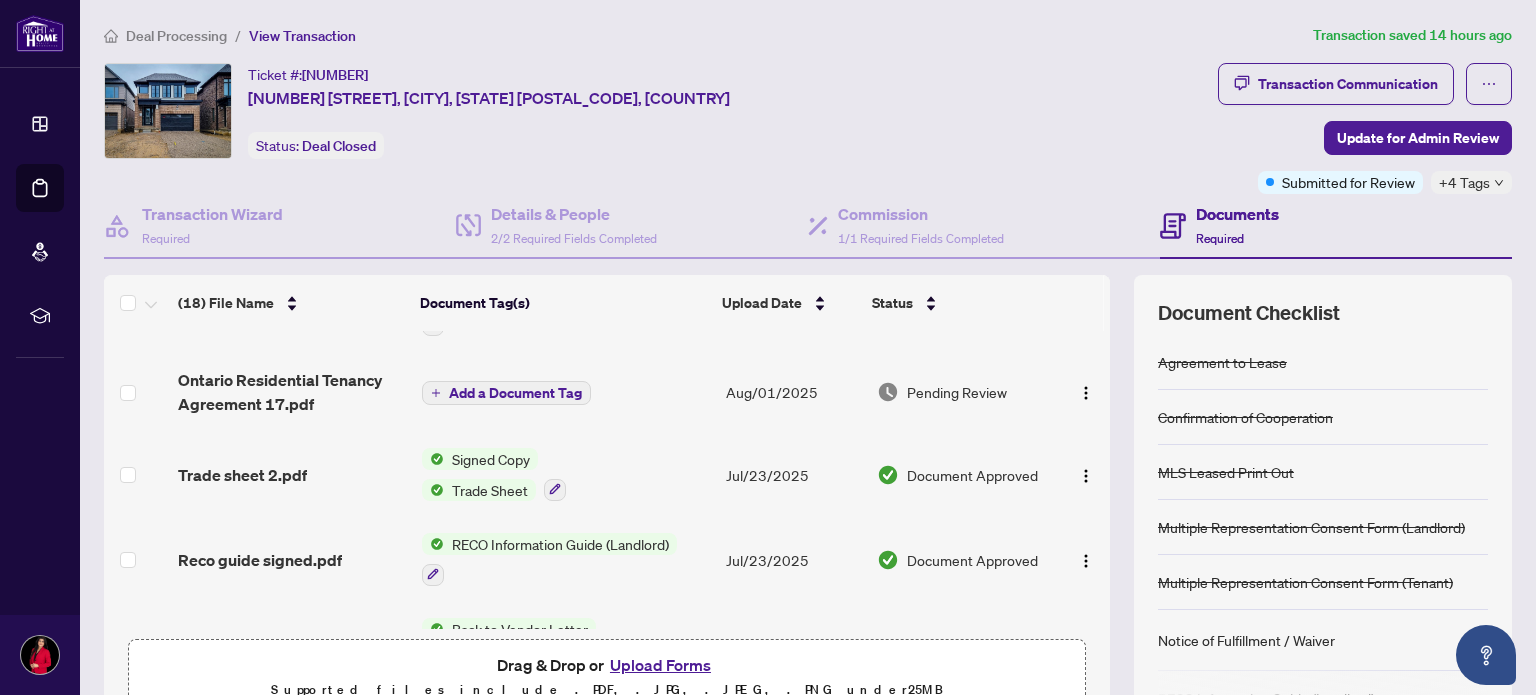 scroll, scrollTop: 64, scrollLeft: 0, axis: vertical 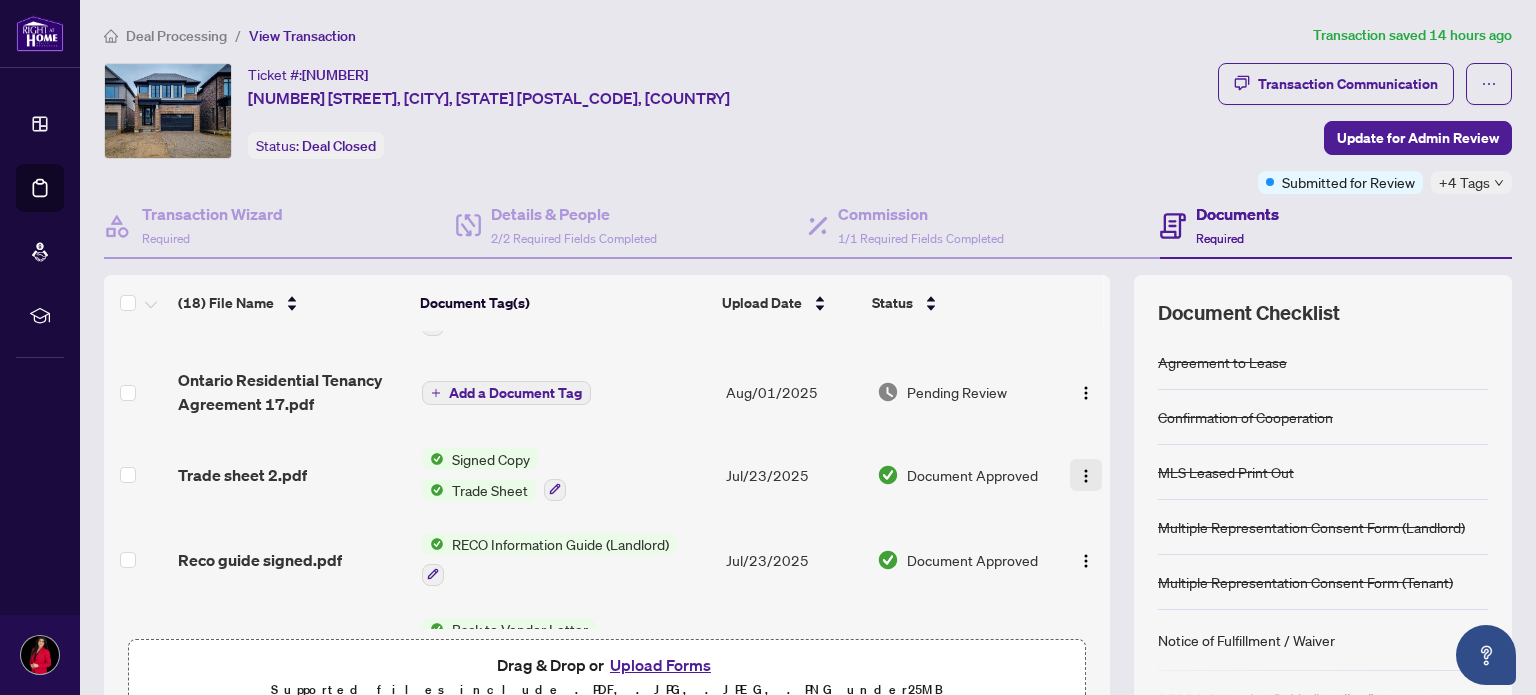 click at bounding box center [1086, 476] 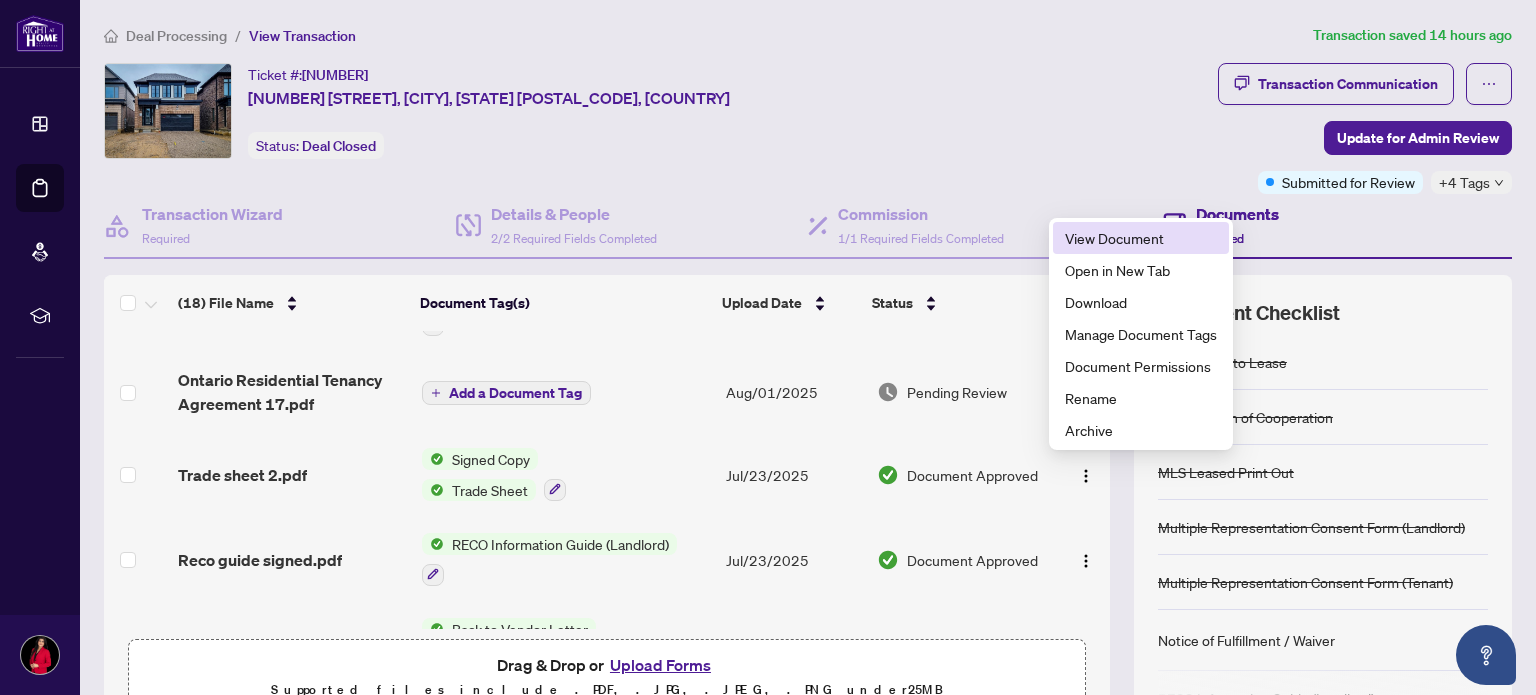 click on "View Document" at bounding box center (1141, 238) 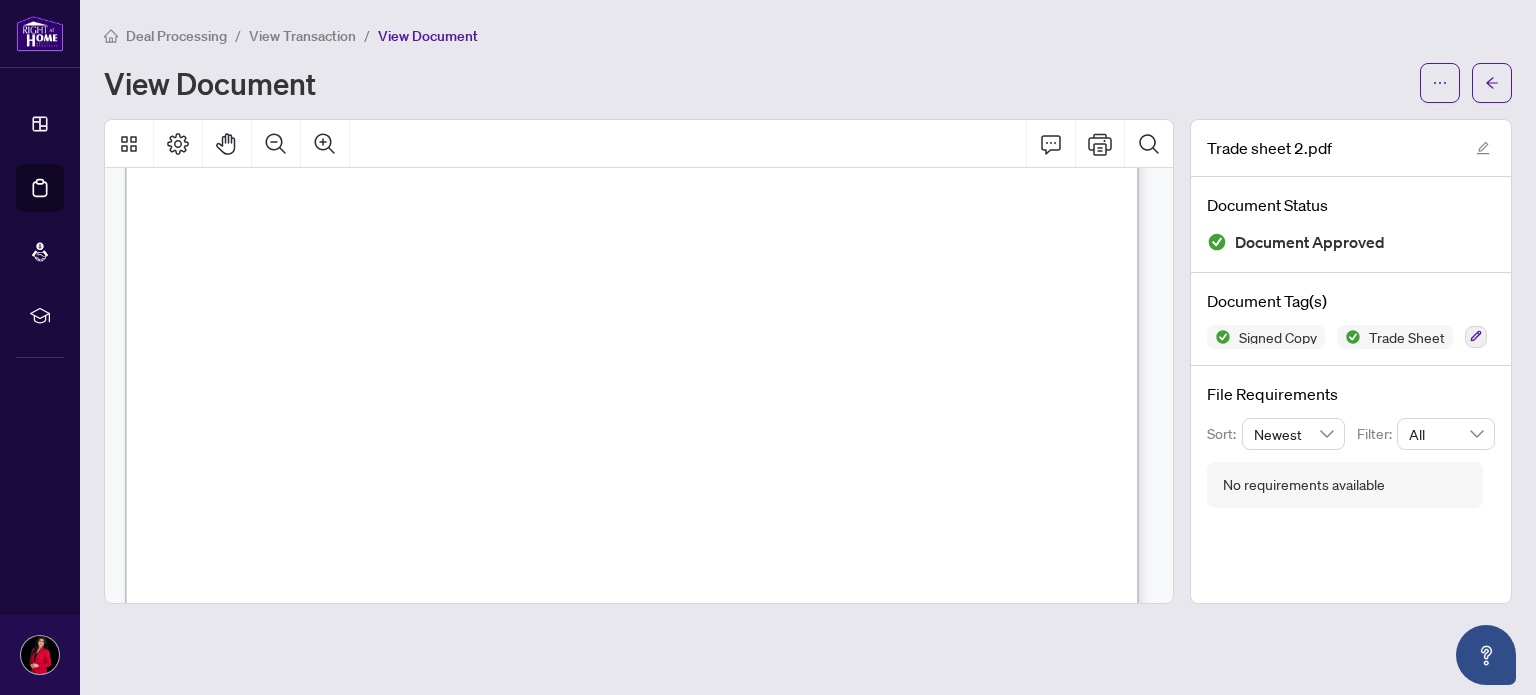 scroll, scrollTop: 164, scrollLeft: 0, axis: vertical 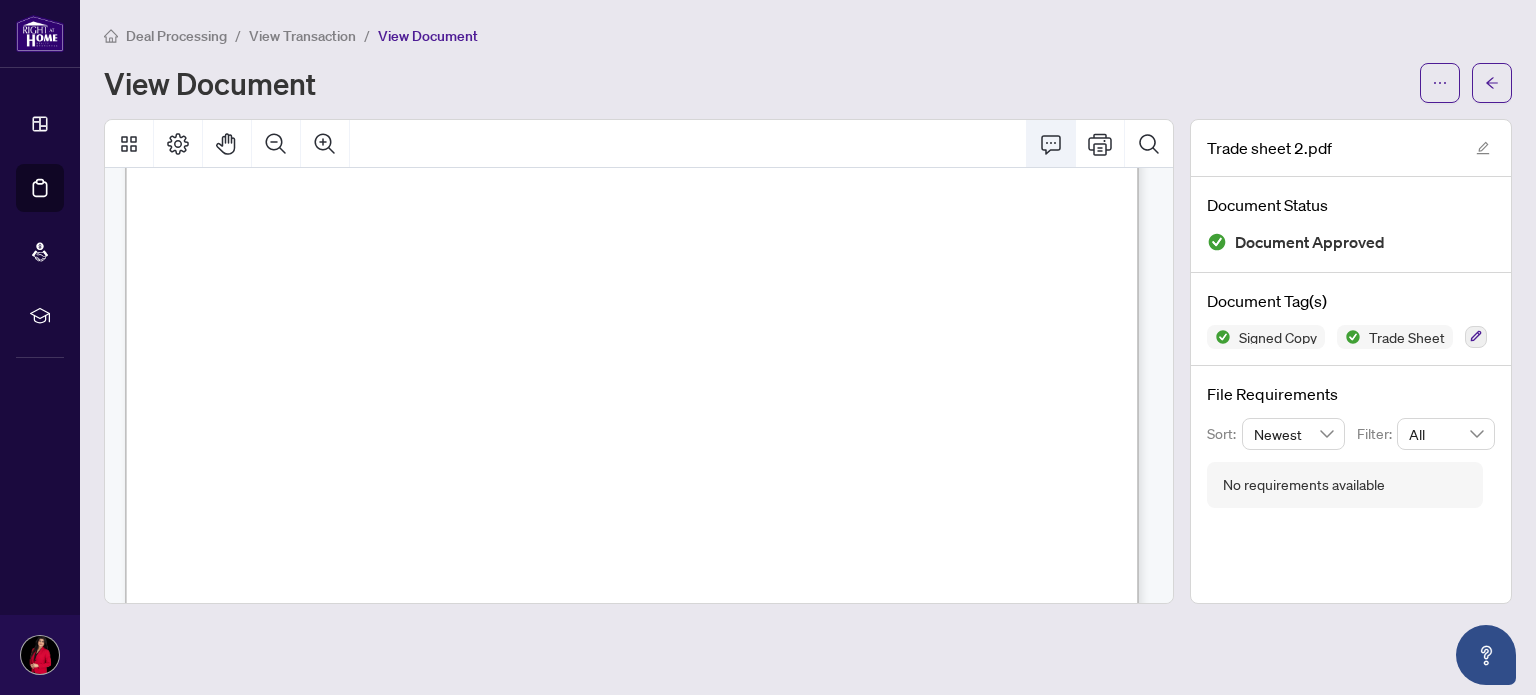 click 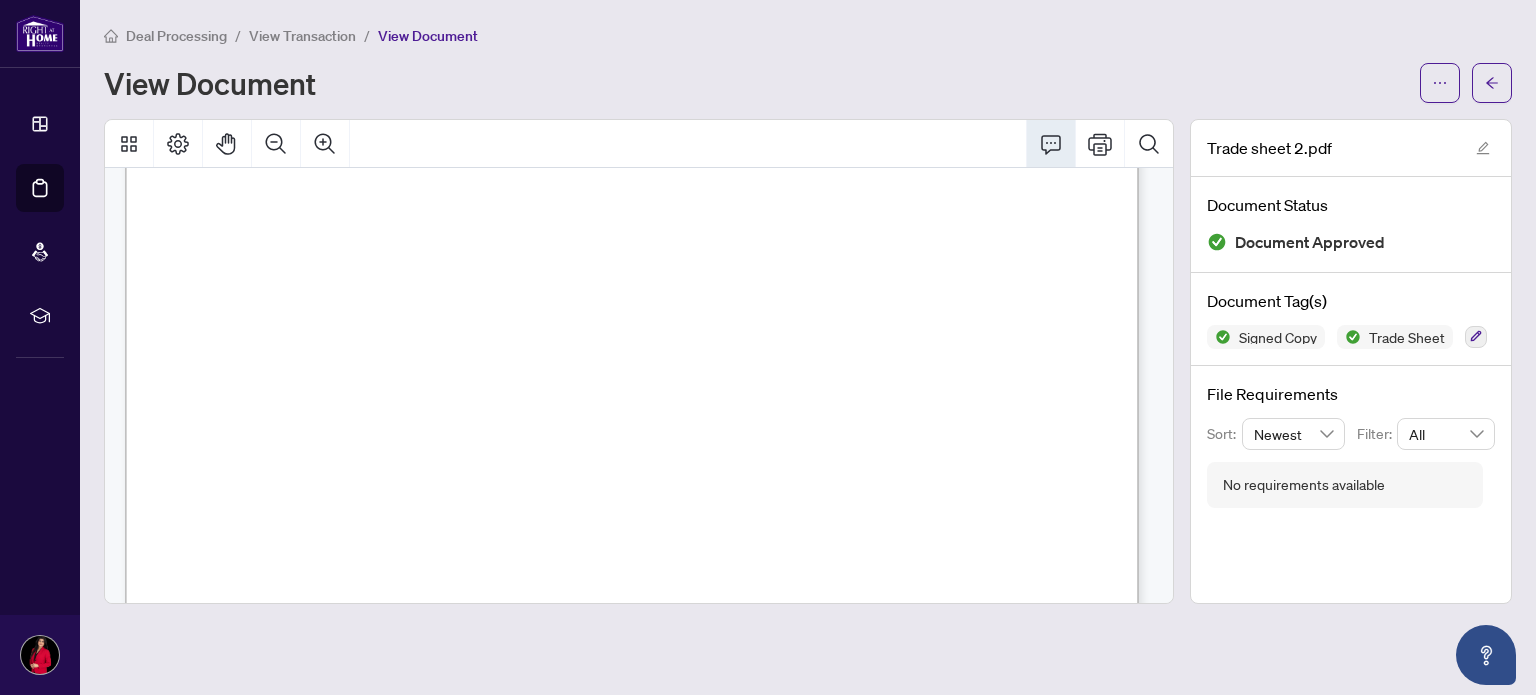 click 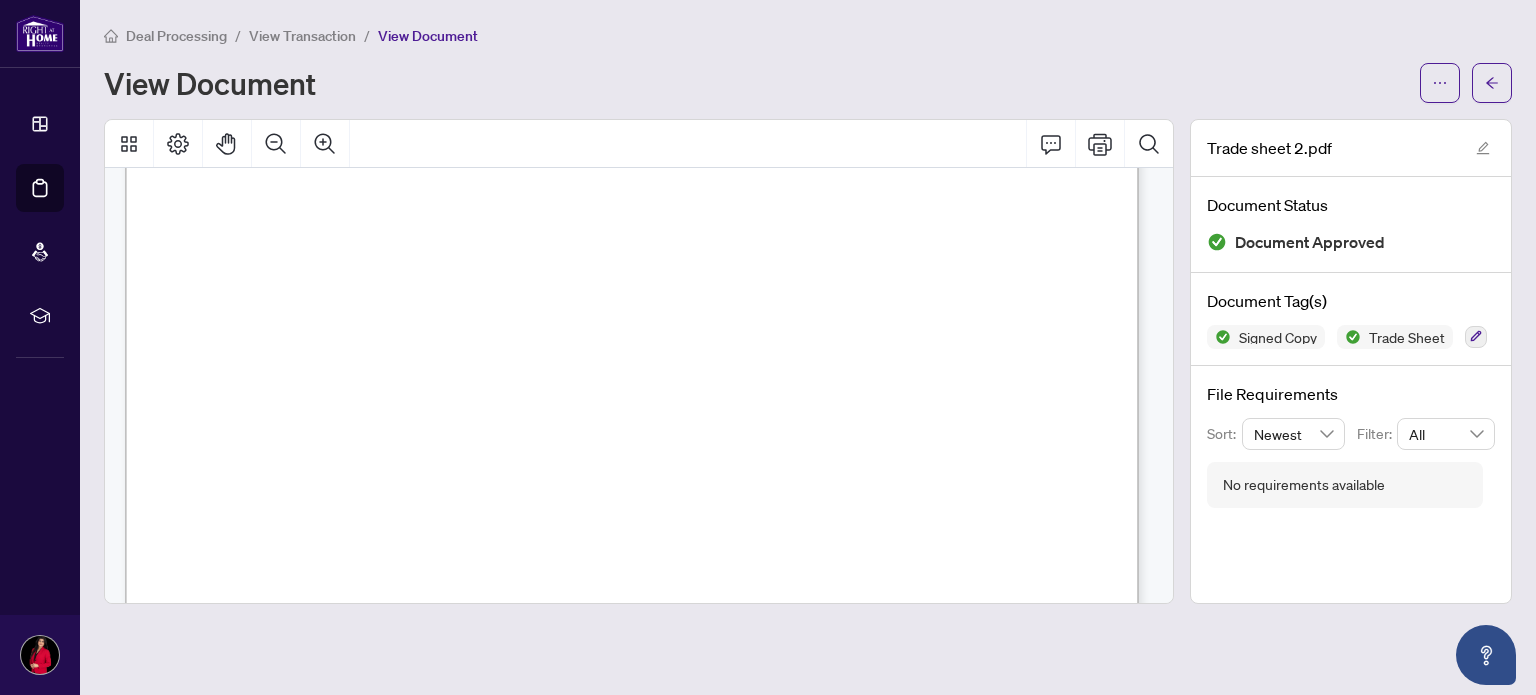 click at bounding box center (1466, 83) 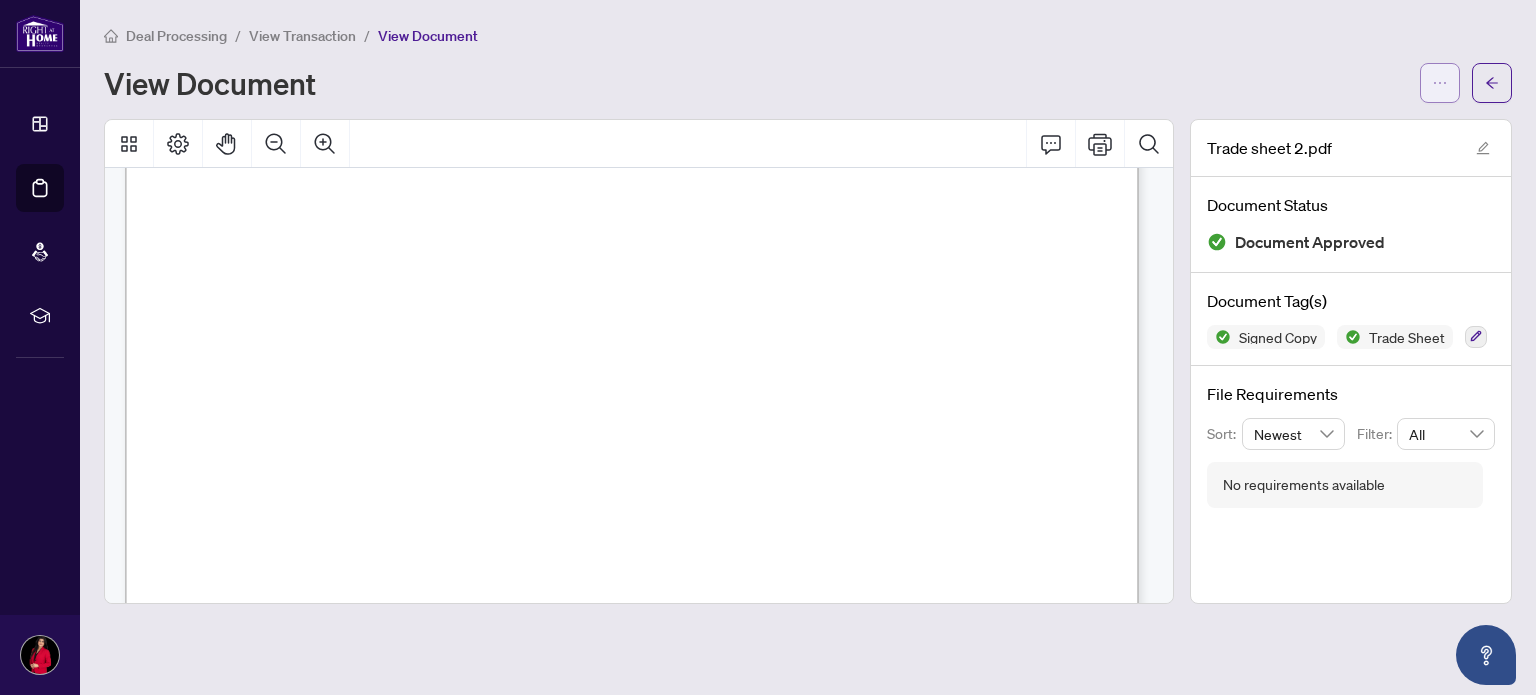 click 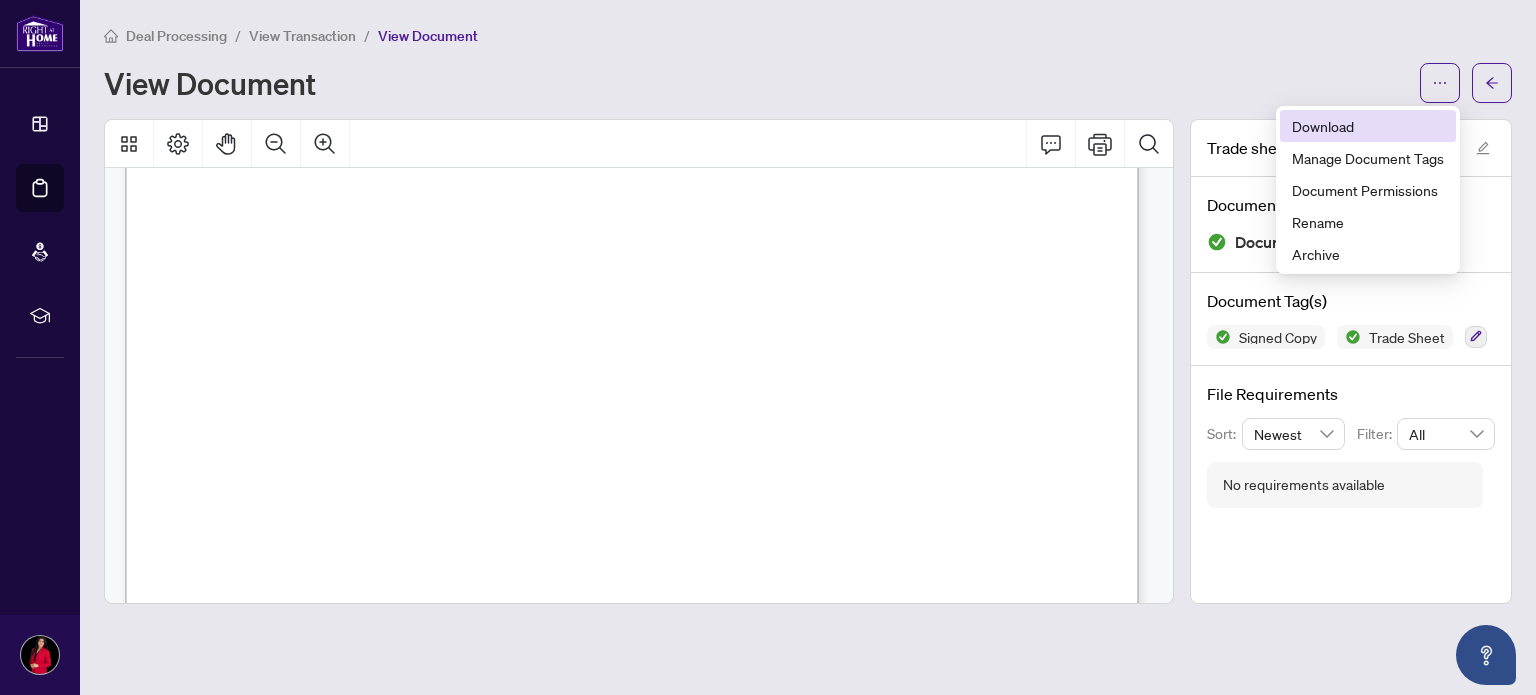click on "Download" at bounding box center (1368, 126) 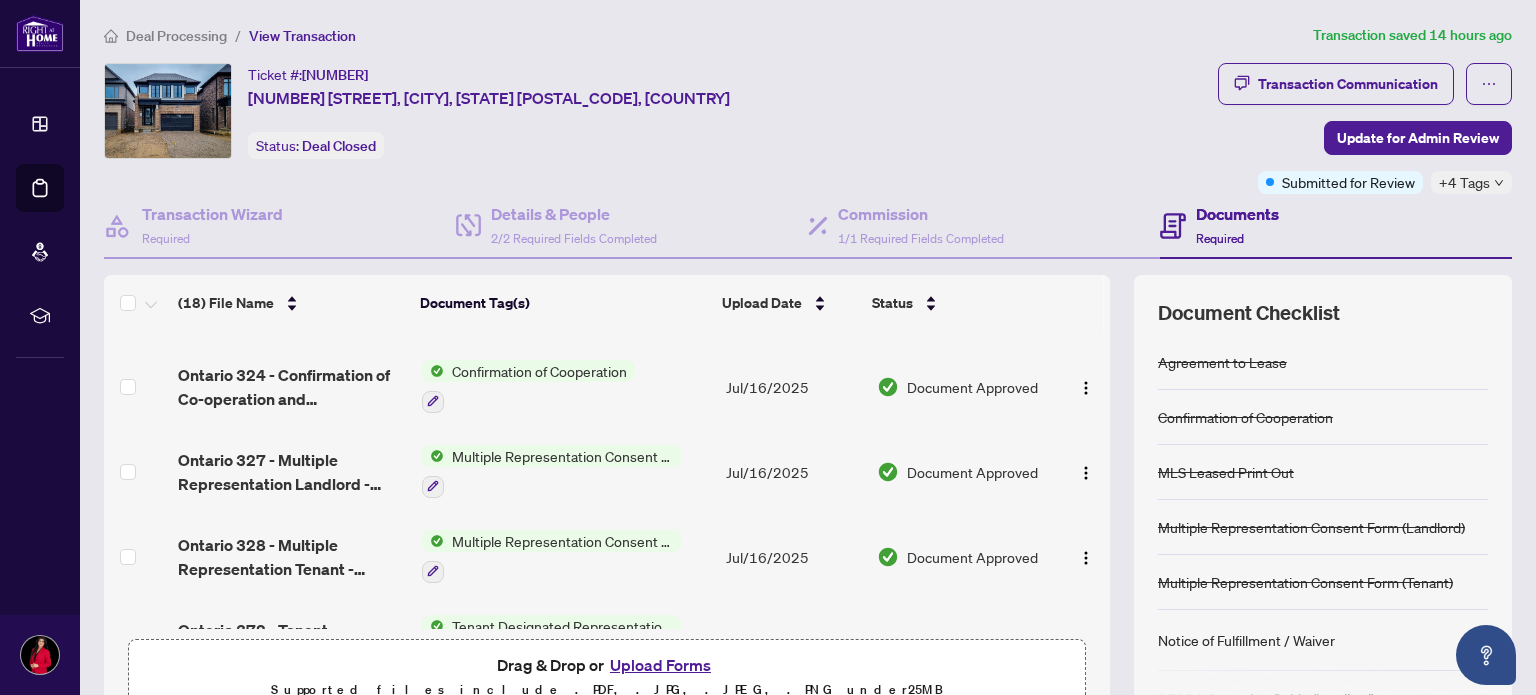 scroll, scrollTop: 1072, scrollLeft: 0, axis: vertical 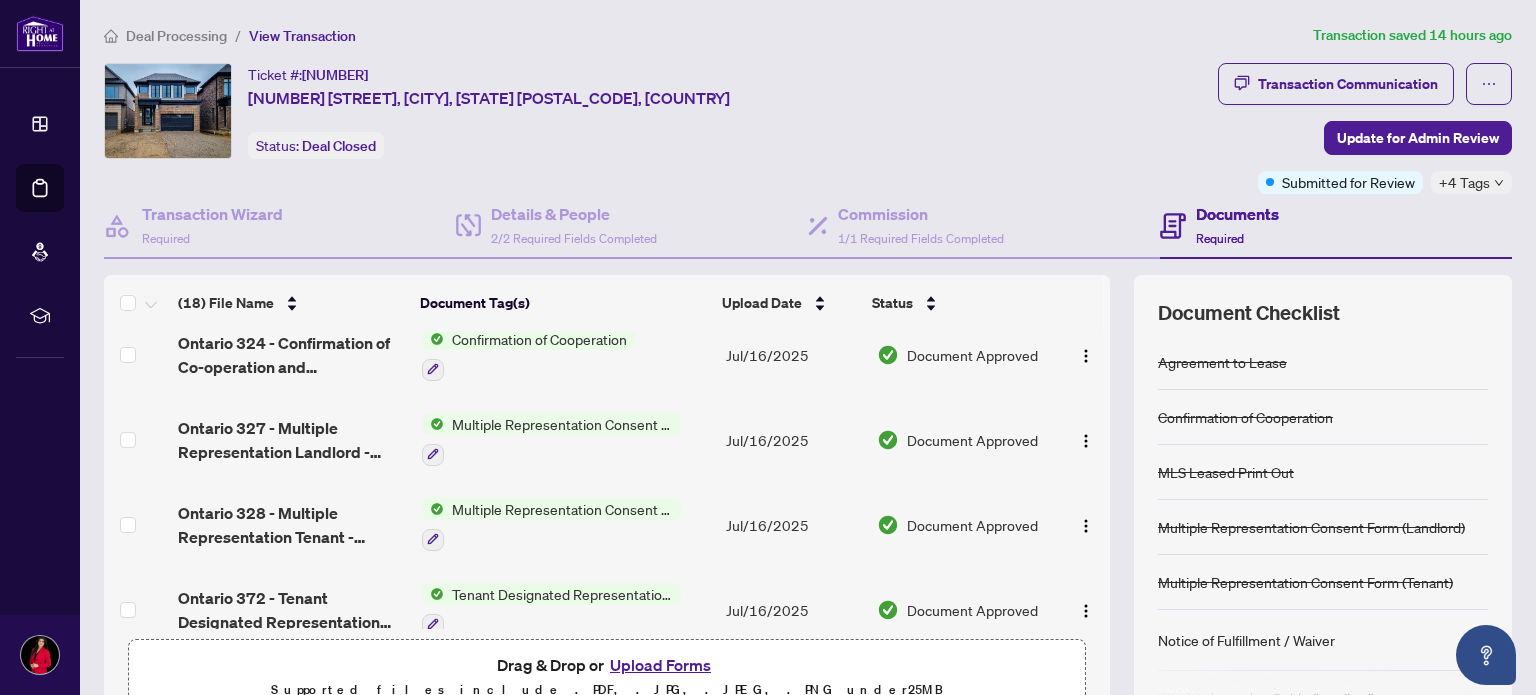 click on "Upload Forms" at bounding box center (660, 665) 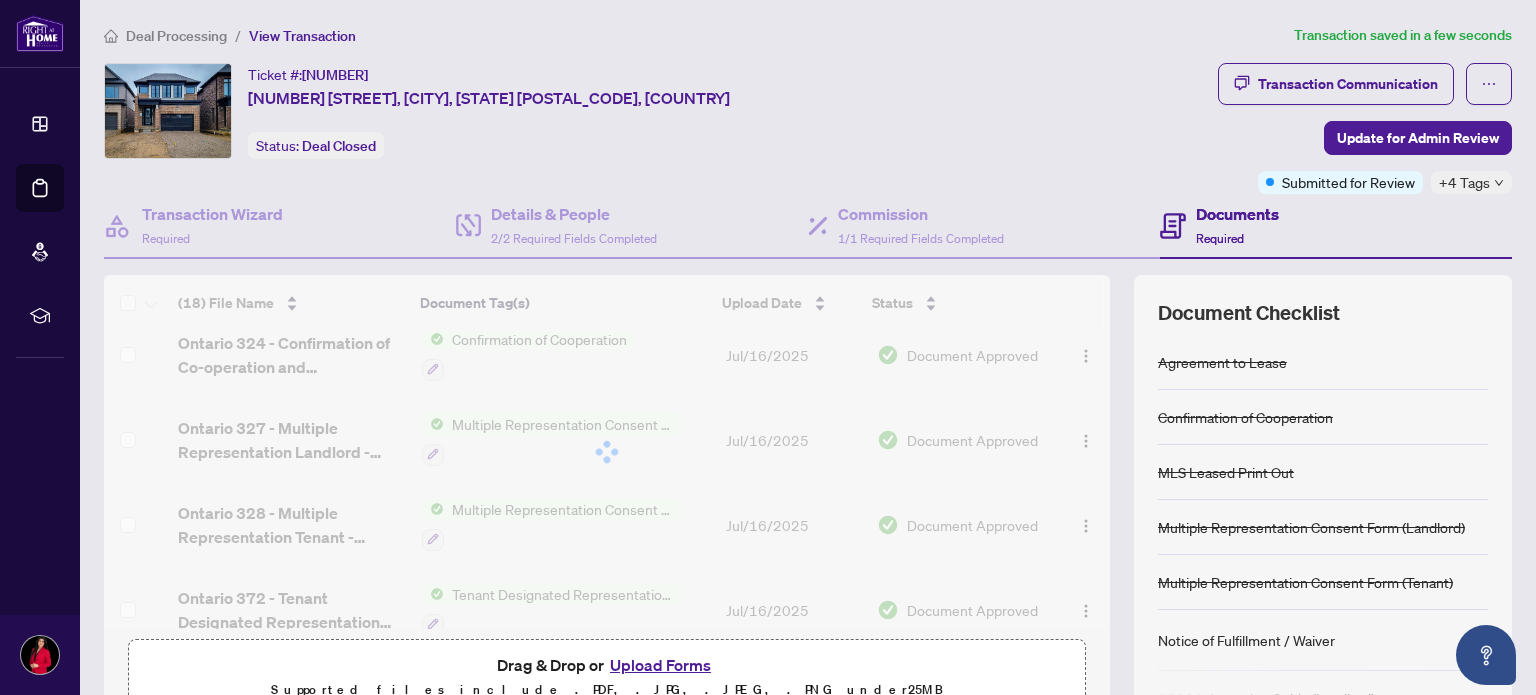 scroll, scrollTop: 0, scrollLeft: 0, axis: both 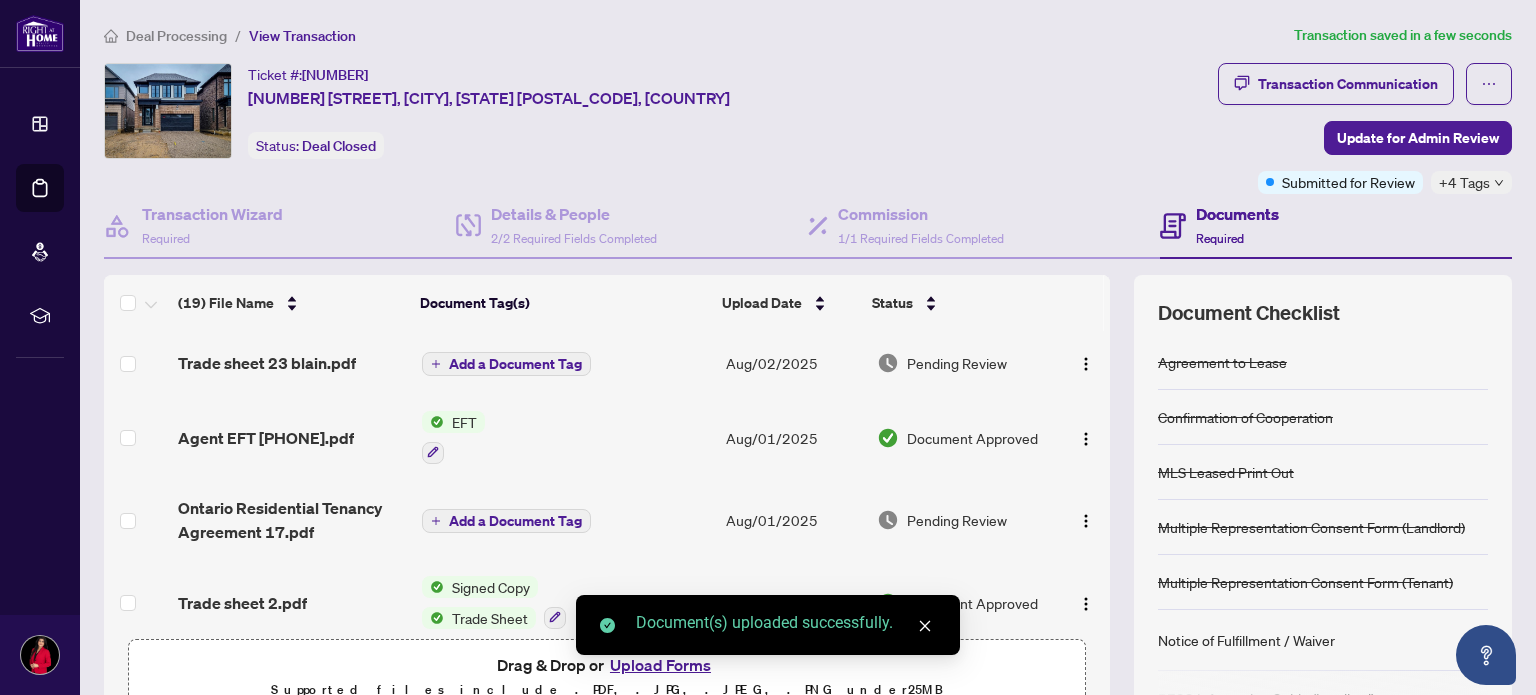click on "Add a Document Tag" at bounding box center [515, 364] 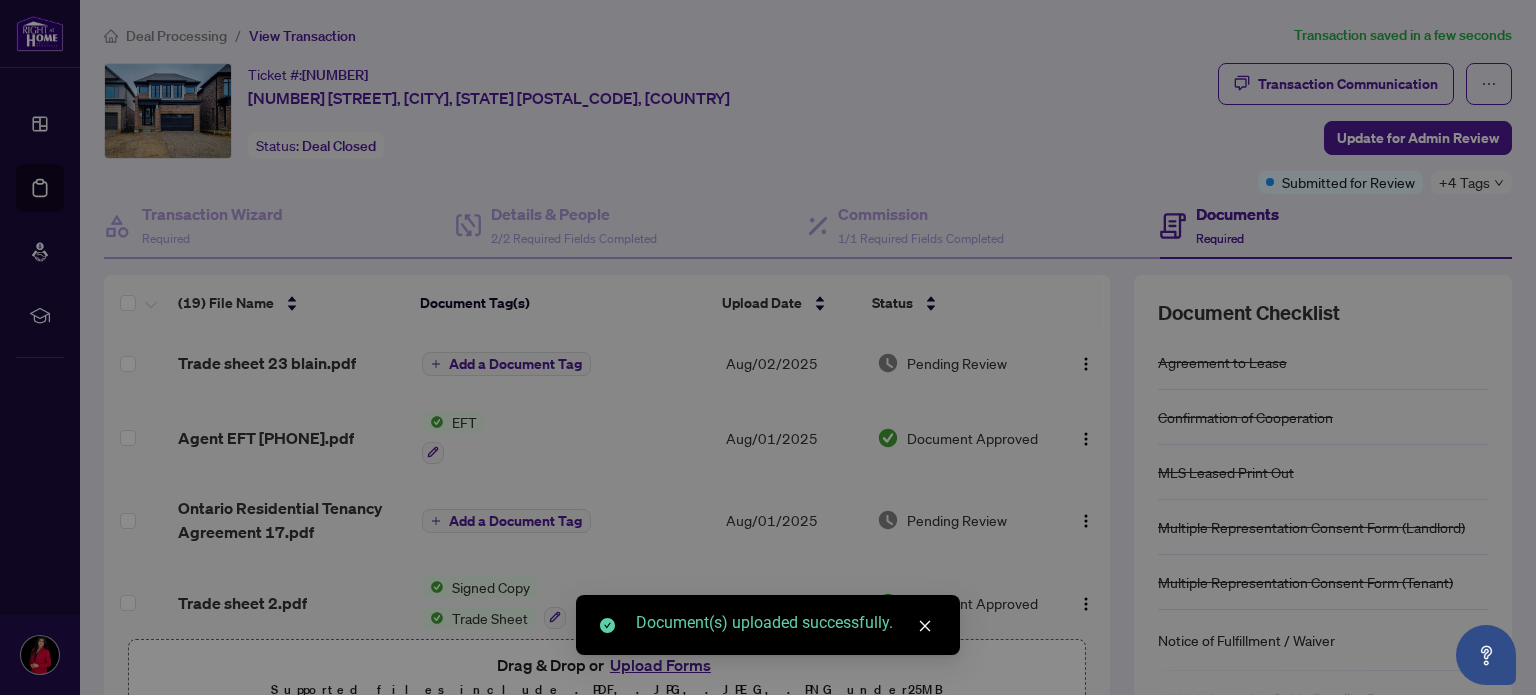 click on "Manage document tags Please browse the list or search to apply tags to:   Trade sheet 23 blain.pdf   Use the checkboxes below to apply multiple document tags, if your file contains multiple document types.   Cancel Save Cancel OK" at bounding box center [768, 347] 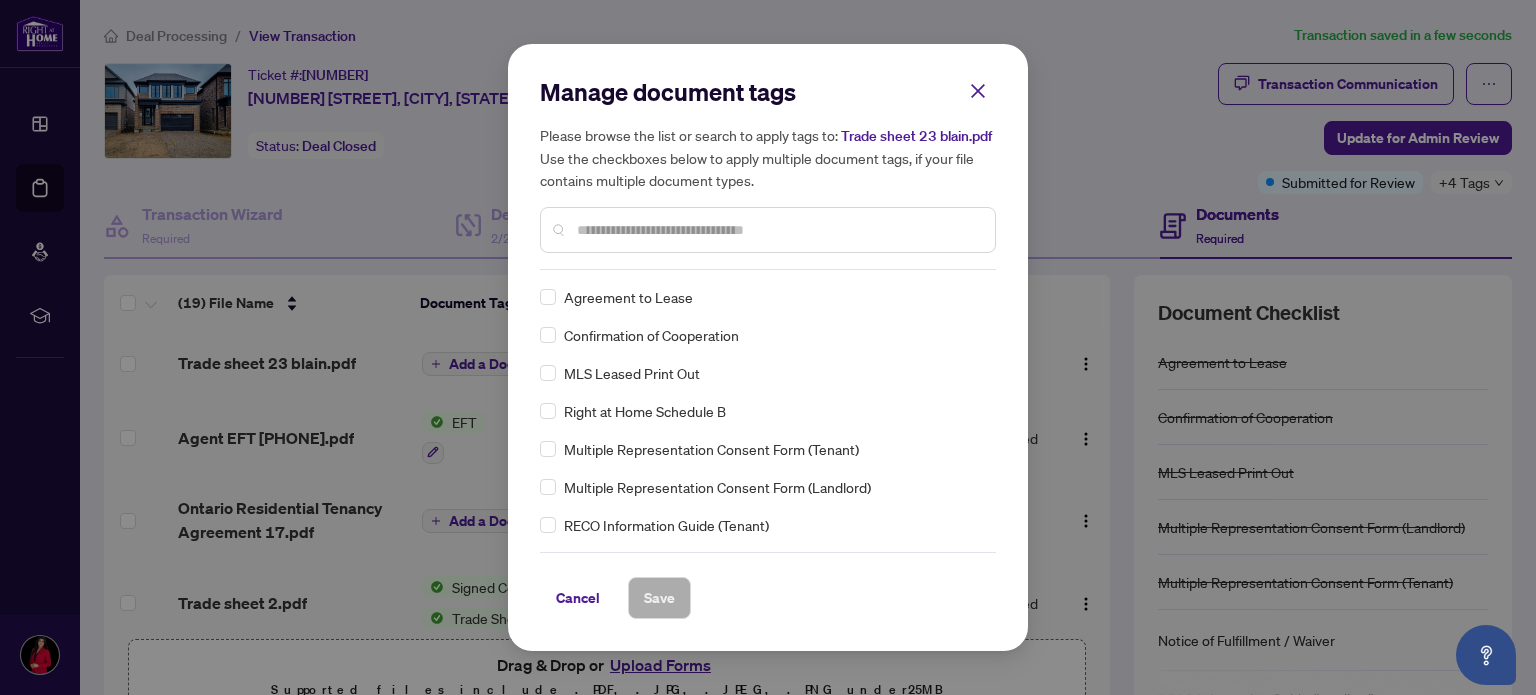 click on "Trade sheet 23 blain.pdf" at bounding box center [916, 136] 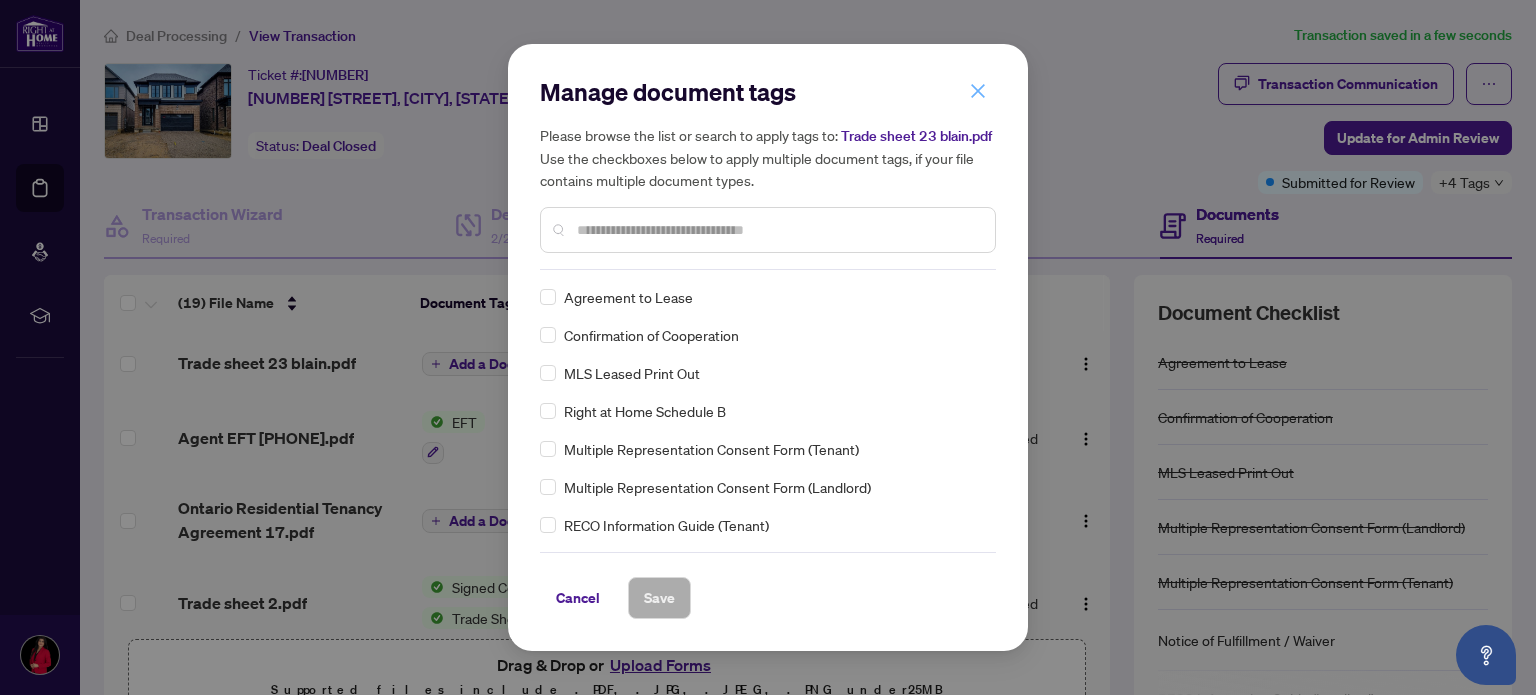 click 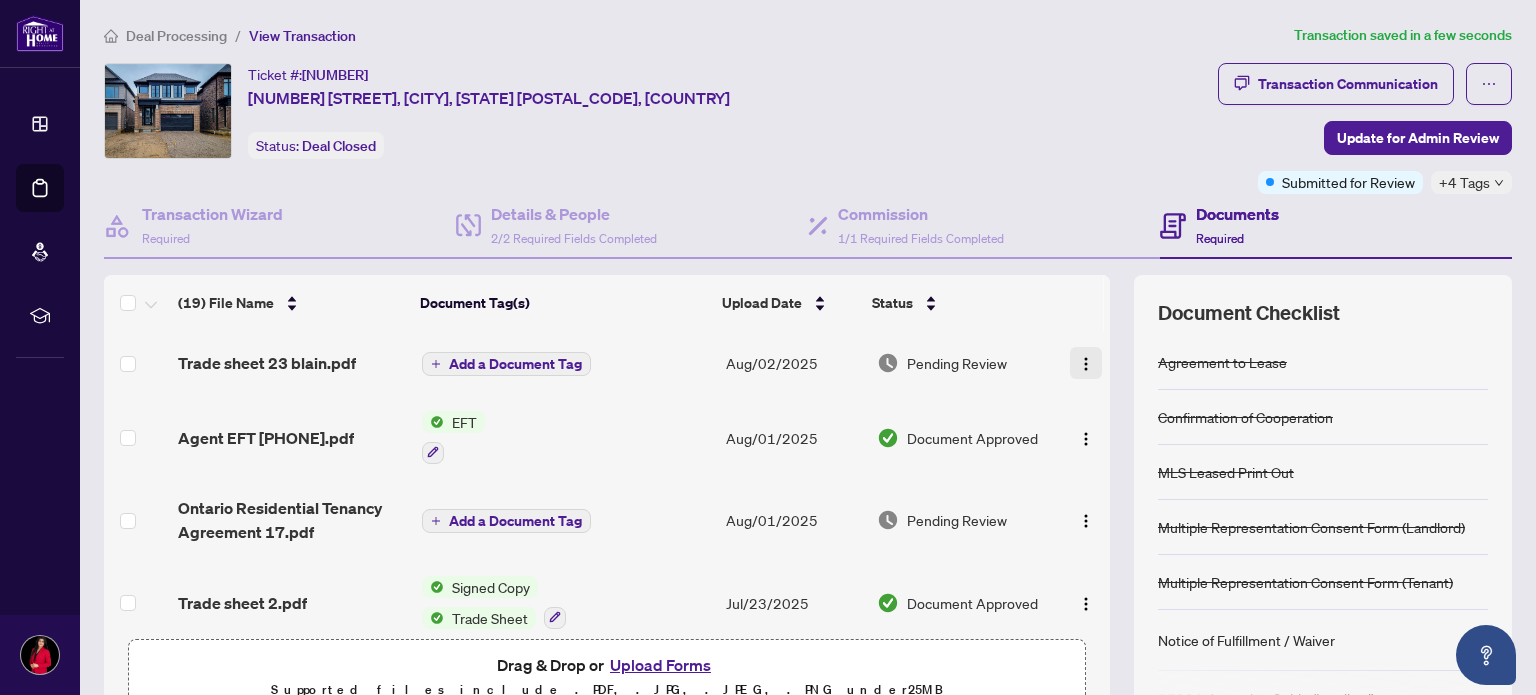 click at bounding box center (1086, 364) 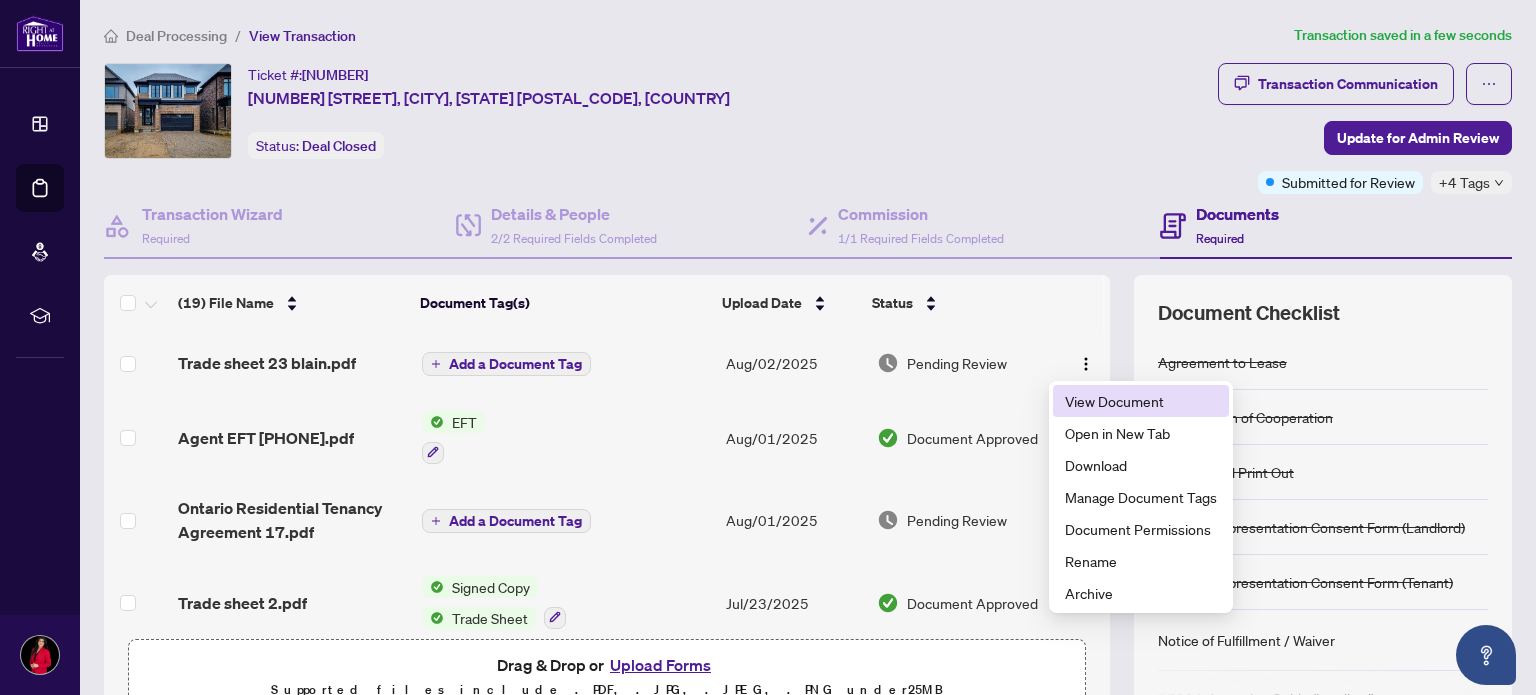 click on "View Document" at bounding box center [1141, 401] 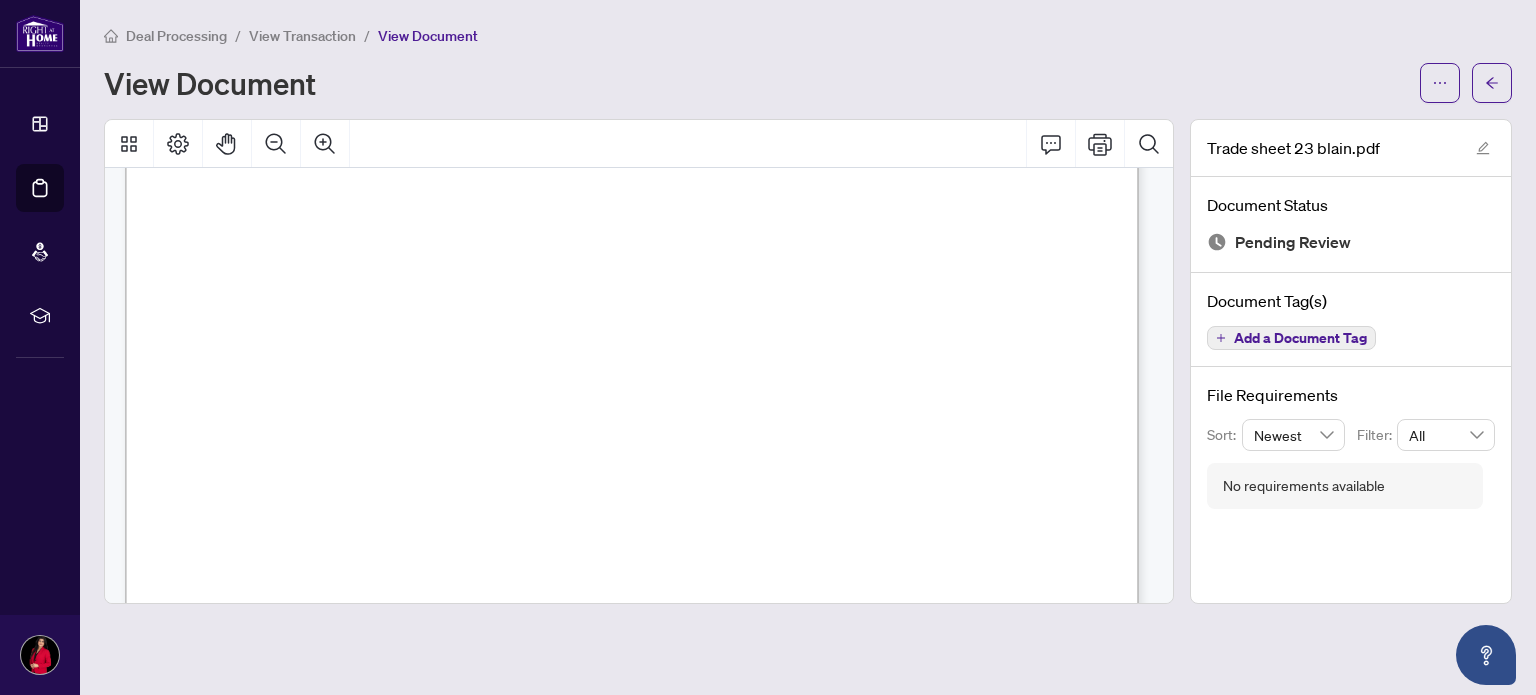 scroll, scrollTop: 344, scrollLeft: 0, axis: vertical 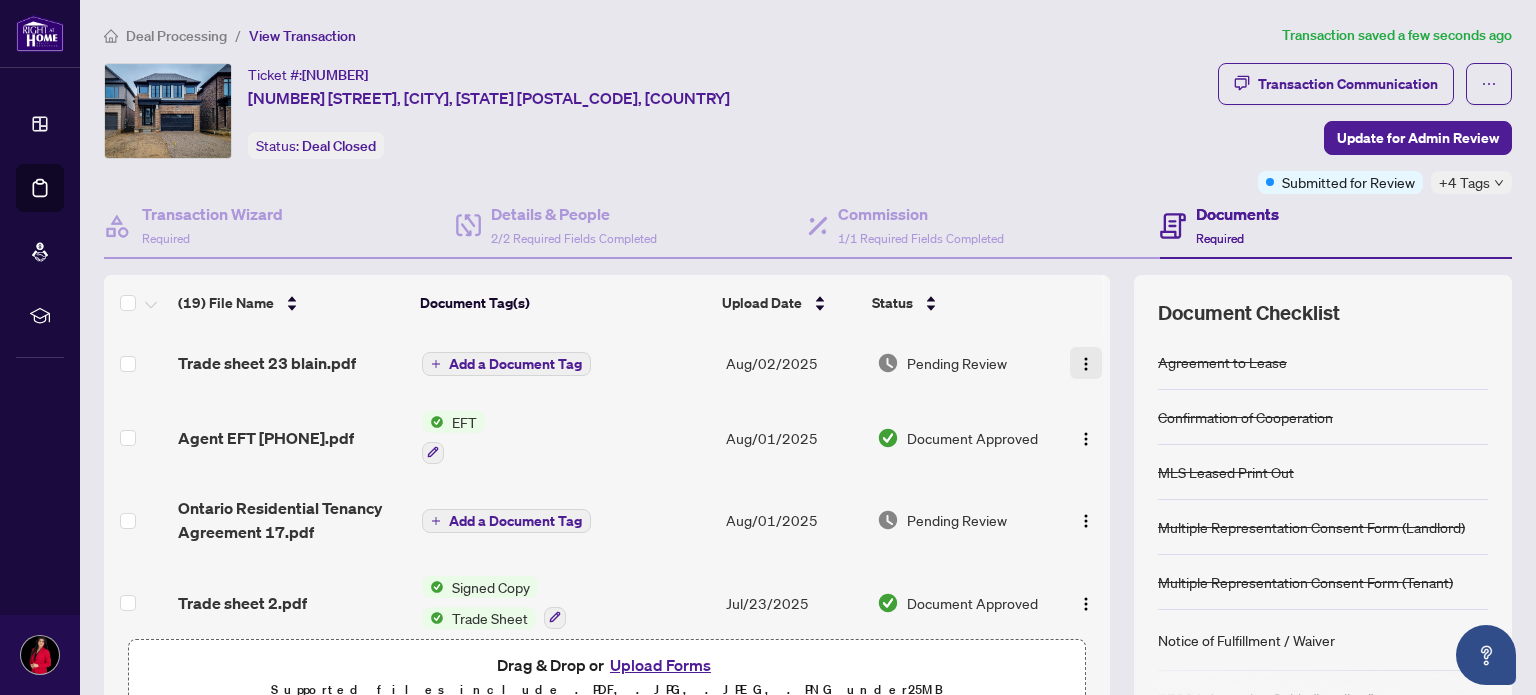 click at bounding box center (1086, 364) 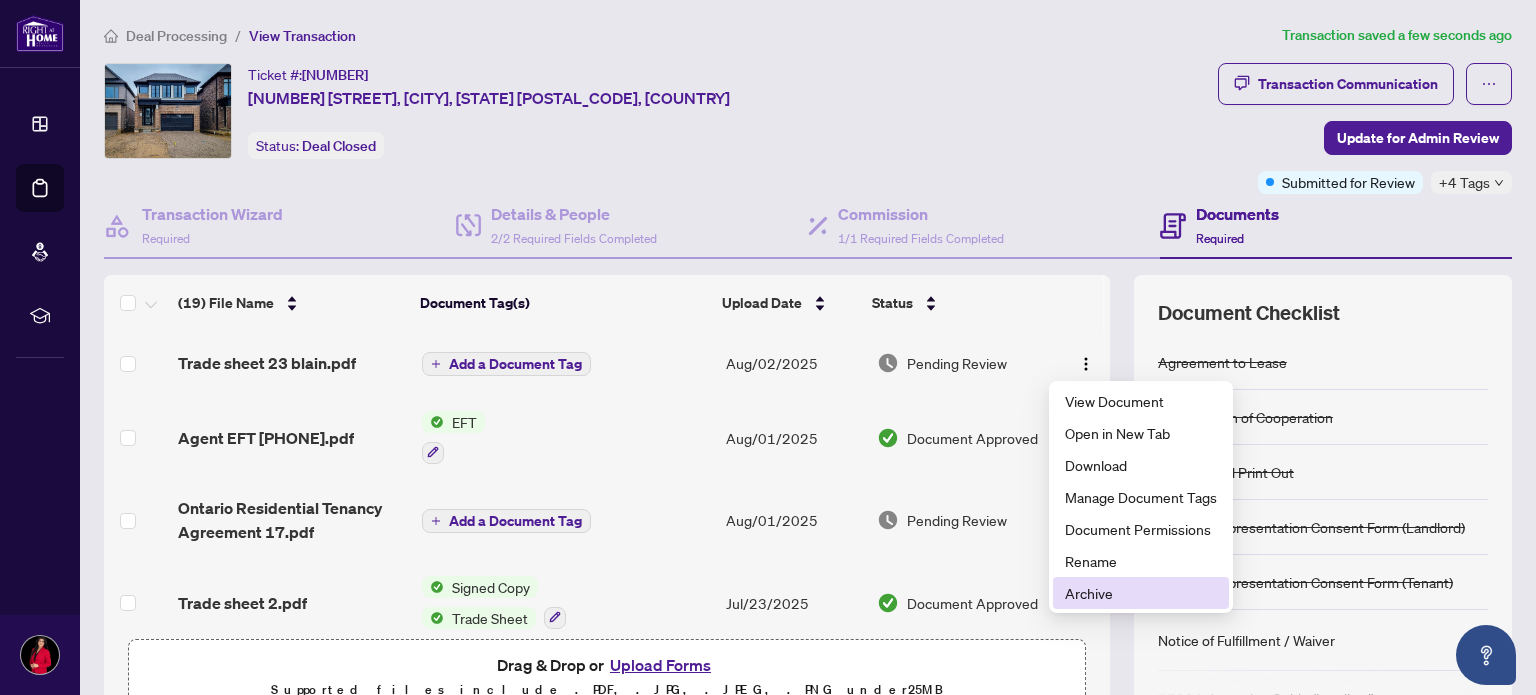 click on "Archive" at bounding box center [1141, 593] 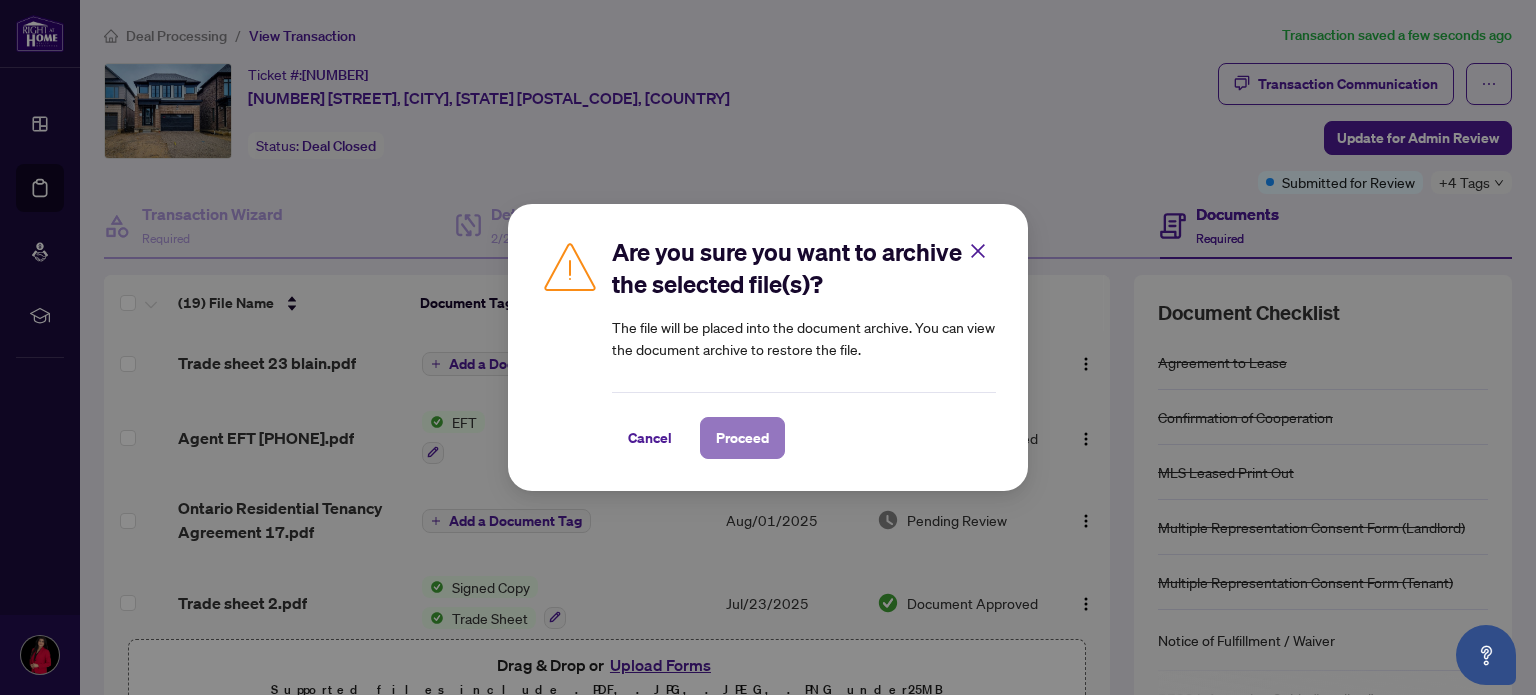 click on "Proceed" at bounding box center (742, 438) 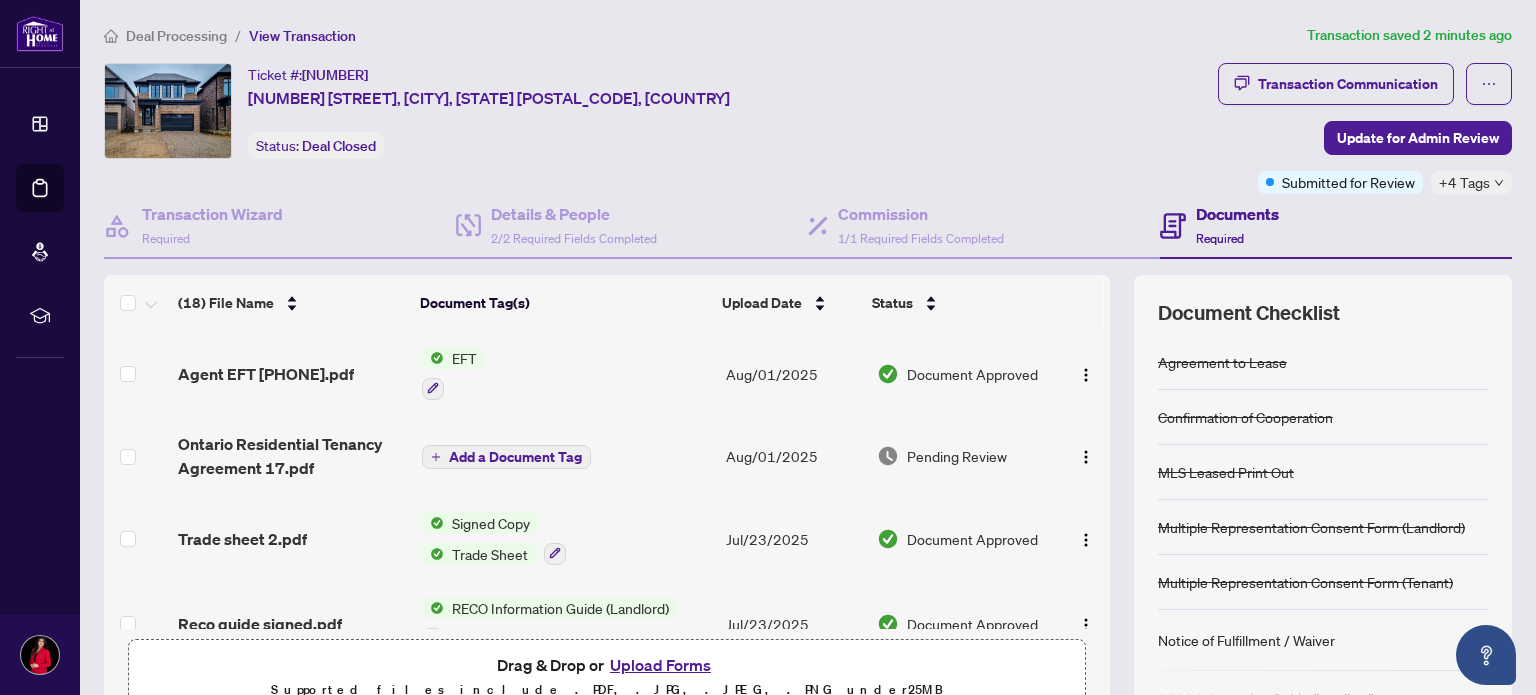 click on "Upload Forms" at bounding box center (660, 665) 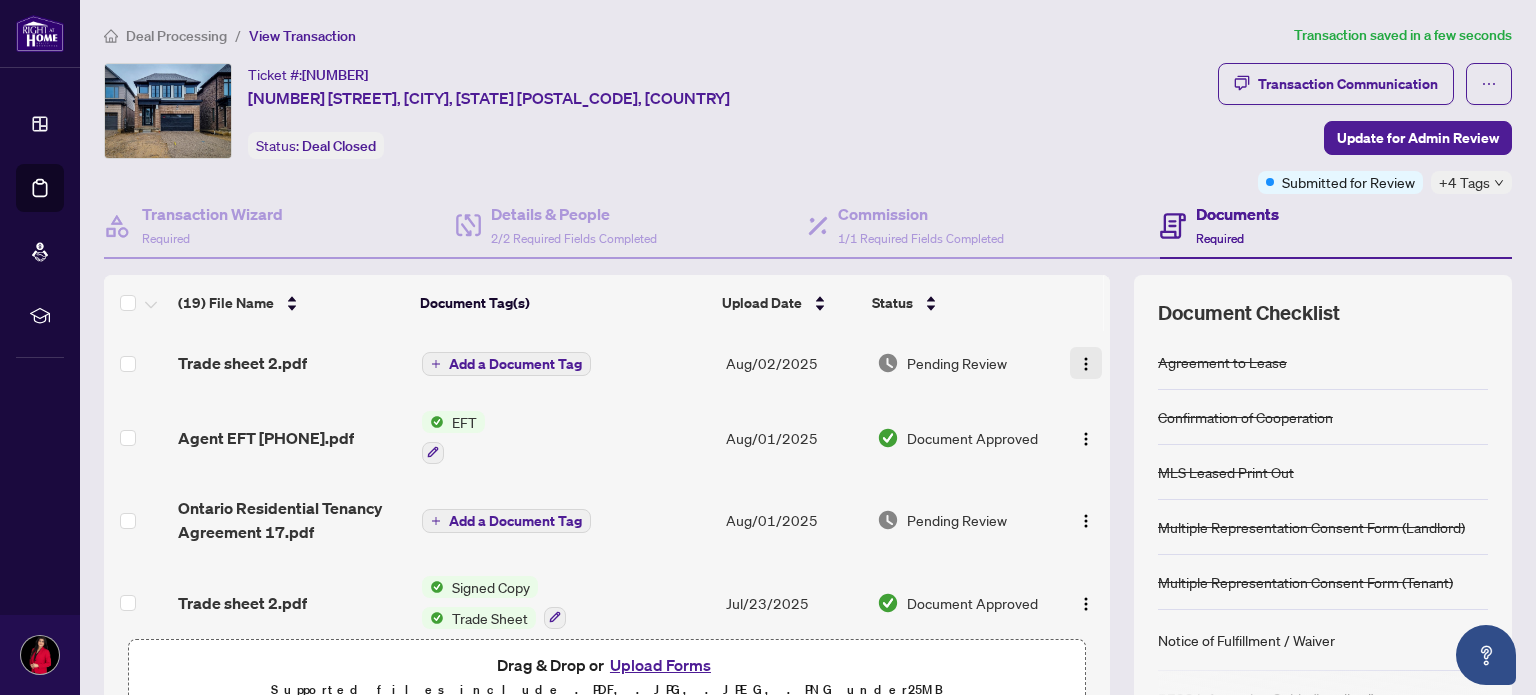 click at bounding box center (1086, 364) 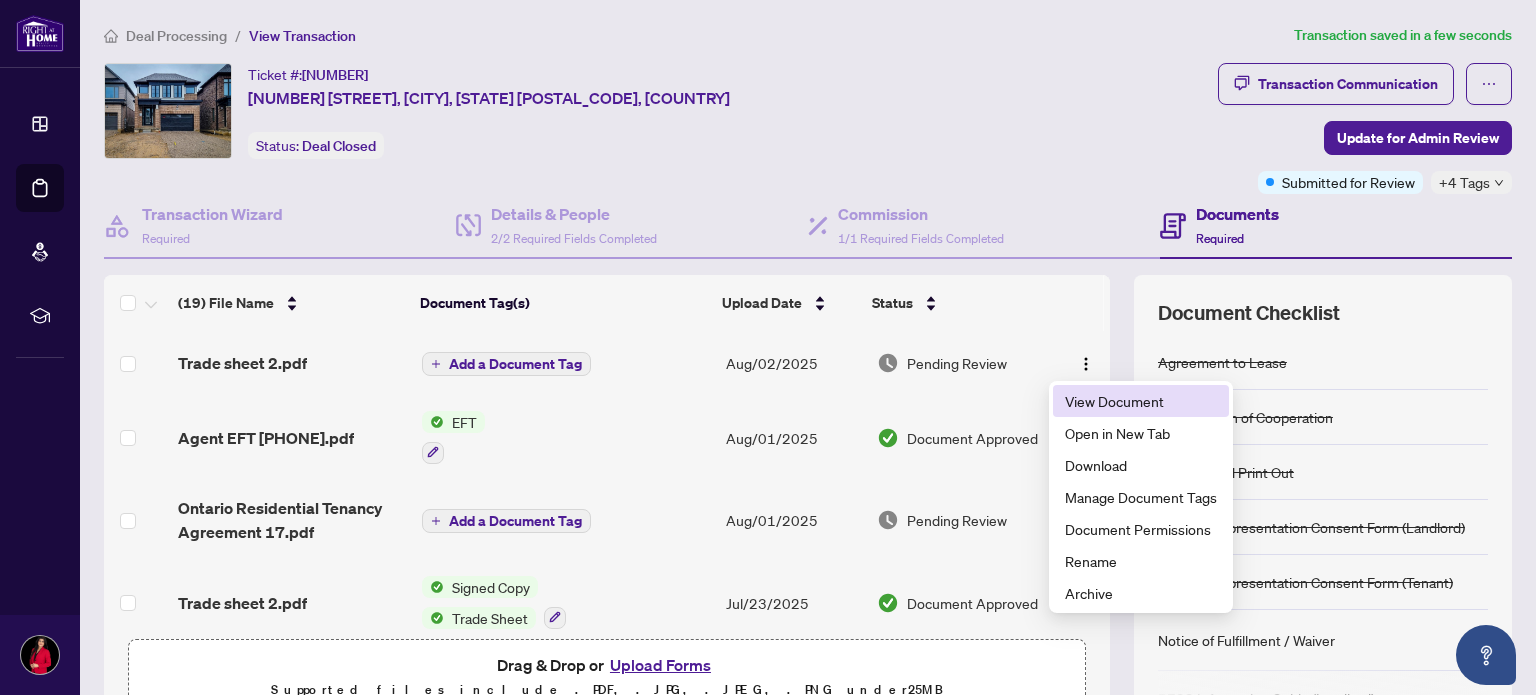 click on "View Document" at bounding box center [1141, 401] 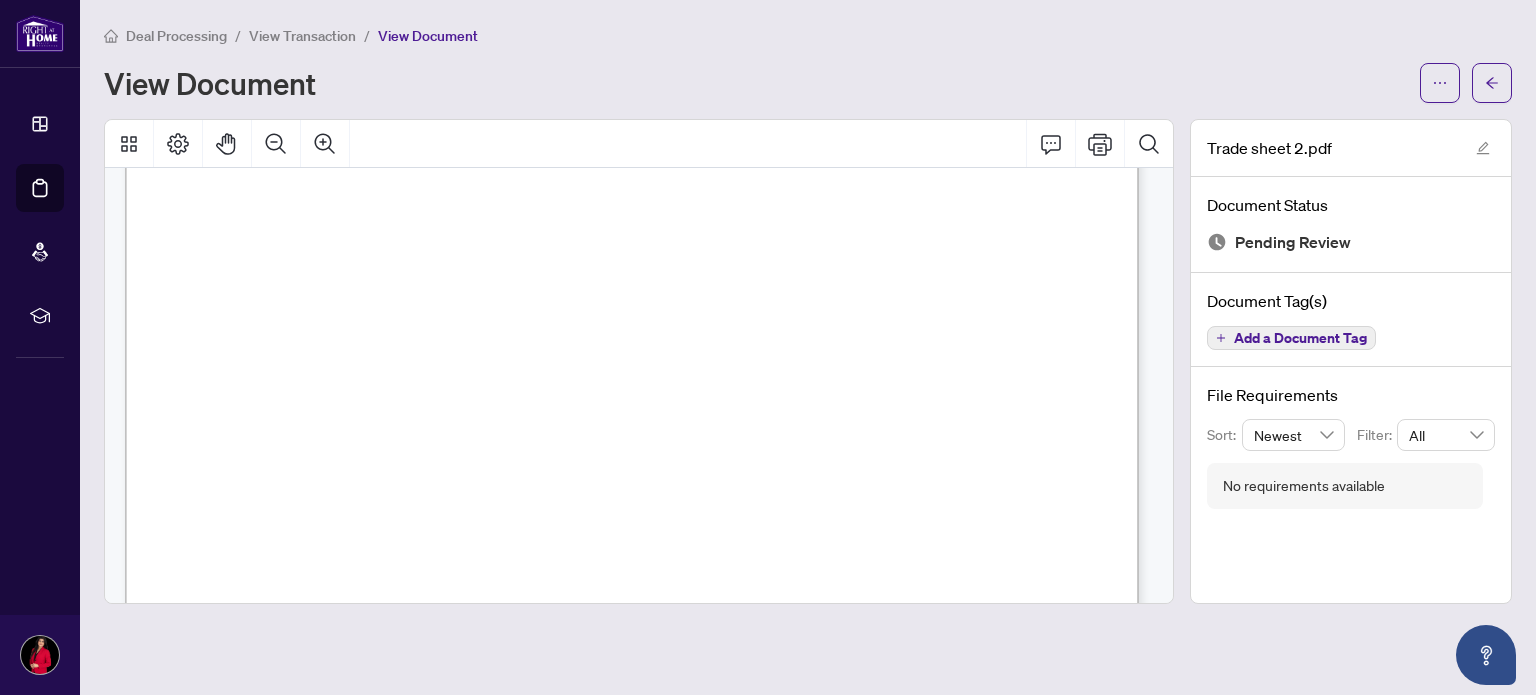 scroll, scrollTop: 0, scrollLeft: 0, axis: both 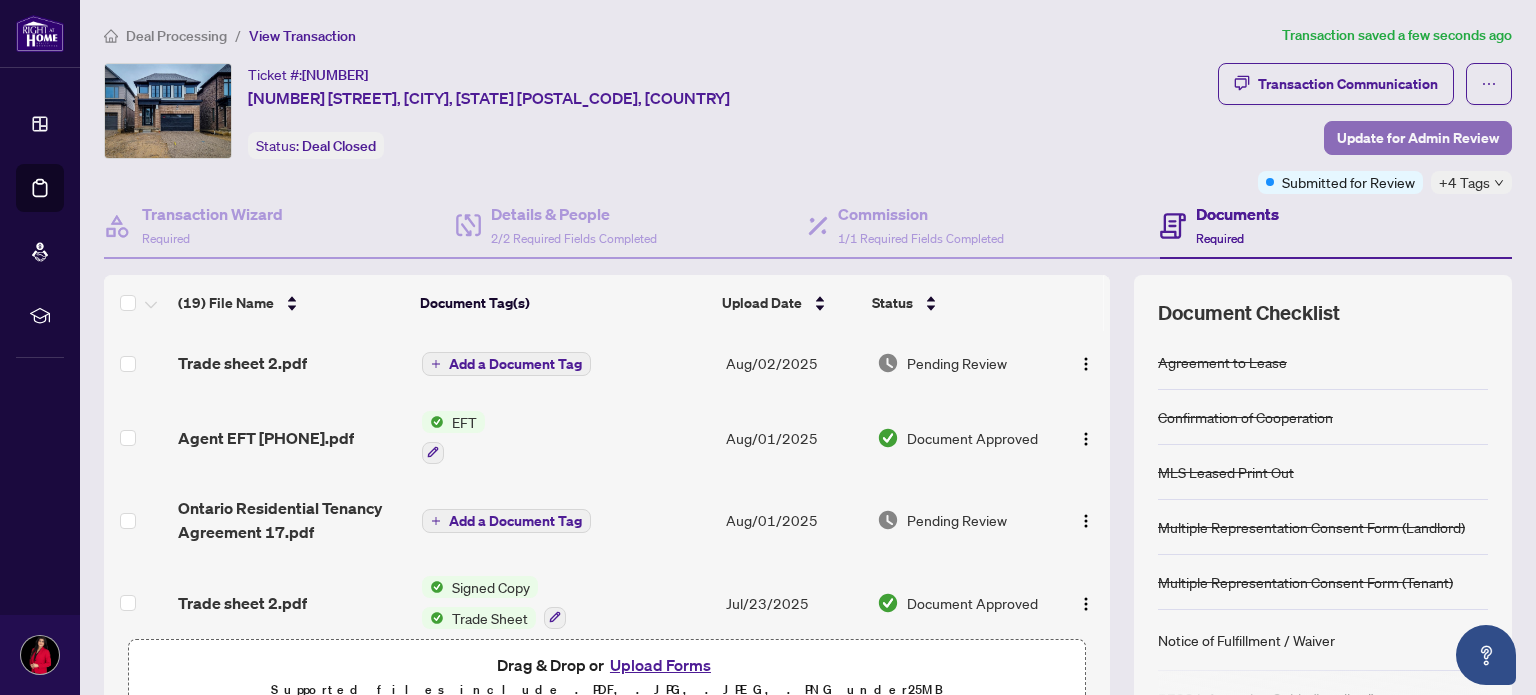 click on "Update for Admin Review" at bounding box center [1418, 138] 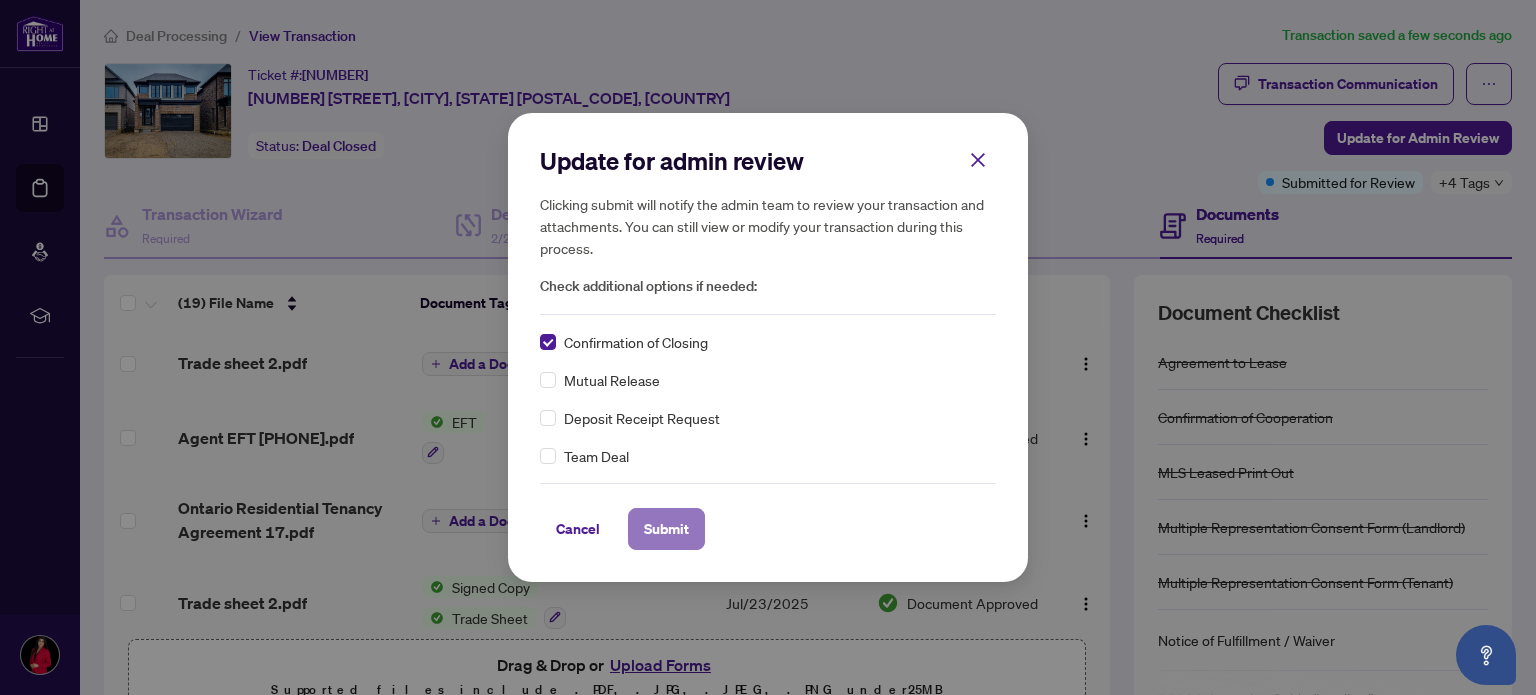 click on "Submit" at bounding box center (666, 529) 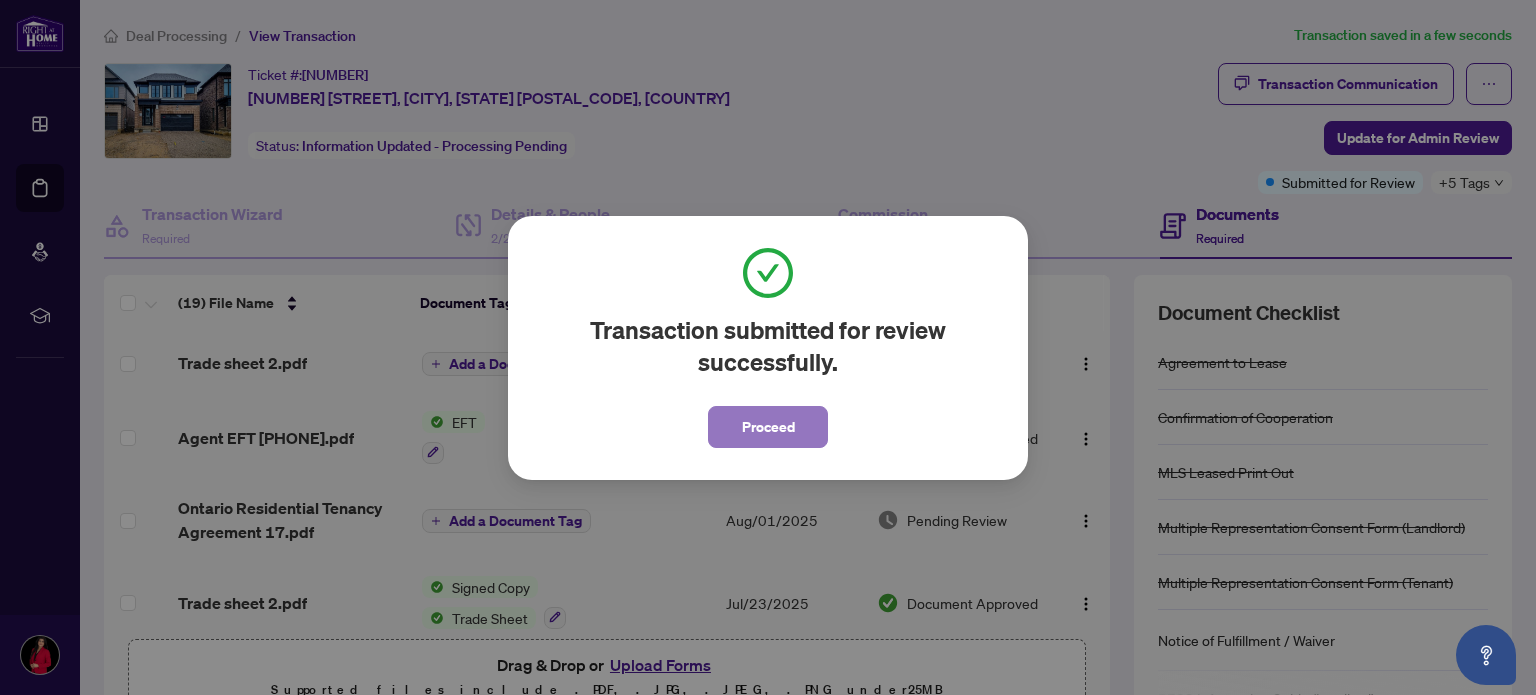 click on "Proceed" at bounding box center (768, 427) 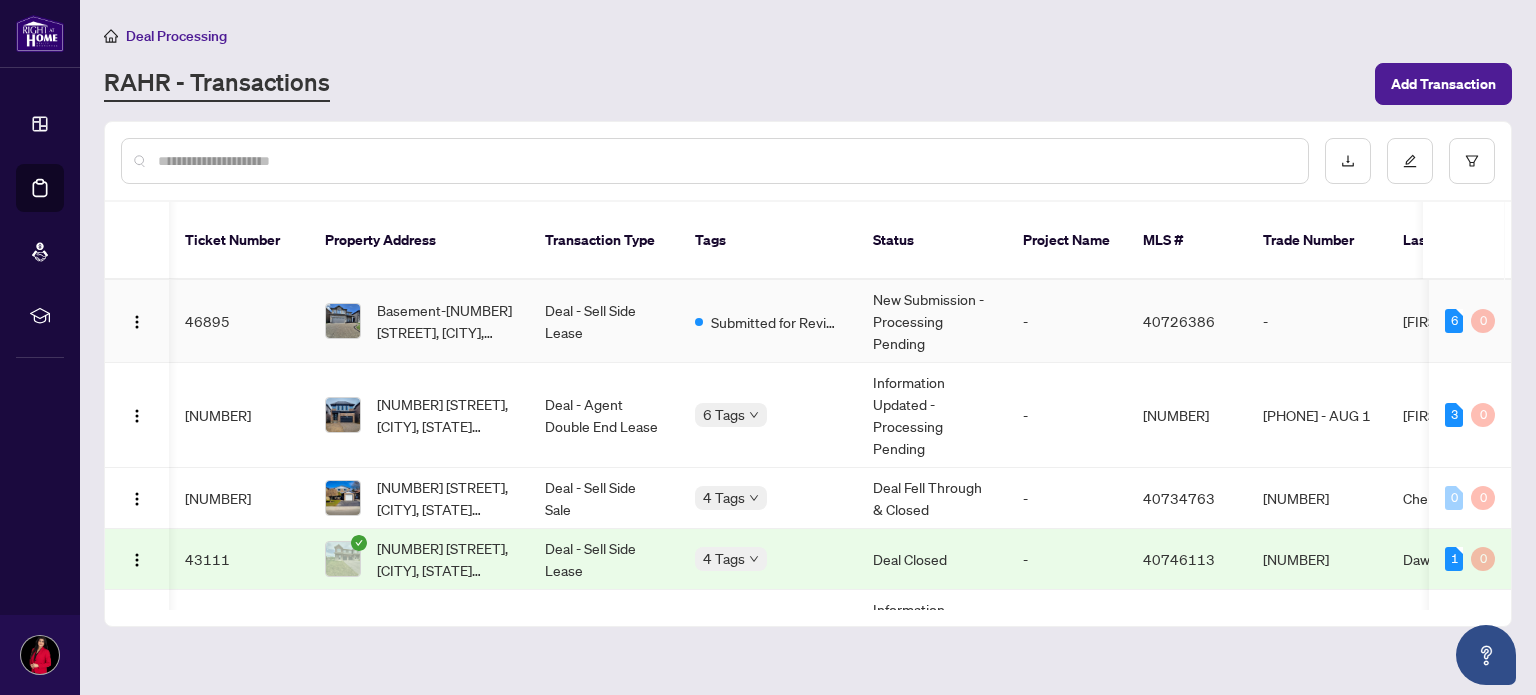 scroll, scrollTop: 0, scrollLeft: 519, axis: horizontal 